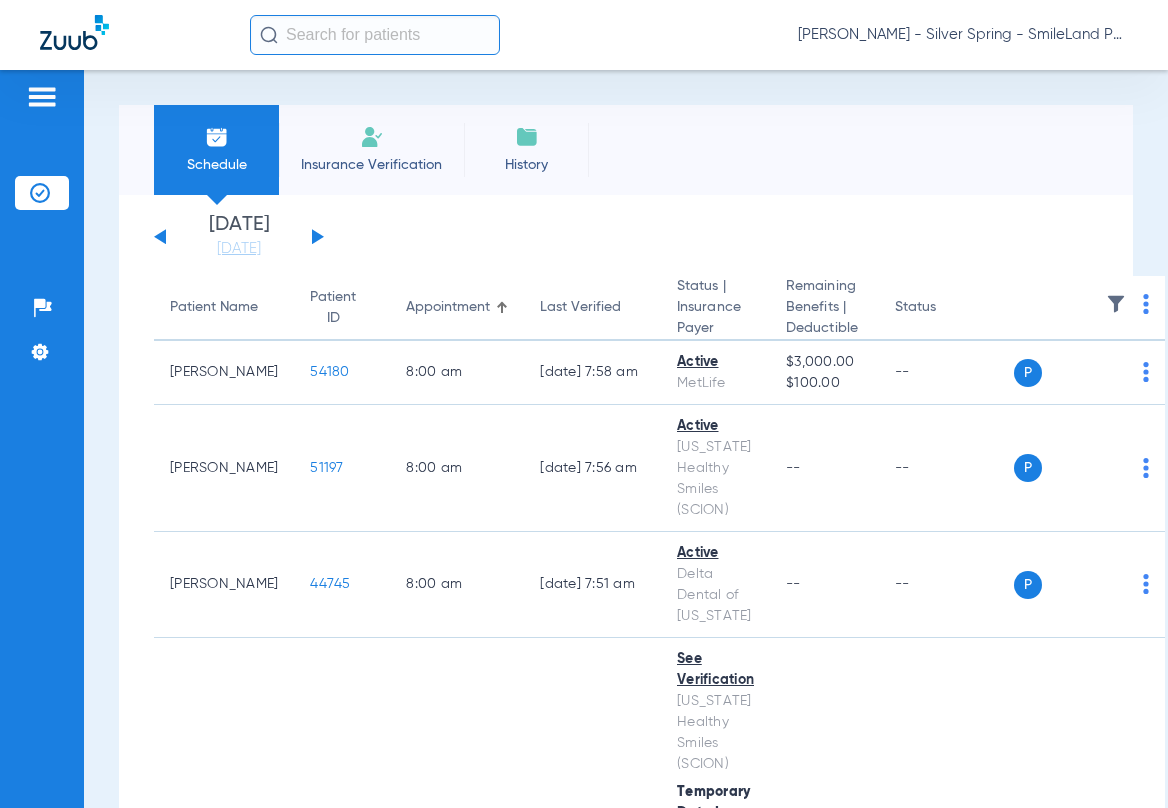 scroll, scrollTop: 0, scrollLeft: 0, axis: both 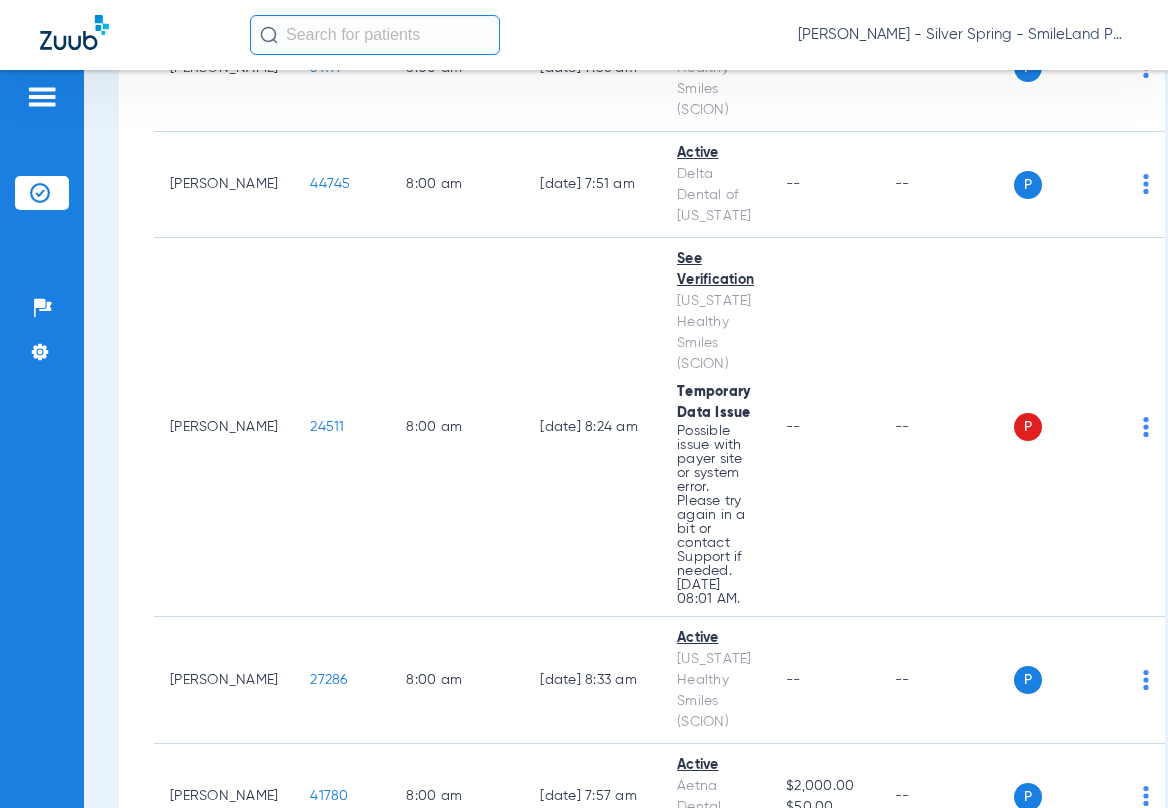 drag, startPoint x: 303, startPoint y: 183, endPoint x: 1153, endPoint y: 52, distance: 860.03546 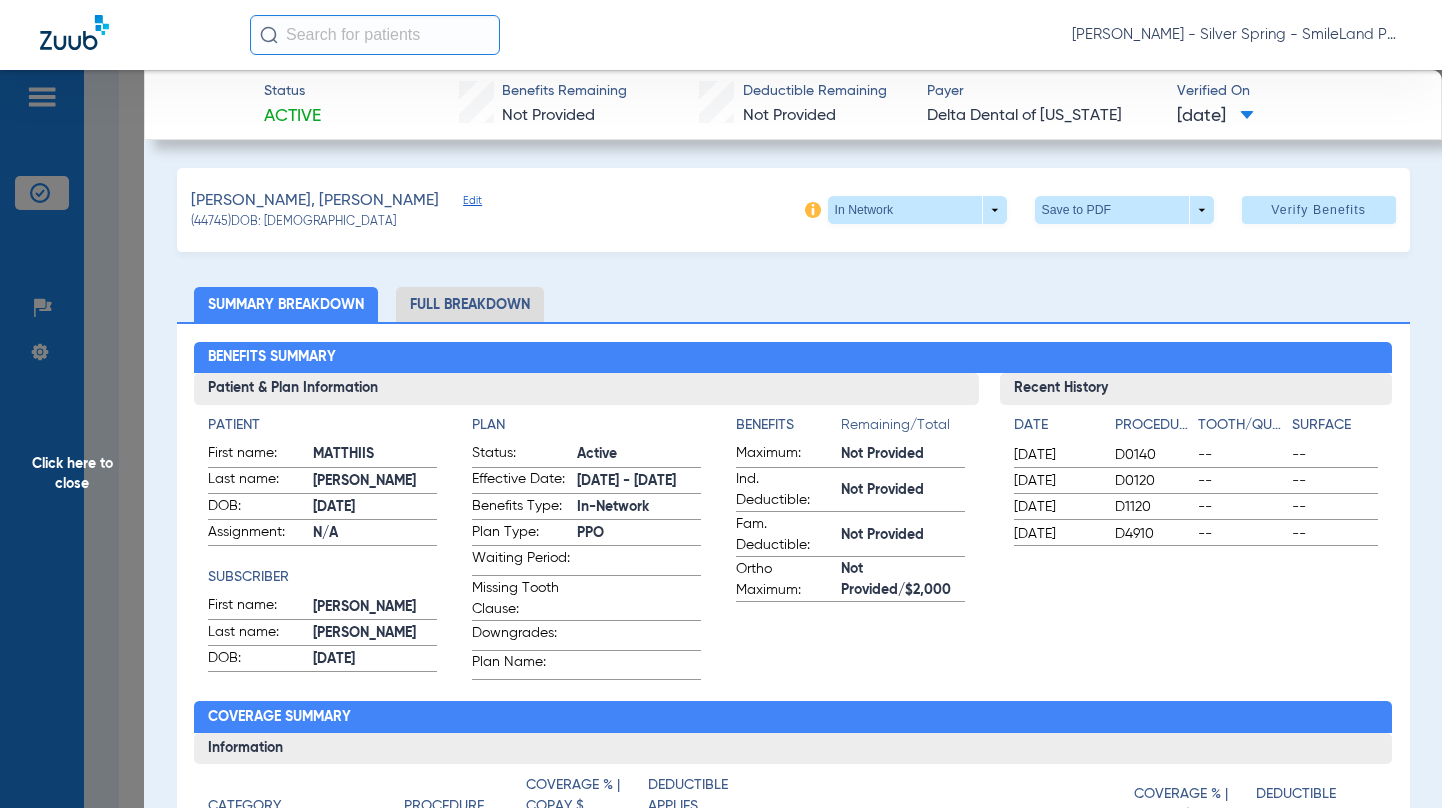 scroll, scrollTop: 370, scrollLeft: 0, axis: vertical 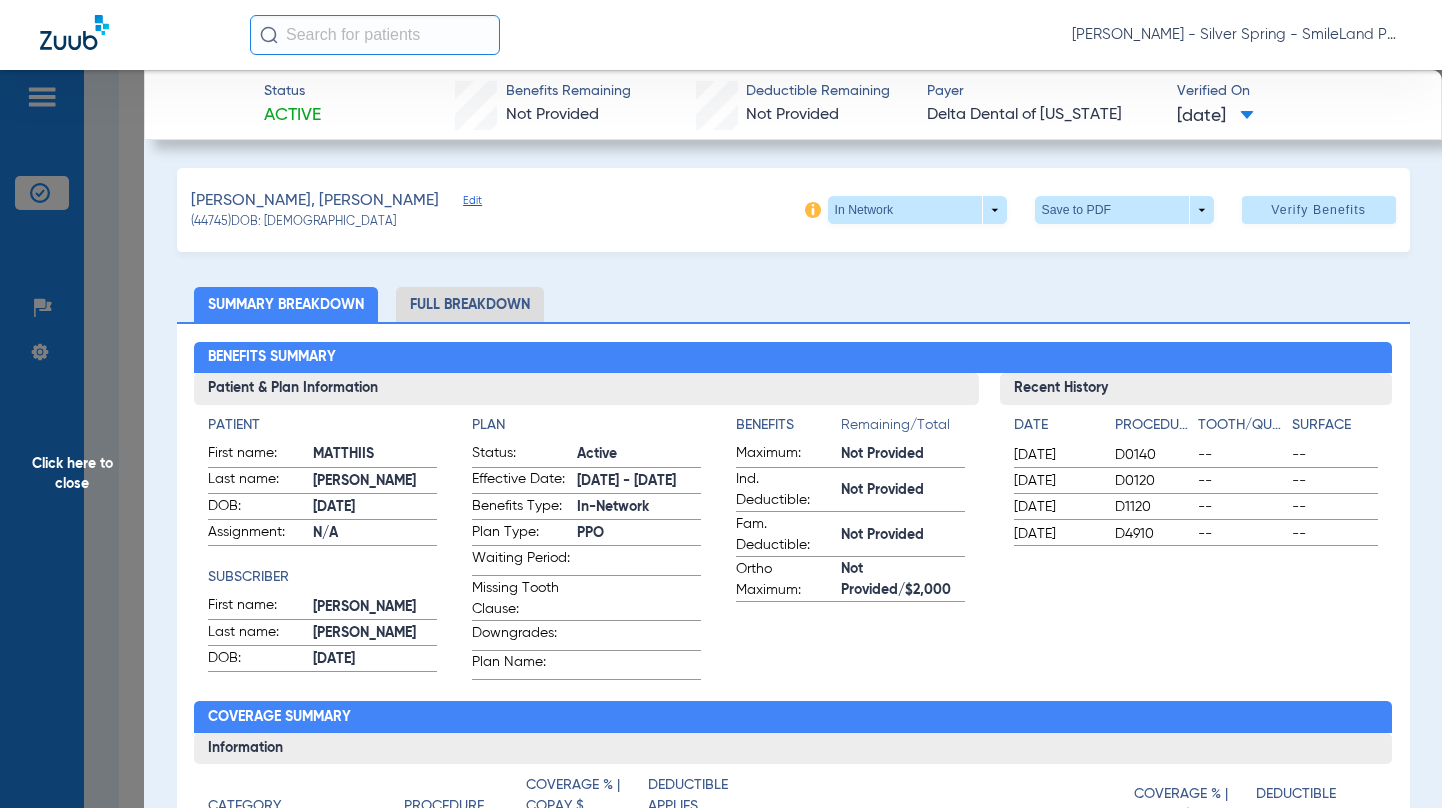 click on "Recent History Date Procedure Tooth/Quad Surface  [DATE]  D0140 -- --  [DATE]  D0120 -- --  [DATE]  D1120 -- --  [DATE]  D4910 -- --" 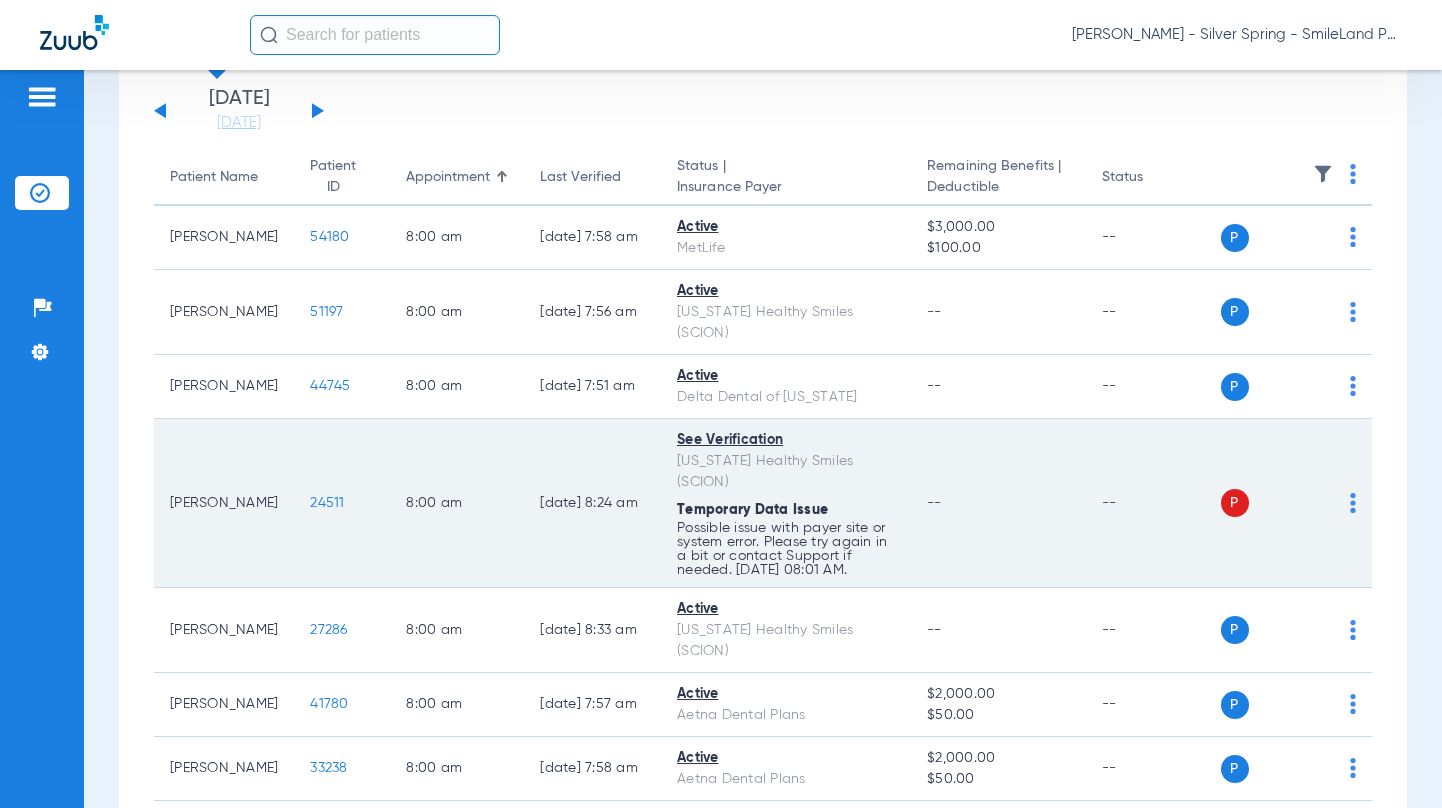 scroll, scrollTop: 70, scrollLeft: 0, axis: vertical 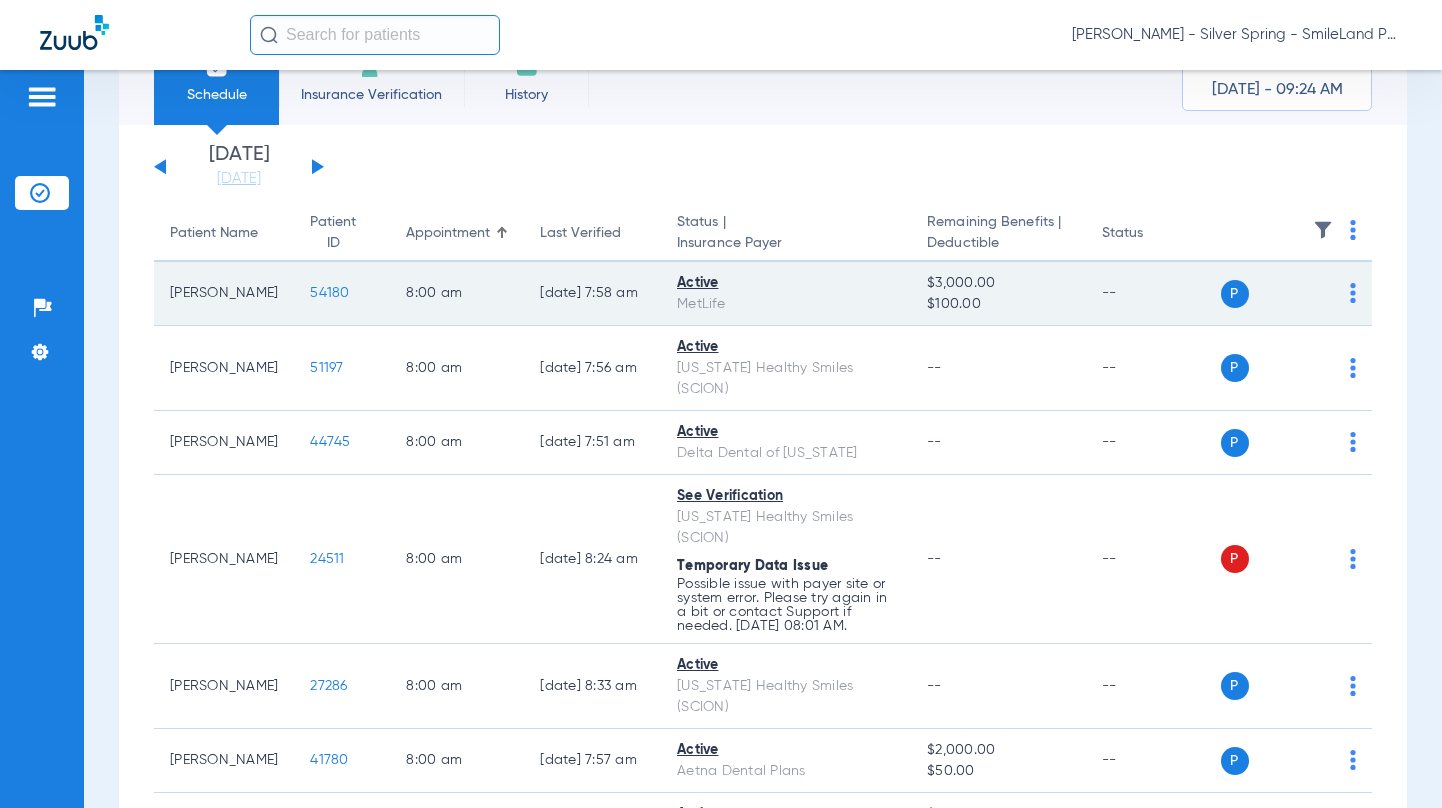 click on "54180" 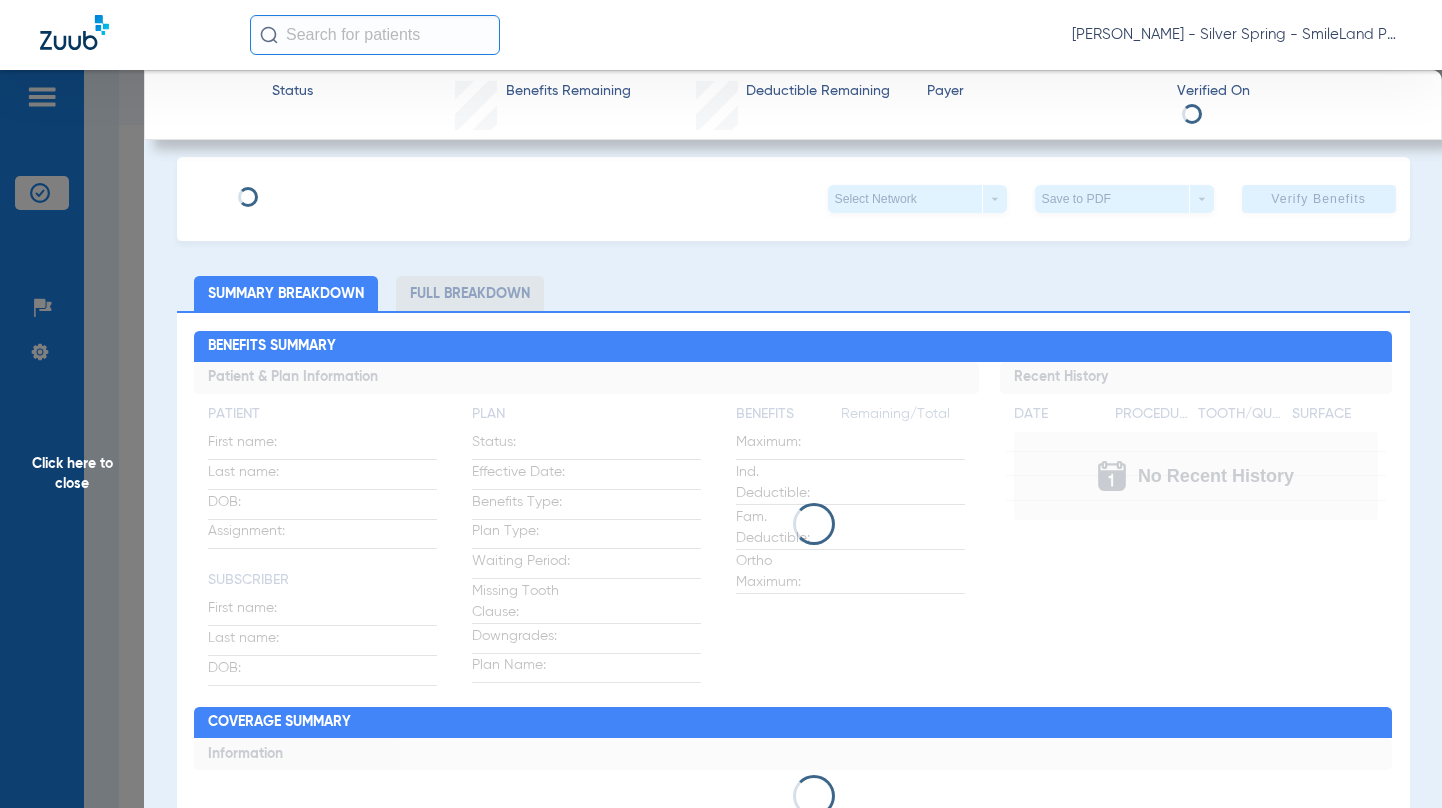 scroll, scrollTop: 0, scrollLeft: 0, axis: both 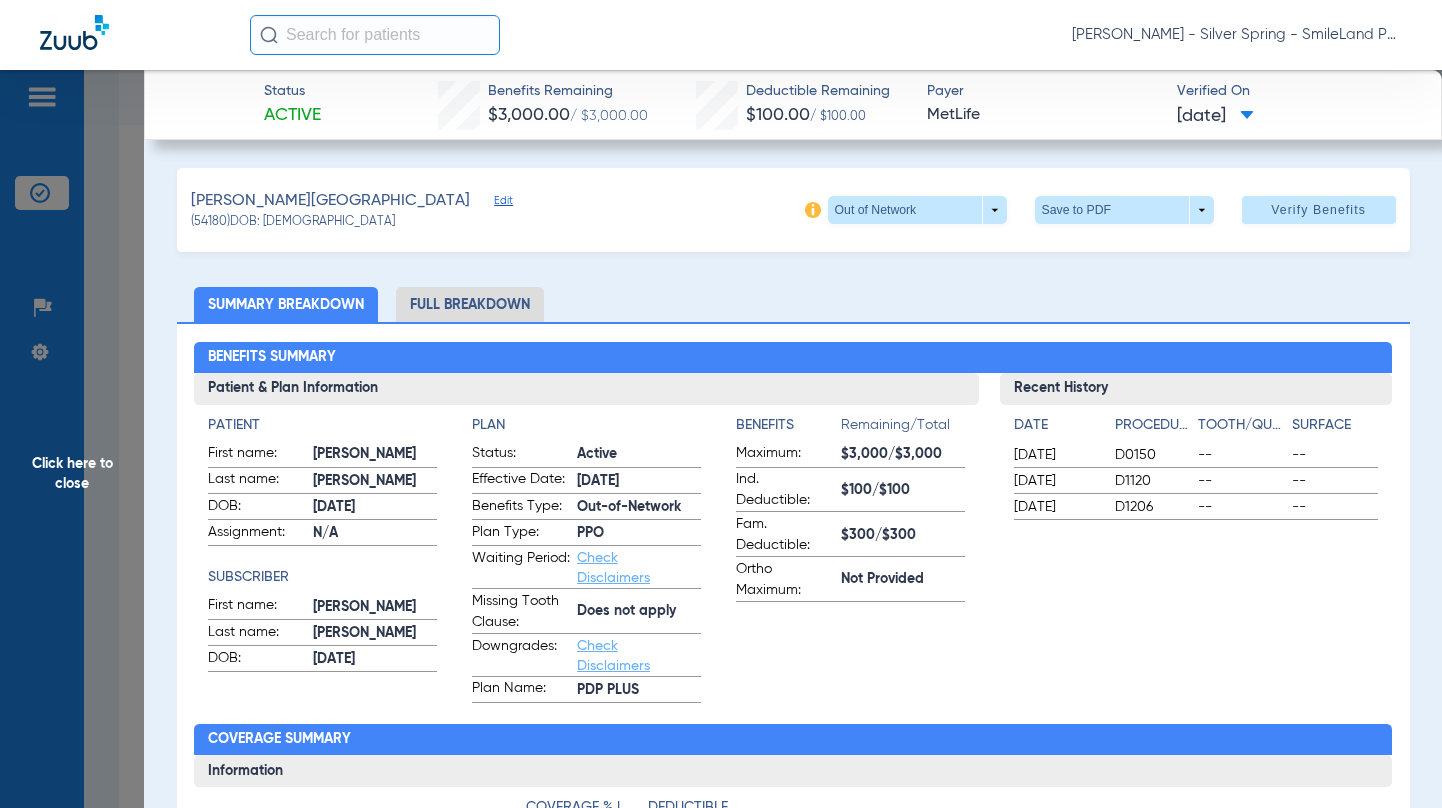 click on "Click here to close" 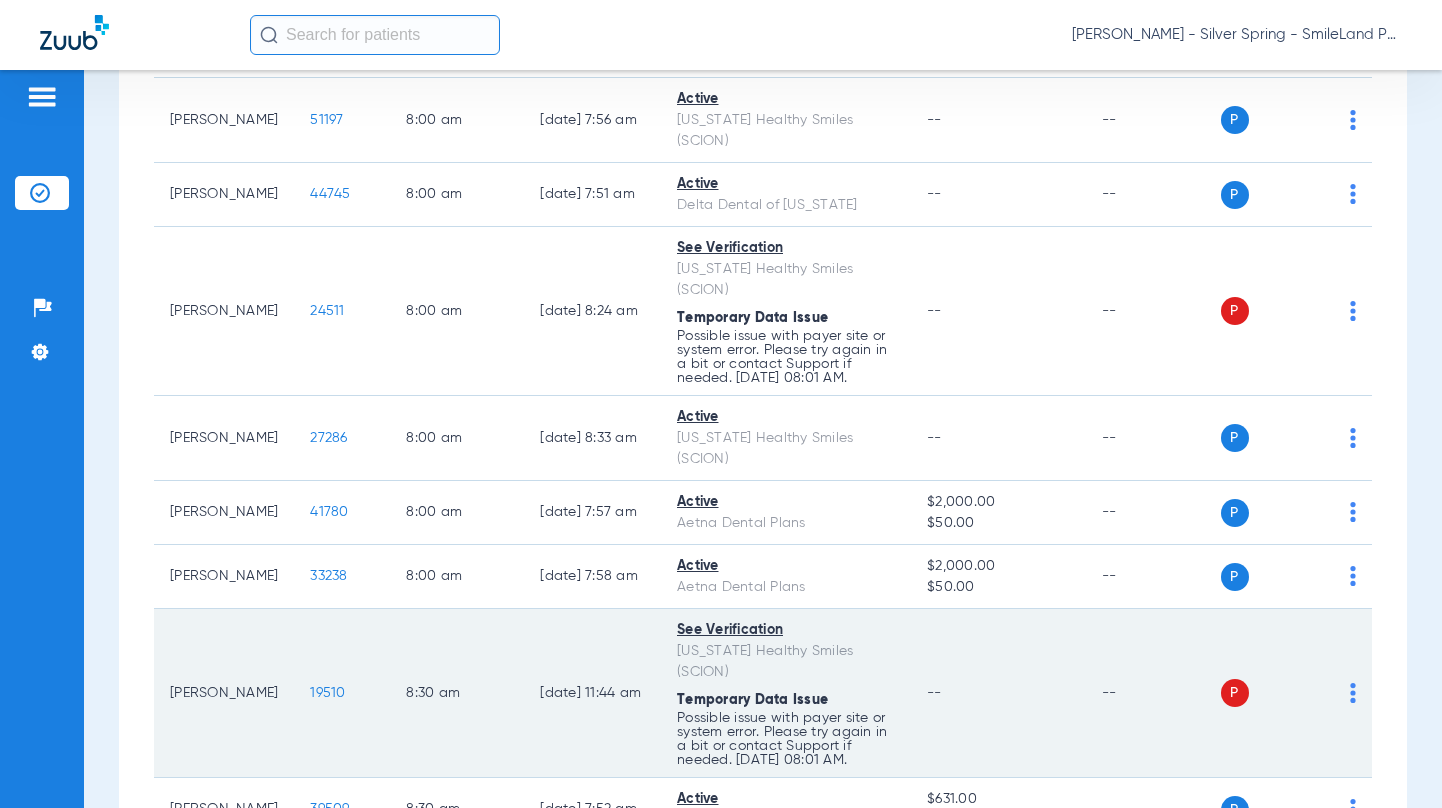 scroll, scrollTop: 370, scrollLeft: 0, axis: vertical 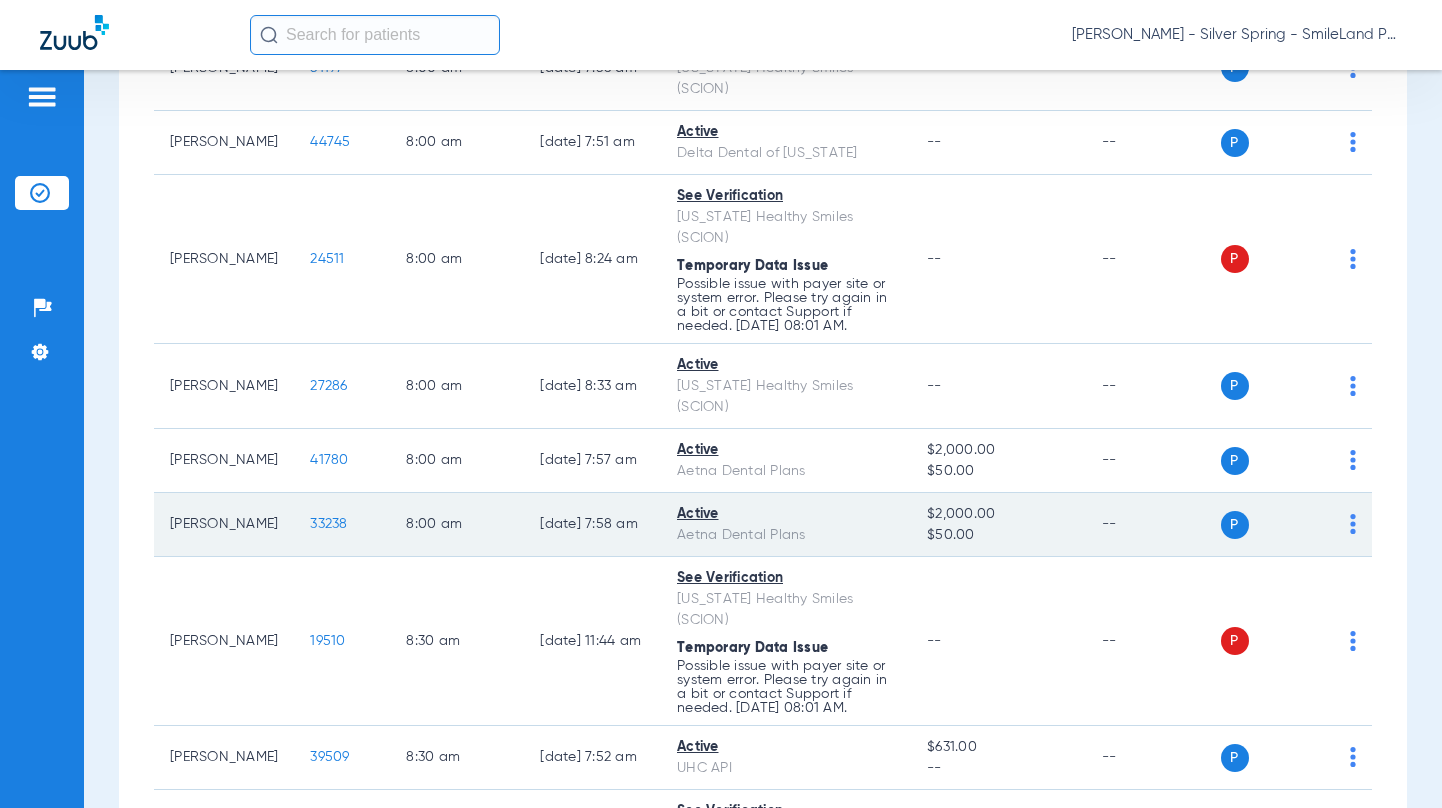 click on "33238" 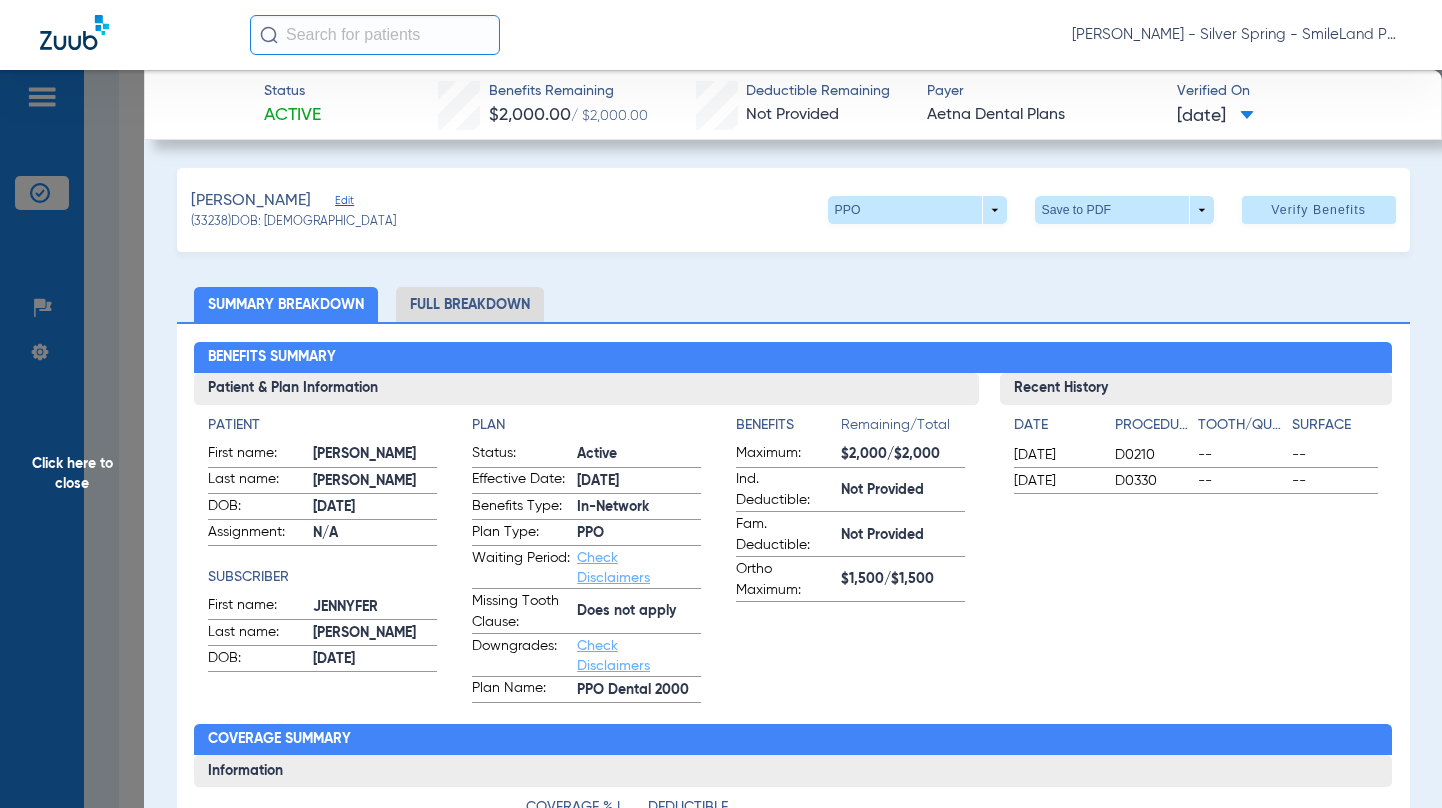click on "[PERSON_NAME]   (33238)   DOB: [DEMOGRAPHIC_DATA]   PPO  arrow_drop_down  Save to PDF  arrow_drop_down  Verify Benefits   Subscriber Information   First name  [PERSON_NAME]  Last name  [PERSON_NAME]  DOB  mm / dd / yyyy [DATE]  Member ID  W234588082  Group ID (optional)  72442501100001  Insurance Payer   Insurance
Aetna Dental Plans  Provider   Dentist
[PERSON_NAME]  1518286731  remove   Dependent Information   First name  [PERSON_NAME]  Last name  [PERSON_NAME]  DOB  mm / dd / yyyy [DATE]  Member ID  same as subscriber W234588082  Summary Breakdown   Full Breakdown  Benefits Summary Patient & Plan Information Patient First name:  [PERSON_NAME]  Last name:  [PERSON_NAME]:  [DEMOGRAPHIC_DATA]  Assignment:  N/A  Subscriber First name:  [PERSON_NAME]  Last name:  [PERSON_NAME]  DOB:  [DEMOGRAPHIC_DATA]  Plan Status:  Active  Effective Date:  [DATE]  Benefits Type:  In-Network  Plan Type:  PPO  Waiting Period:  Check Disclaimers  Missing Tooth Clause:  Does not apply  Downgrades:  Check Disclaimers  Plan Name:  PPO Dental 2000  Benefits Maximum:" 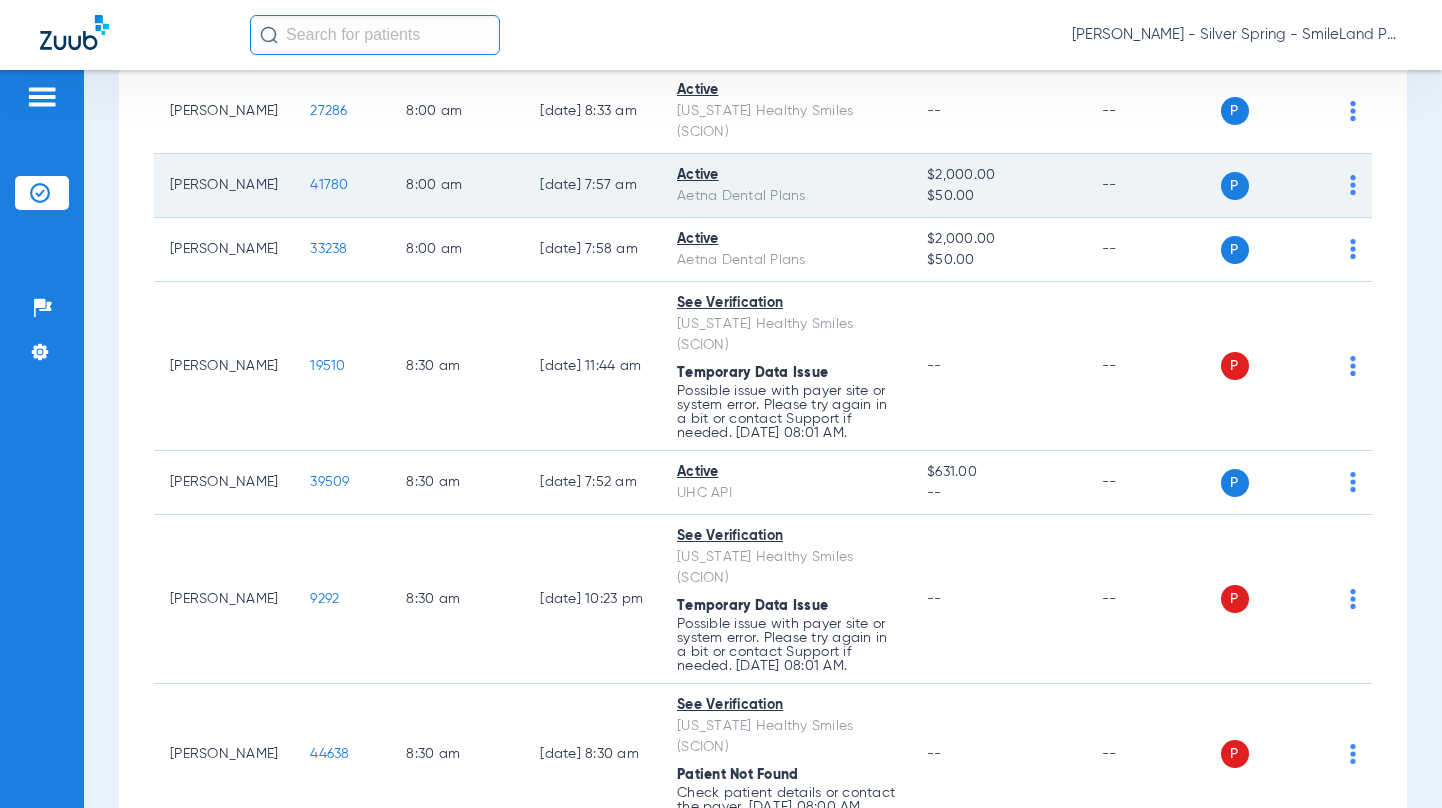 scroll, scrollTop: 670, scrollLeft: 0, axis: vertical 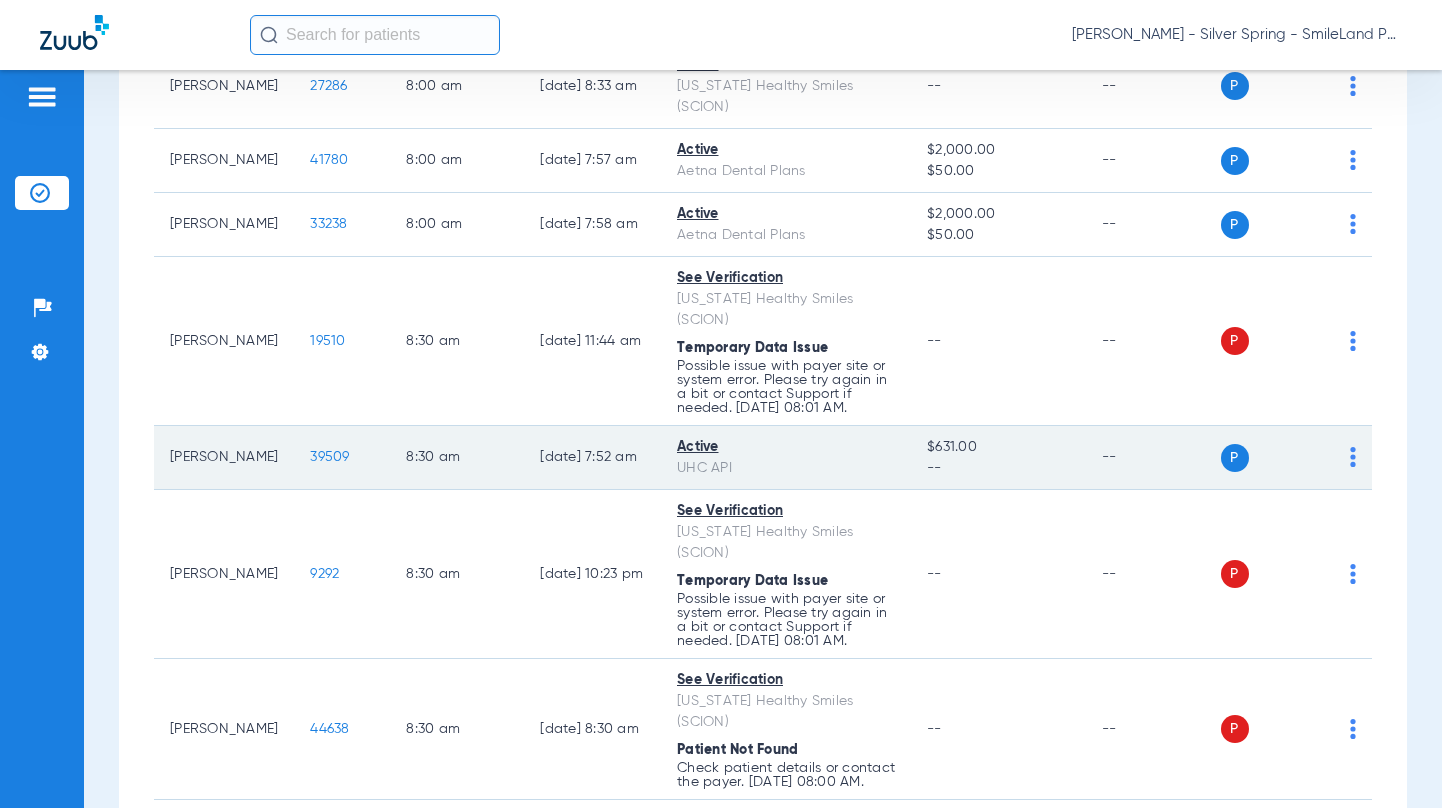 click on "39509" 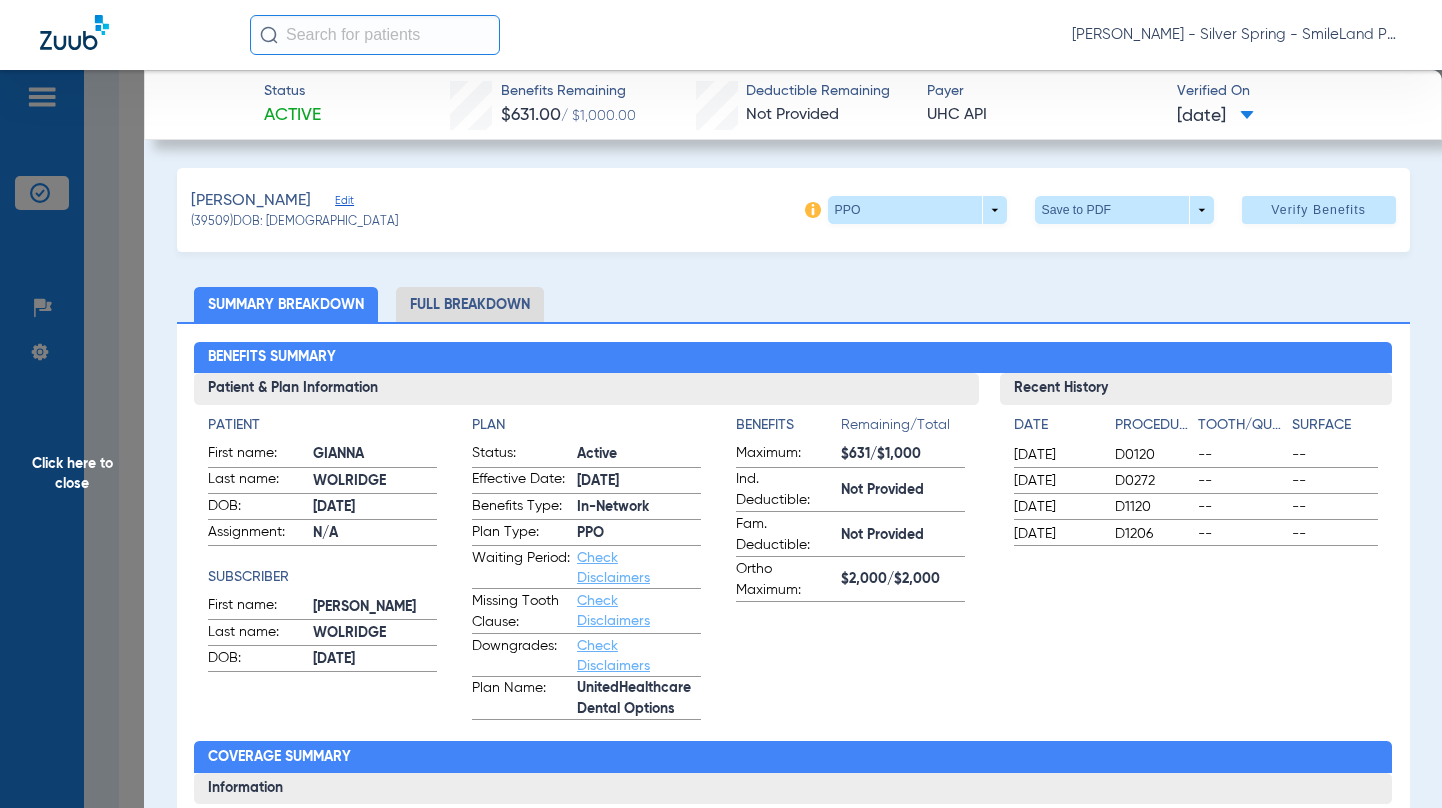 click on "Click here to close" 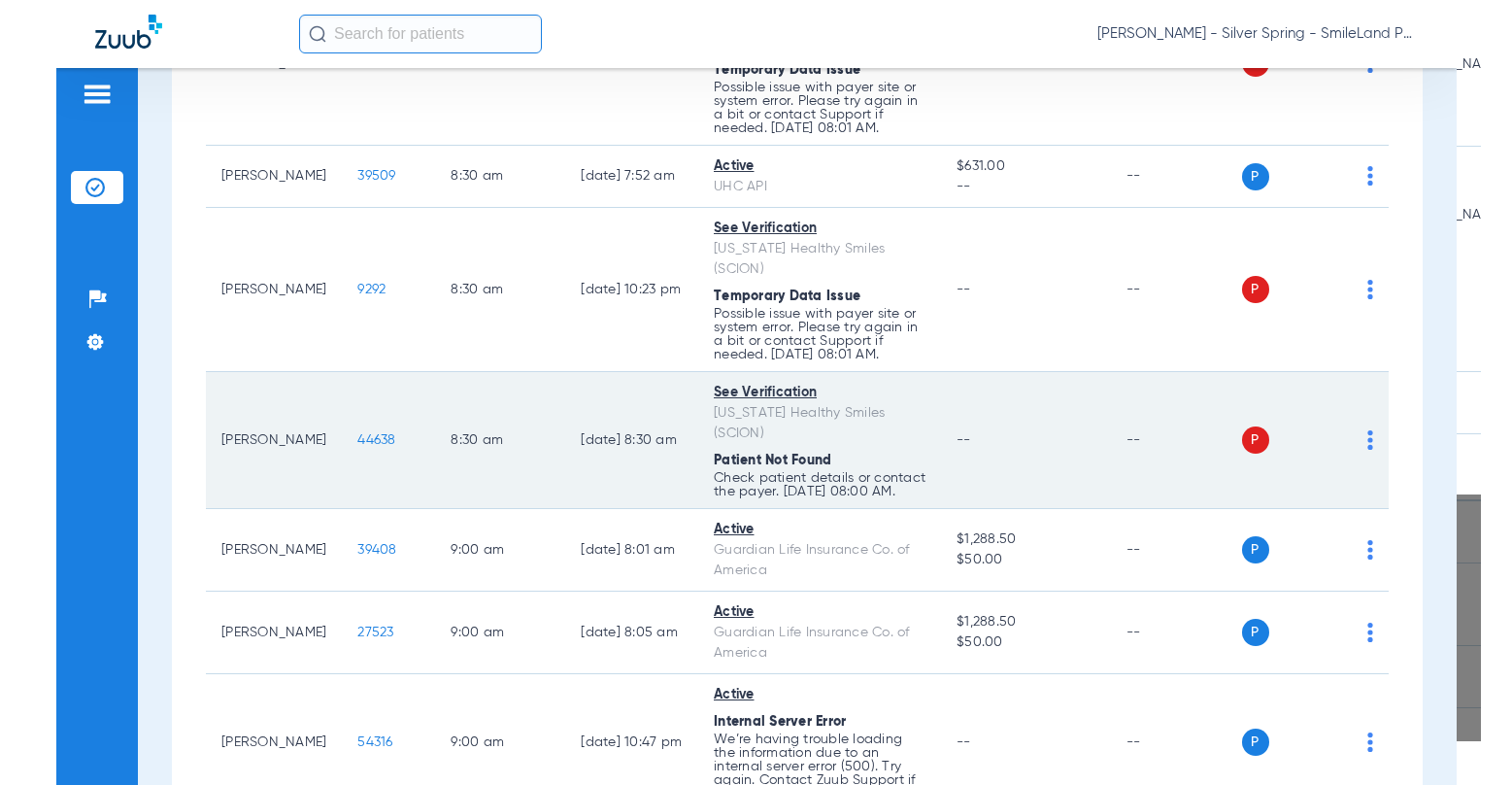 scroll, scrollTop: 942, scrollLeft: 0, axis: vertical 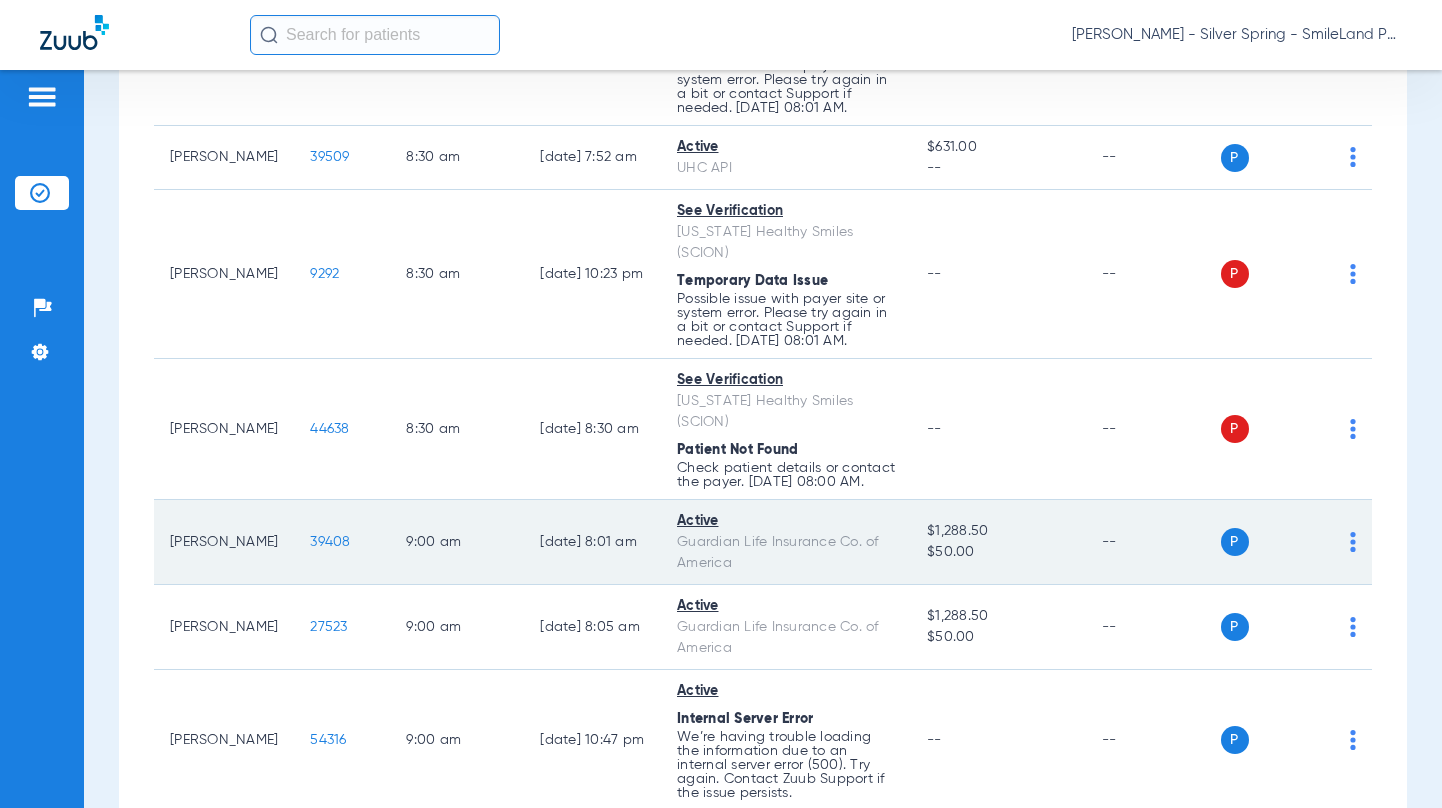 click on "39408" 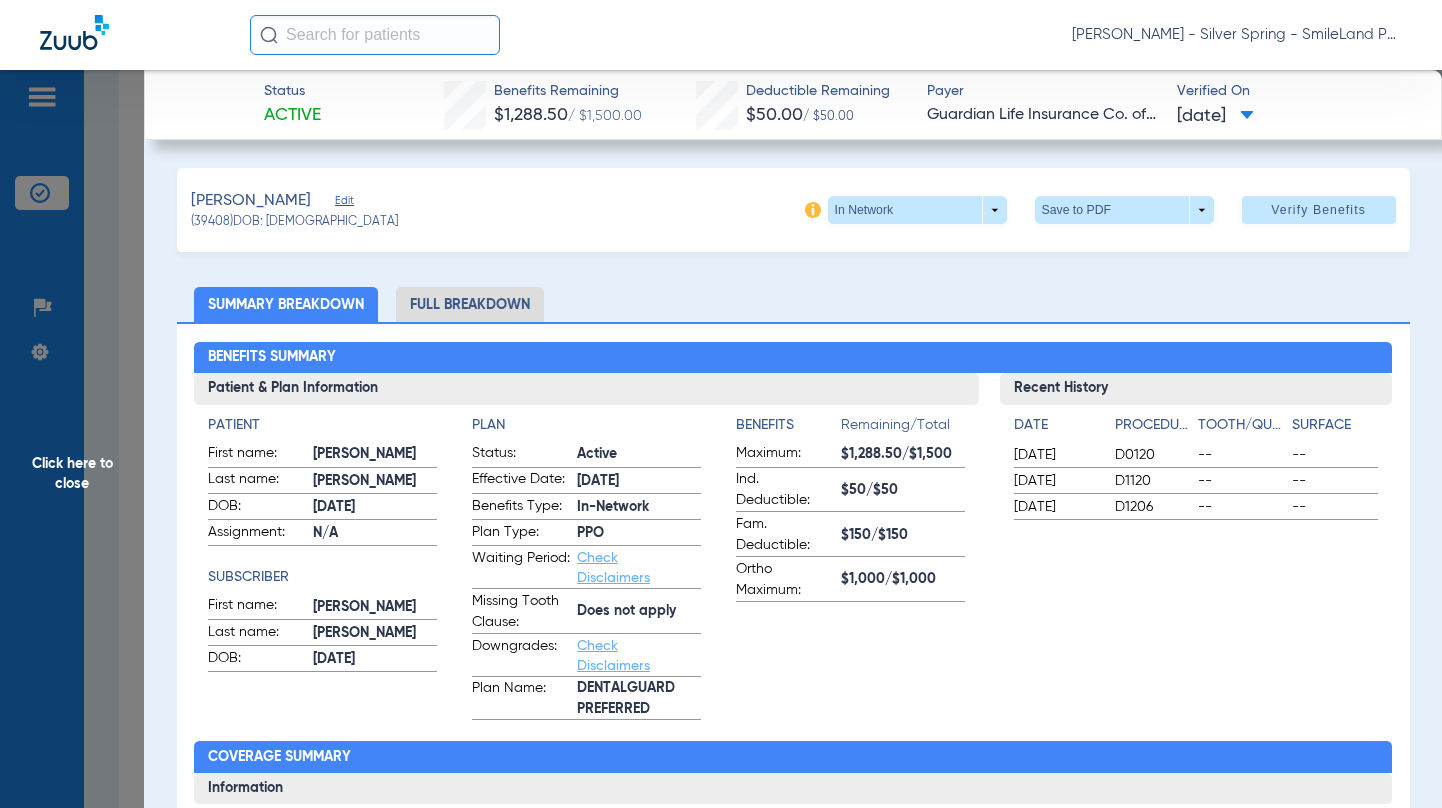 click on "Click here to close" 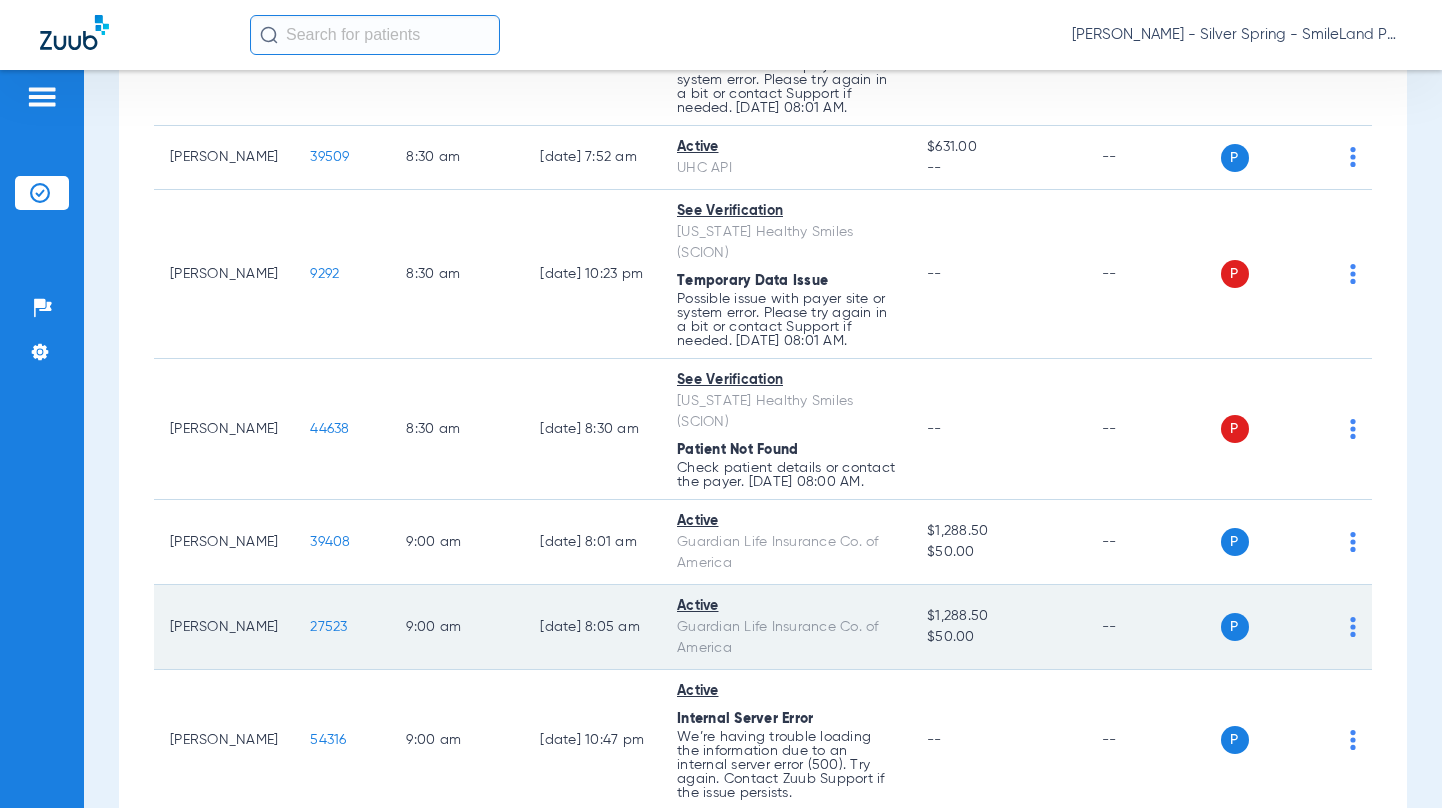 click on "27523" 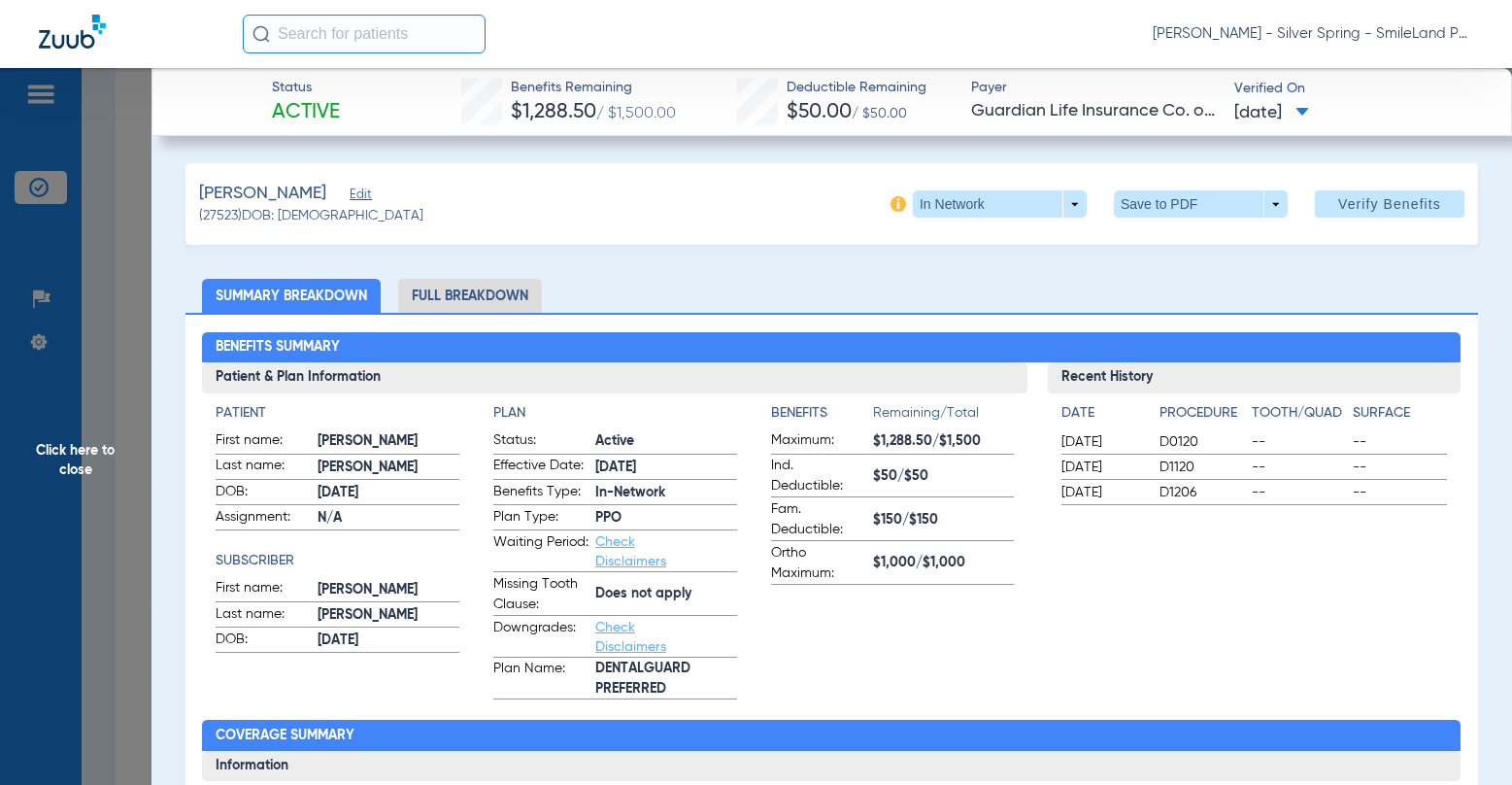 scroll, scrollTop: 892, scrollLeft: 0, axis: vertical 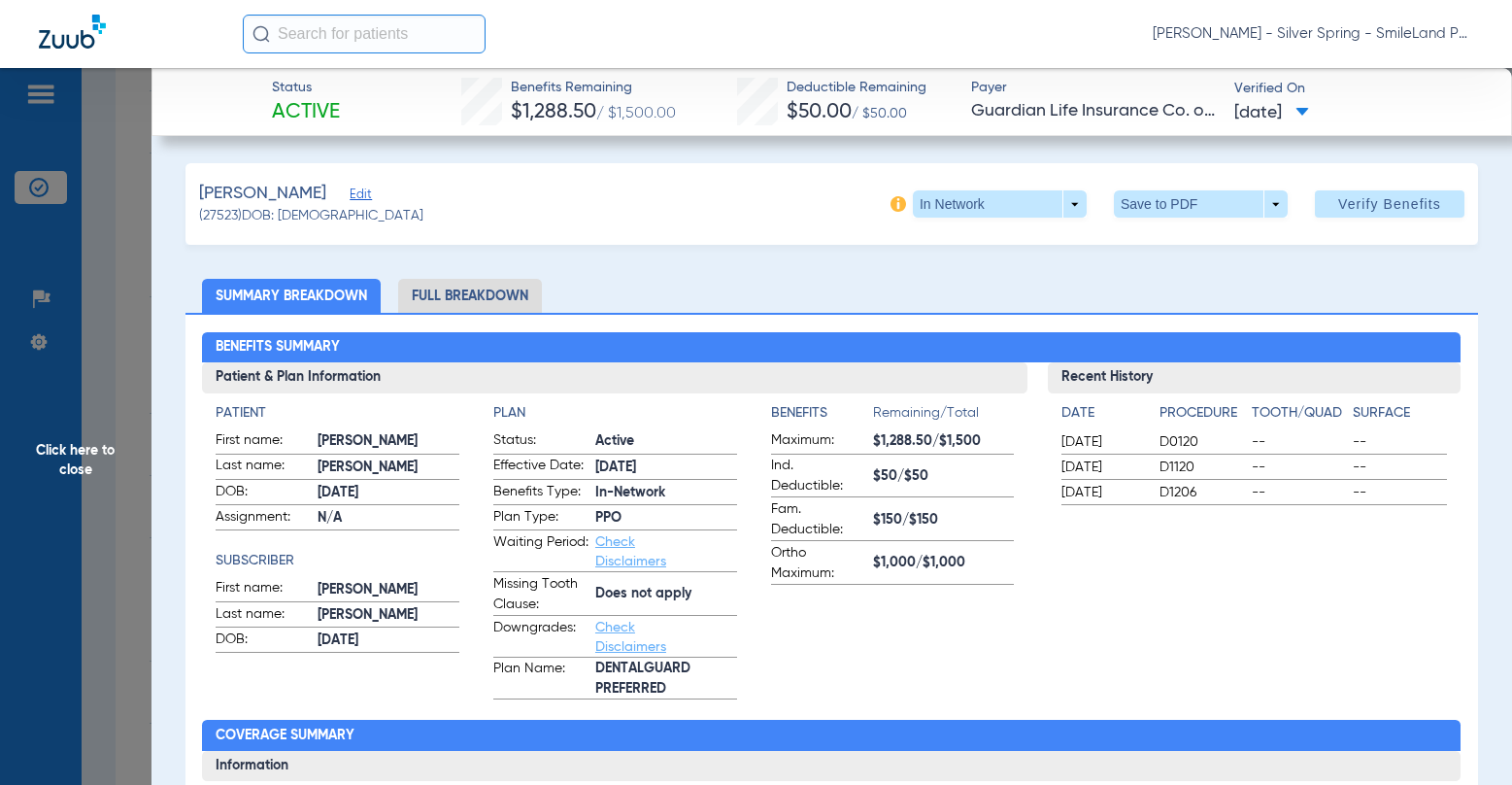 click on "Click here to close" 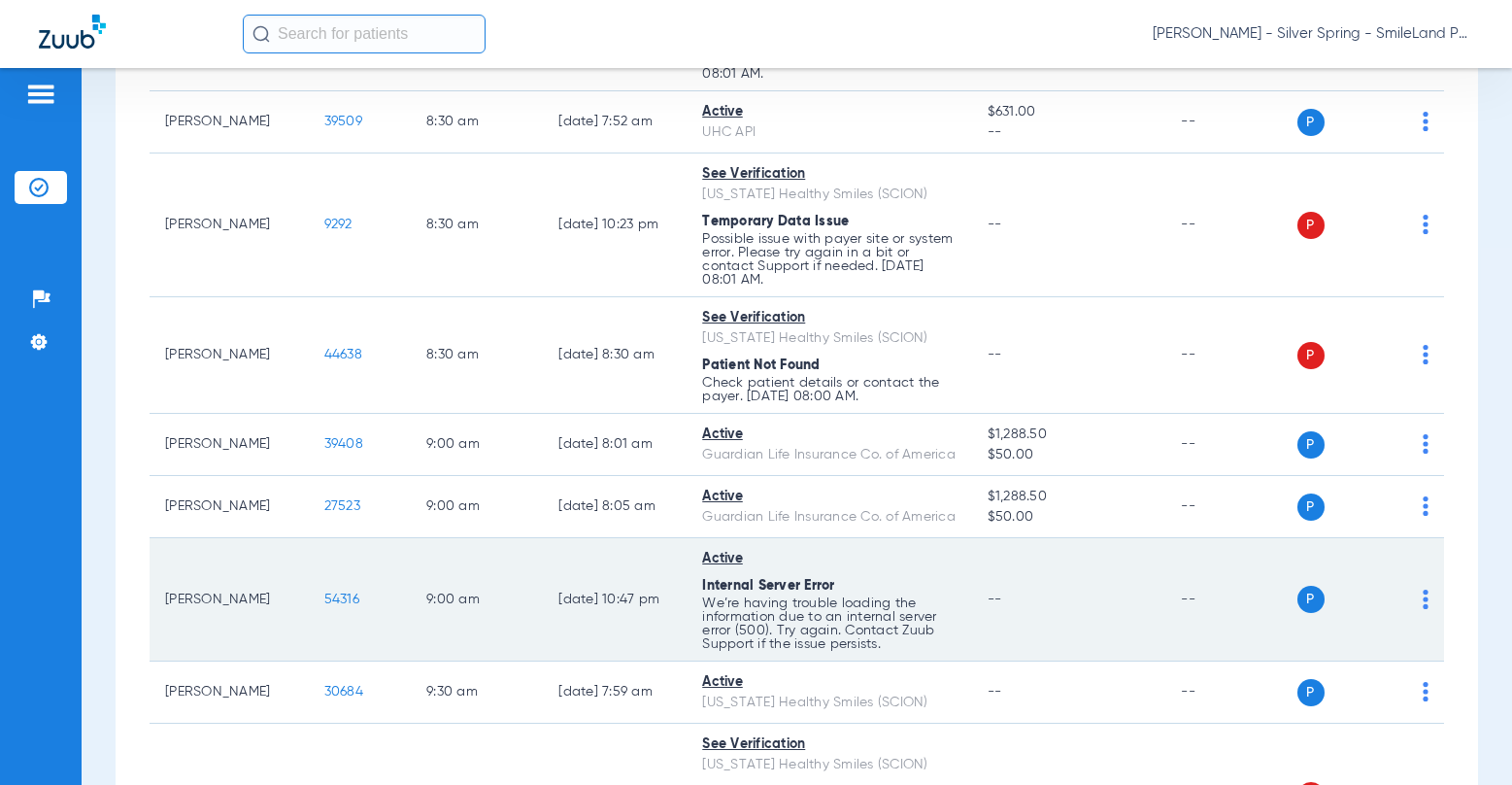 click on "54316" 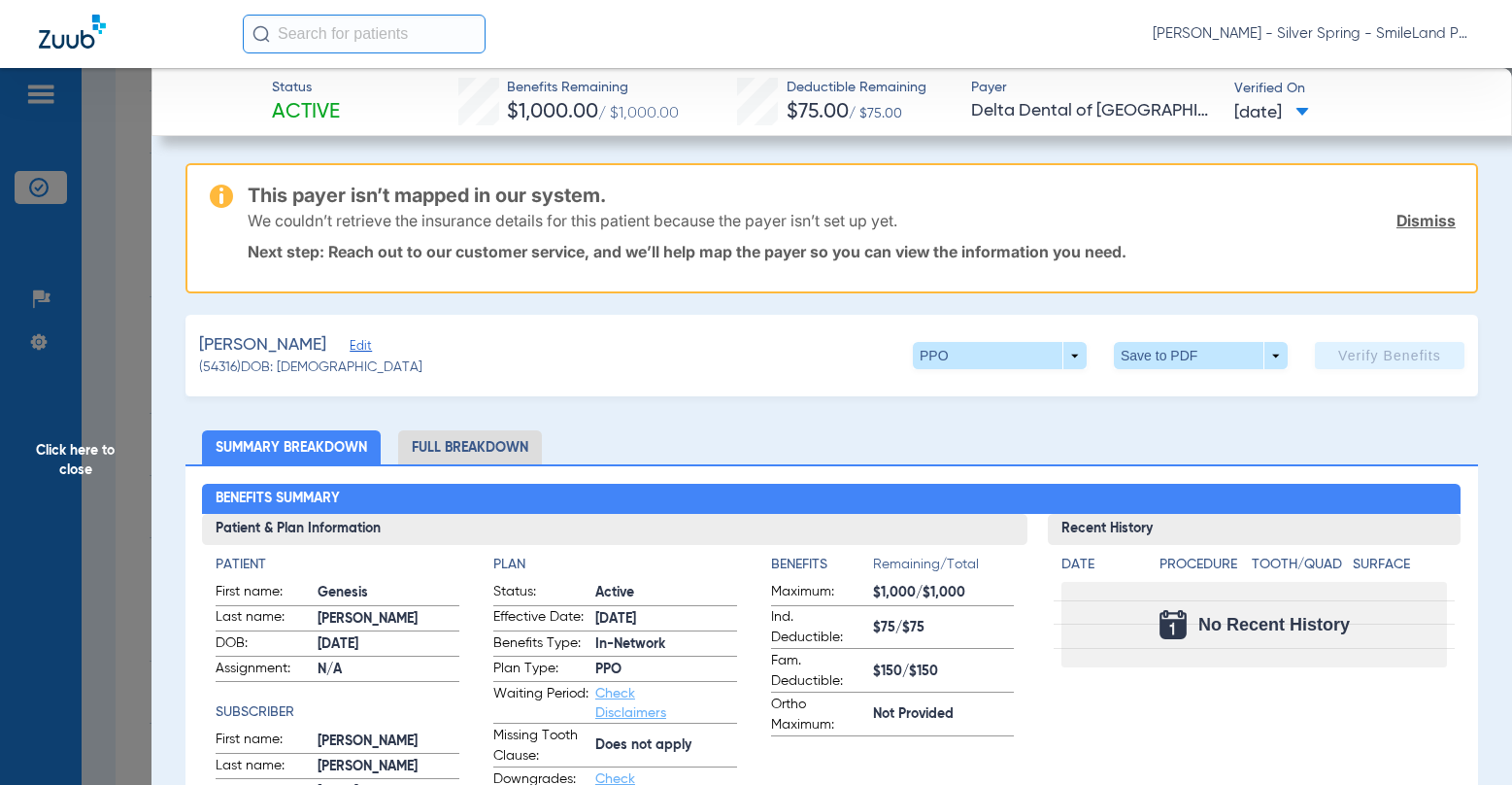 click on "Click here to close" 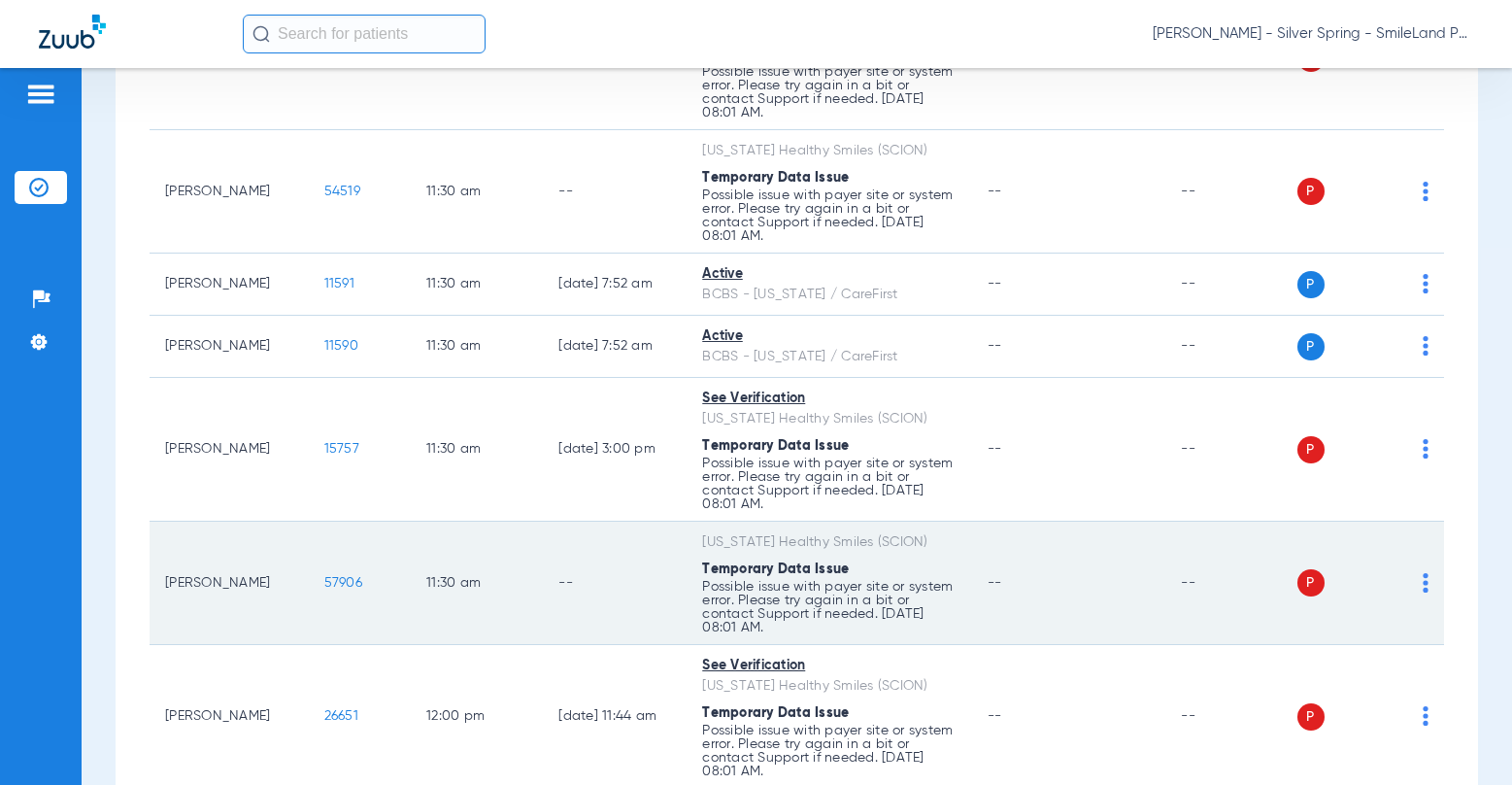 scroll, scrollTop: 3321, scrollLeft: 0, axis: vertical 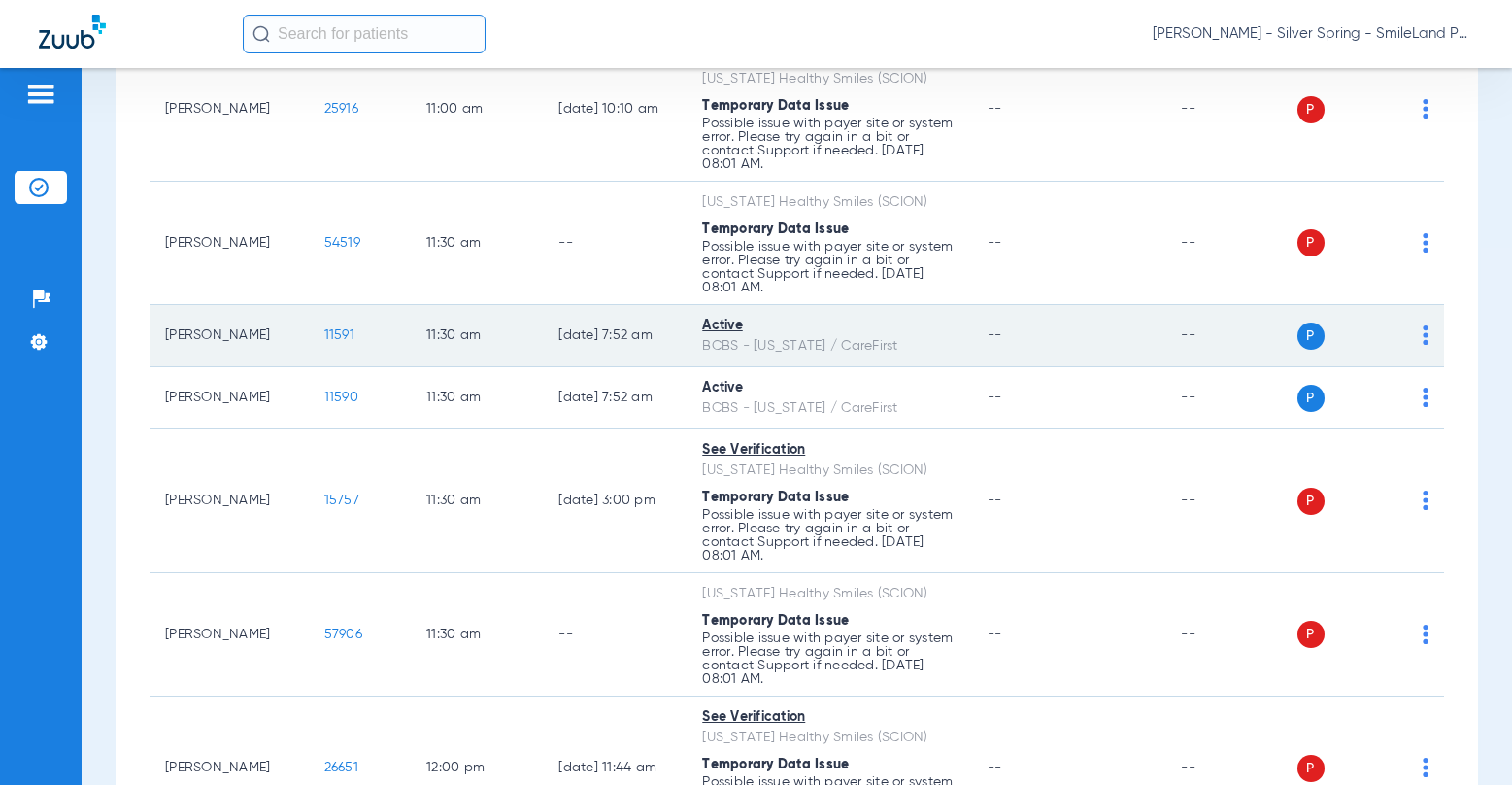 click on "11591" 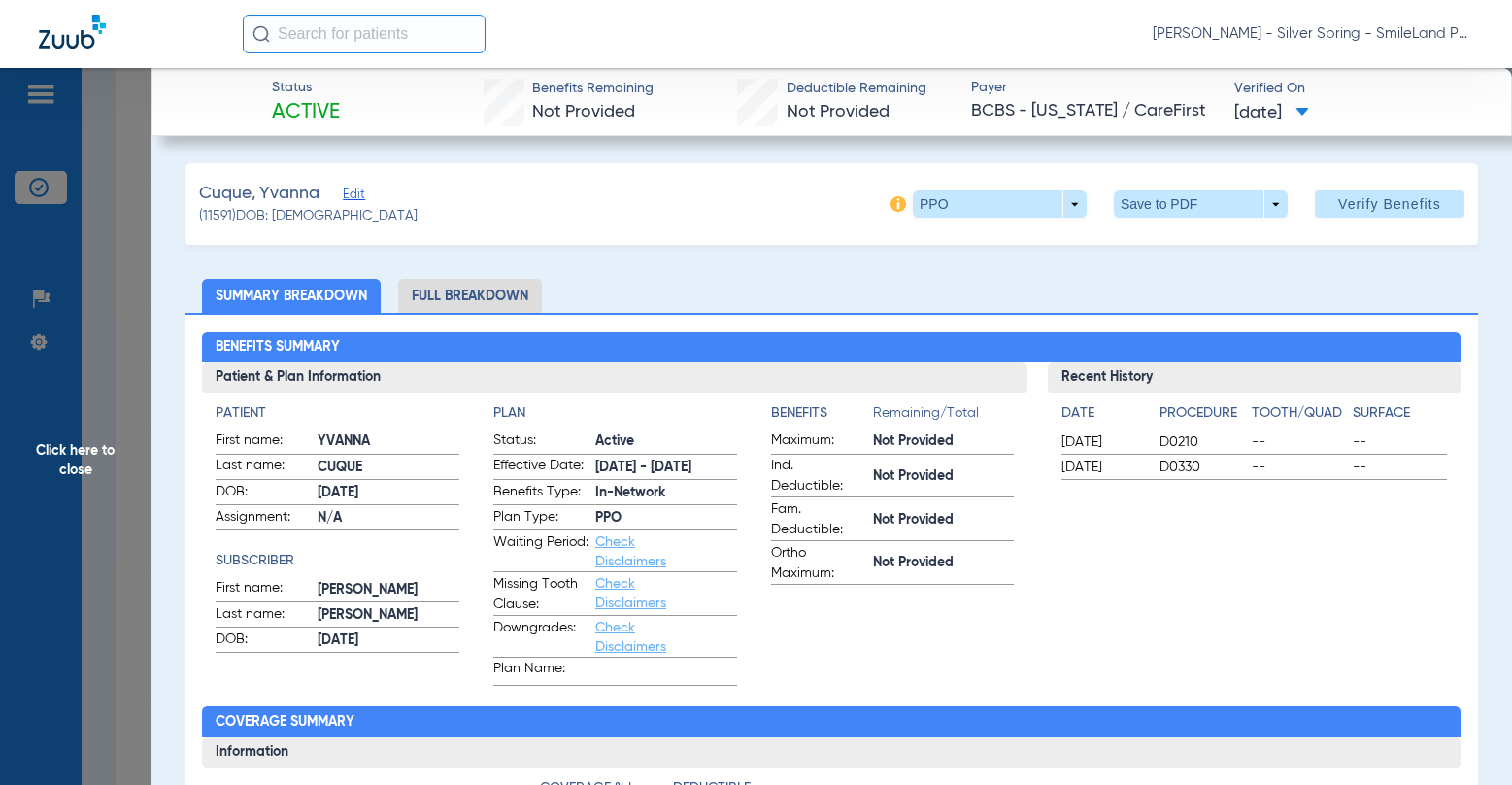 click on "Status Active  Benefits Remaining   Not Provided   Deductible Remaining   Not Provided  Payer BCBS - [US_STATE] / CareFirst   Verified On
[DATE]" 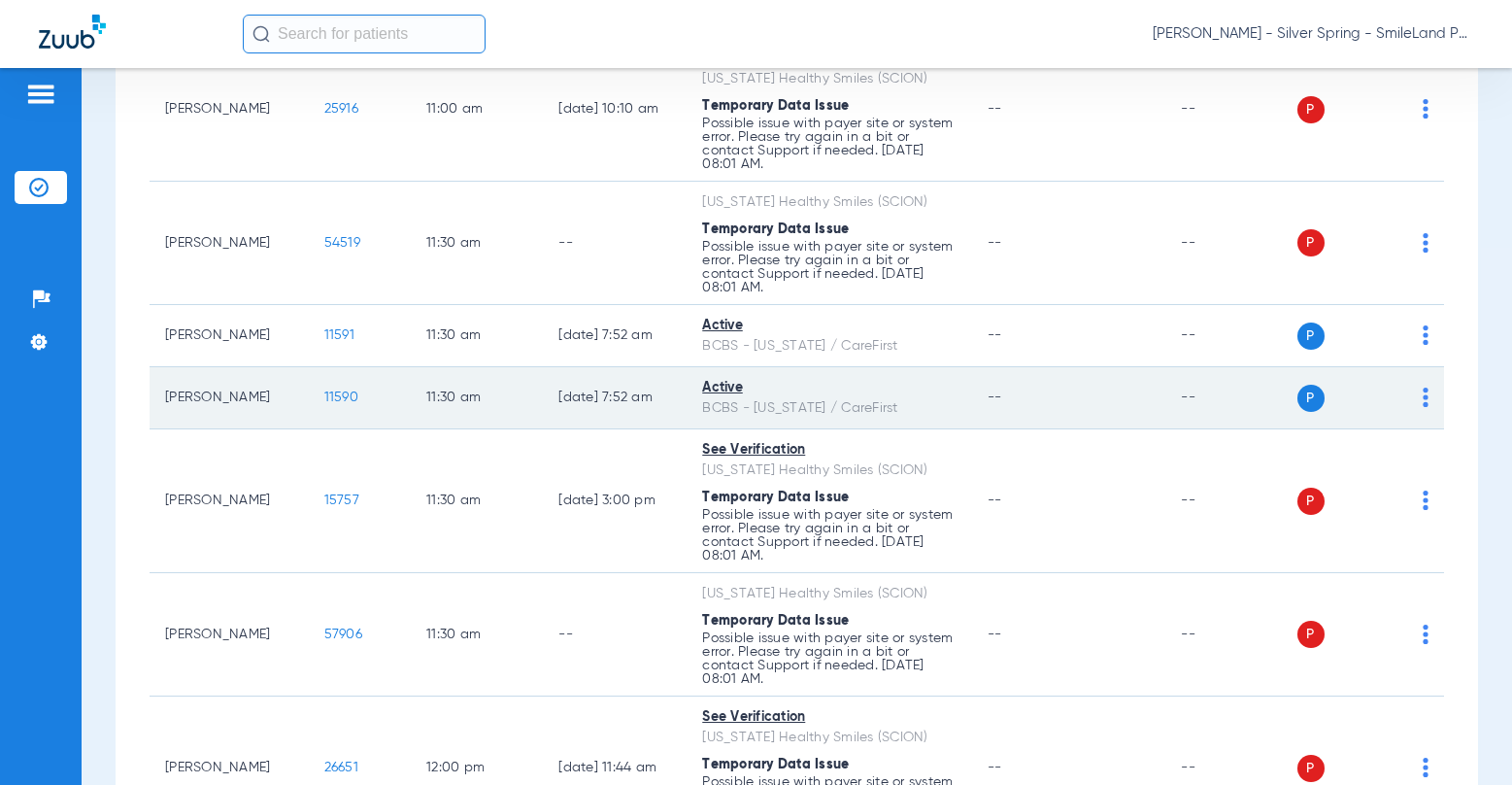 click on "11590" 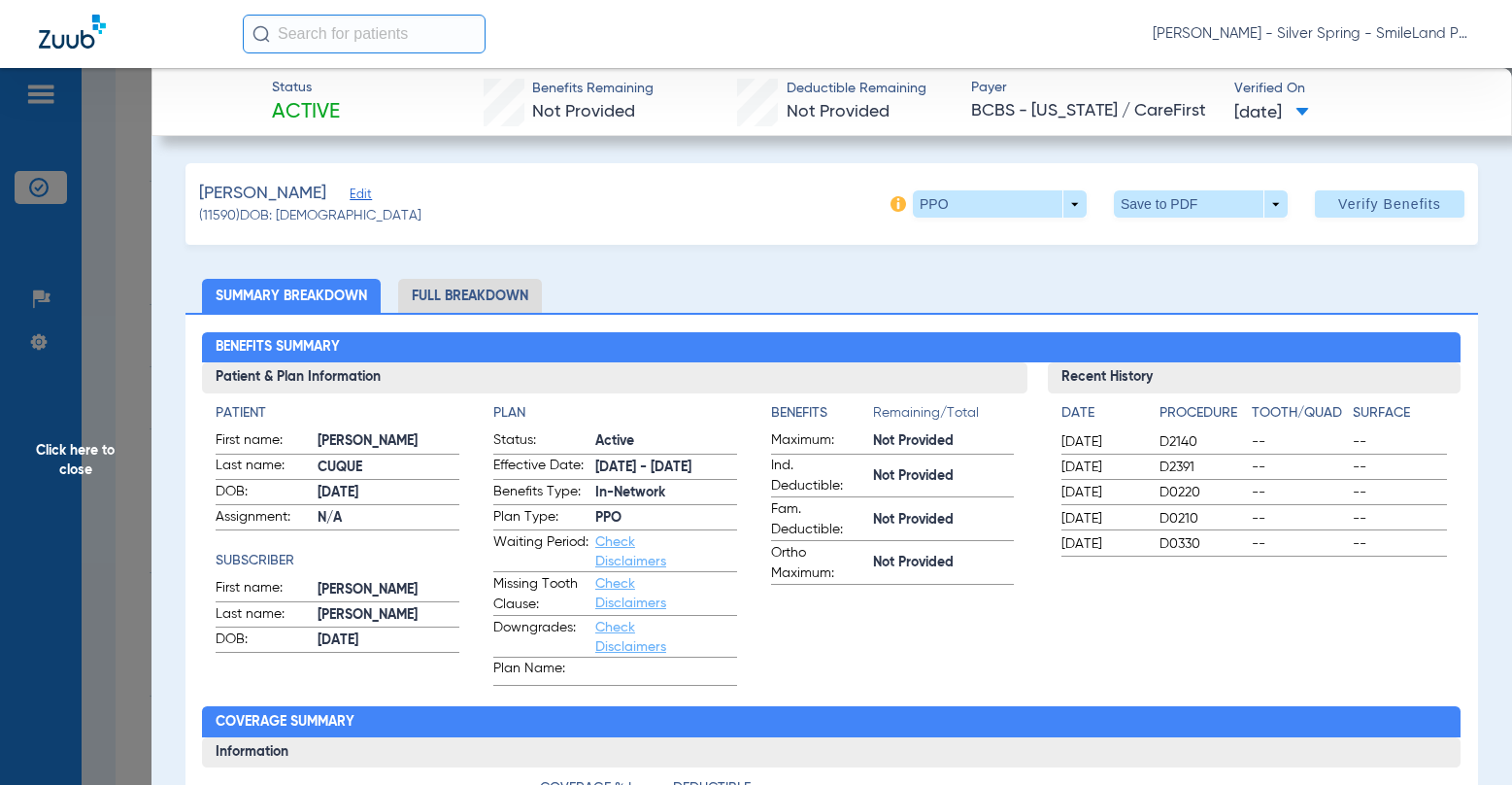 click on "Benefits Summary Patient & Plan Information Patient First name:  [PERSON_NAME]  Last name:  CUQUE  DOB:  [DEMOGRAPHIC_DATA]  Assignment:  N/A  Subscriber First name:  [PERSON_NAME]  Last name:  [PERSON_NAME]  DOB:  [DEMOGRAPHIC_DATA]  Plan Status:  Active  Effective Date:  [DATE] - [DATE]  Benefits Type:  In-Network  Plan Type:  PPO  Waiting Period:  Check Disclaimers  Missing Tooth Clause:  Check Disclaimers  Downgrades:  Check Disclaimers  Plan Name:    Benefits  Remaining/Total  Maximum:  Not Provided  Ind. Deductible:  Not Provided  Fam. Deductible:  Not Provided  Ortho Maximum:  Not Provided  Recent History Date Procedure Tooth/Quad Surface  [DATE]  D2140 -- --  [DATE]  D2391 -- --  [DATE]  D0220 -- --  [DATE]  D0210 -- --  [DATE]  D0330 -- -- Coverage Summary Information Category Procedure Coverage % | Copay $ Deductible Applies Exams: D0120  100%      No  Full Mouth X-rays: D0210  100%      No  Bitewing X-rays: D0274  100%      No  Cleanings: D1110  100%      No  Fluoride: D1208  100%      No  Sealants:" 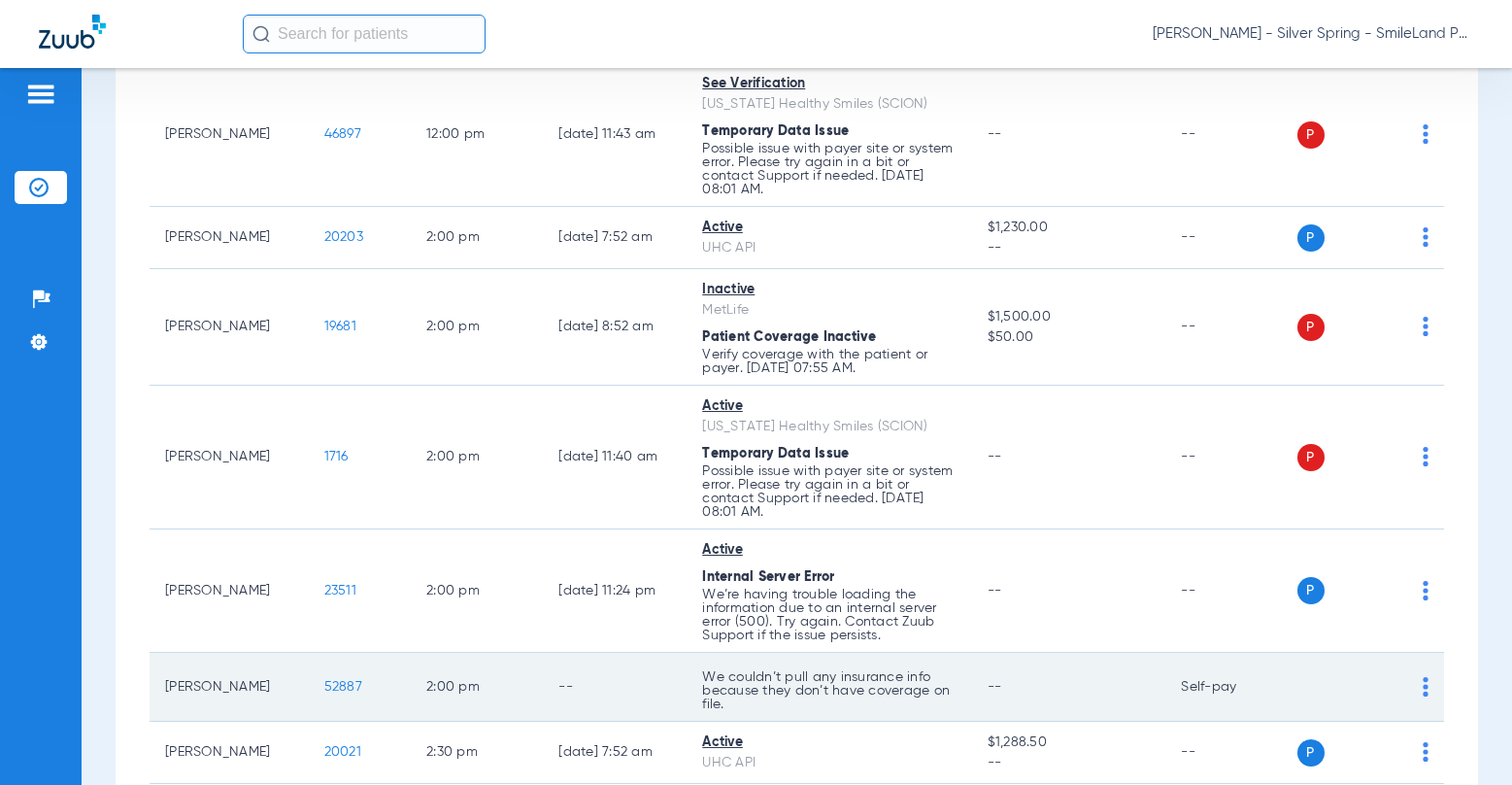 scroll, scrollTop: 4487, scrollLeft: 0, axis: vertical 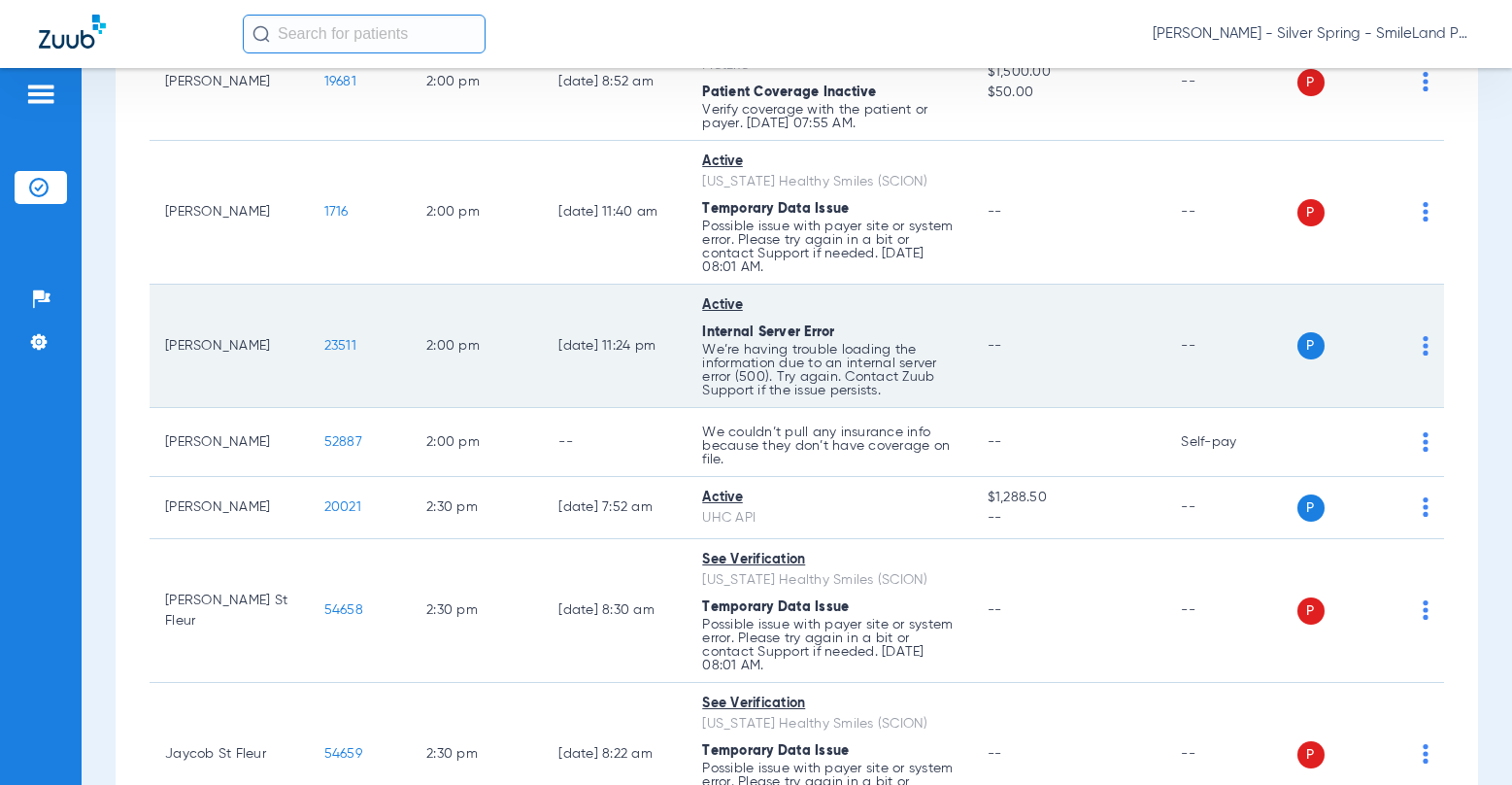 click on "23511" 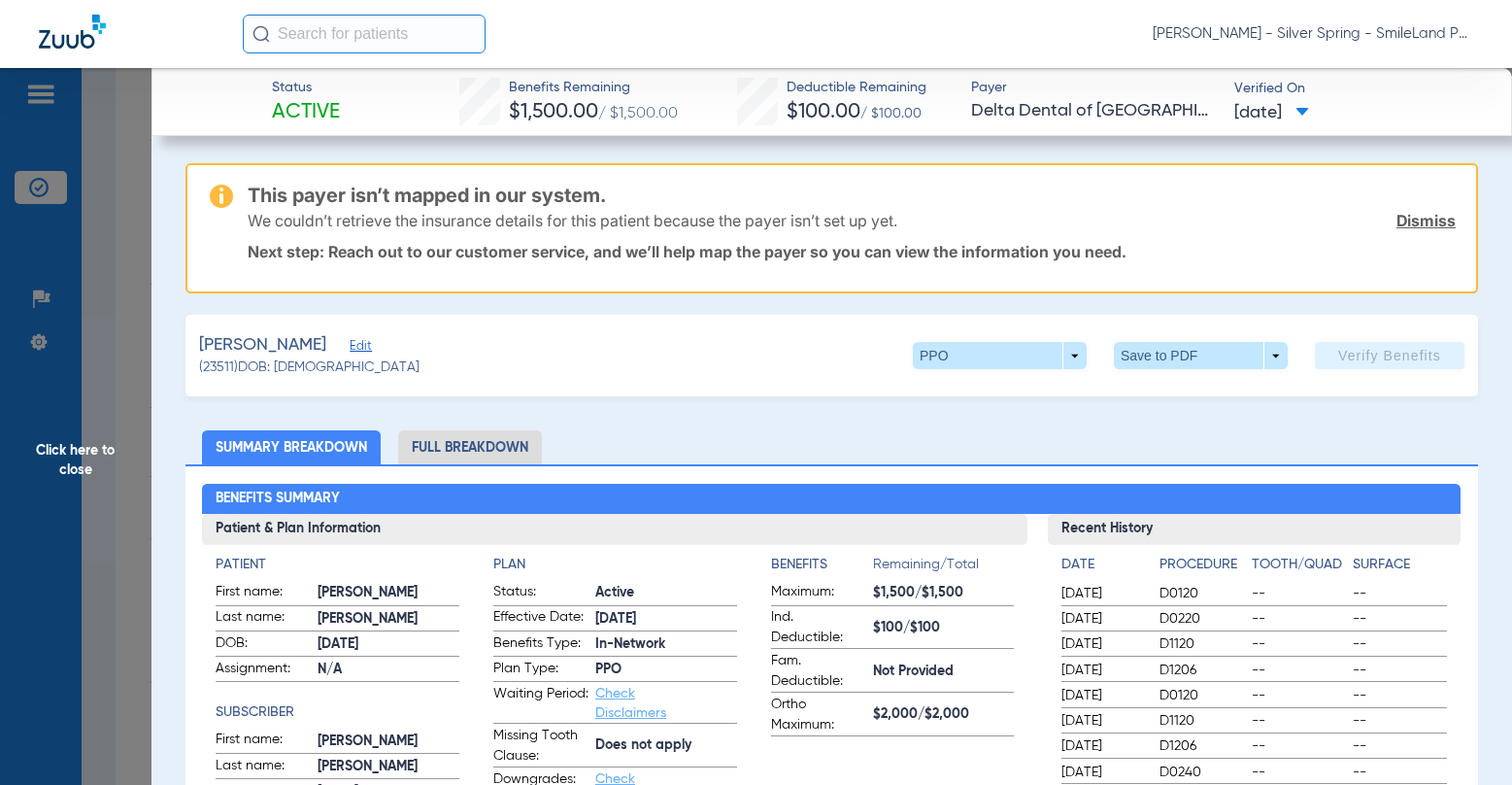 drag, startPoint x: 1293, startPoint y: 124, endPoint x: 1014, endPoint y: 3, distance: 304.10853 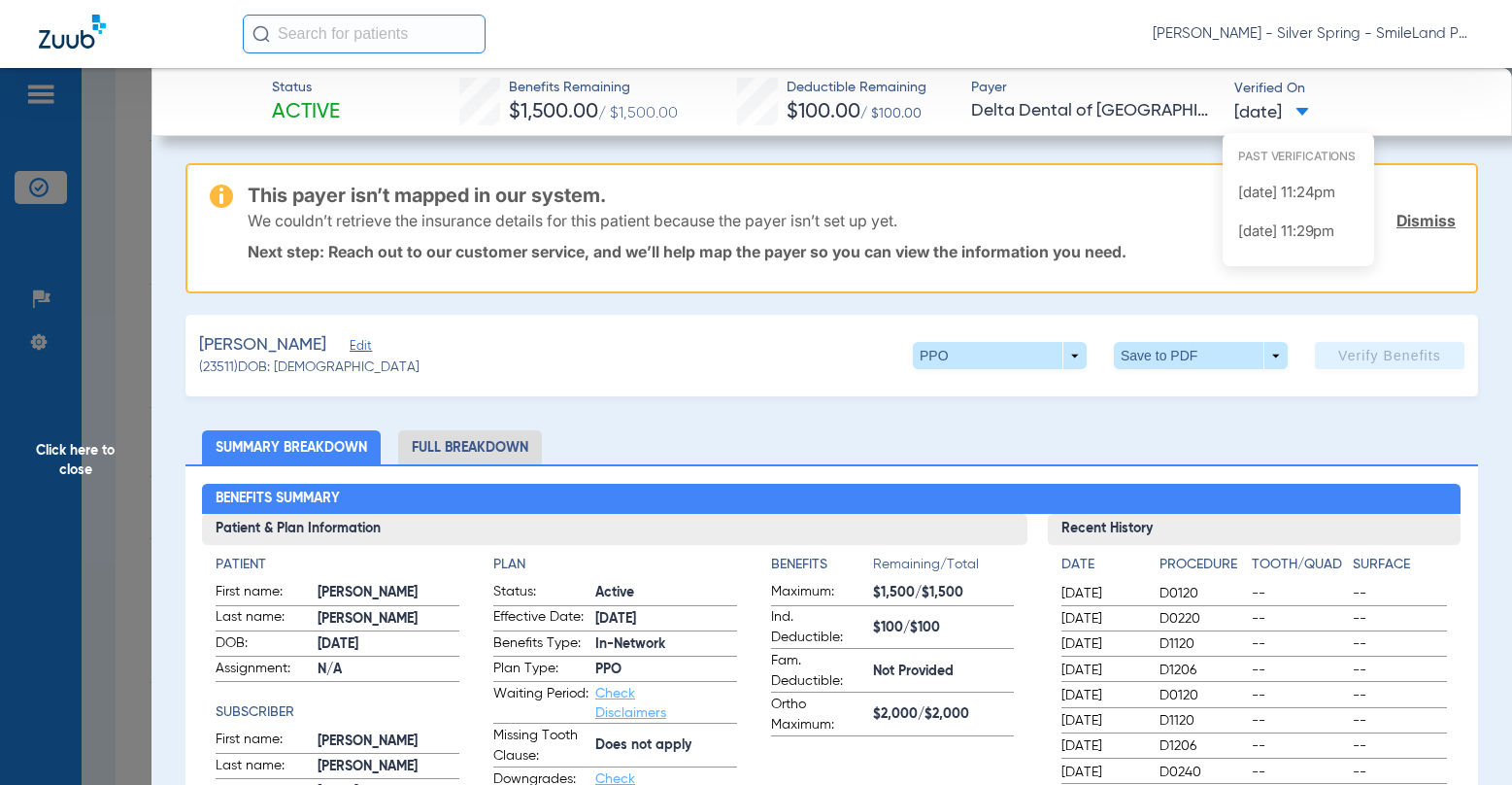 click at bounding box center (756, 392) 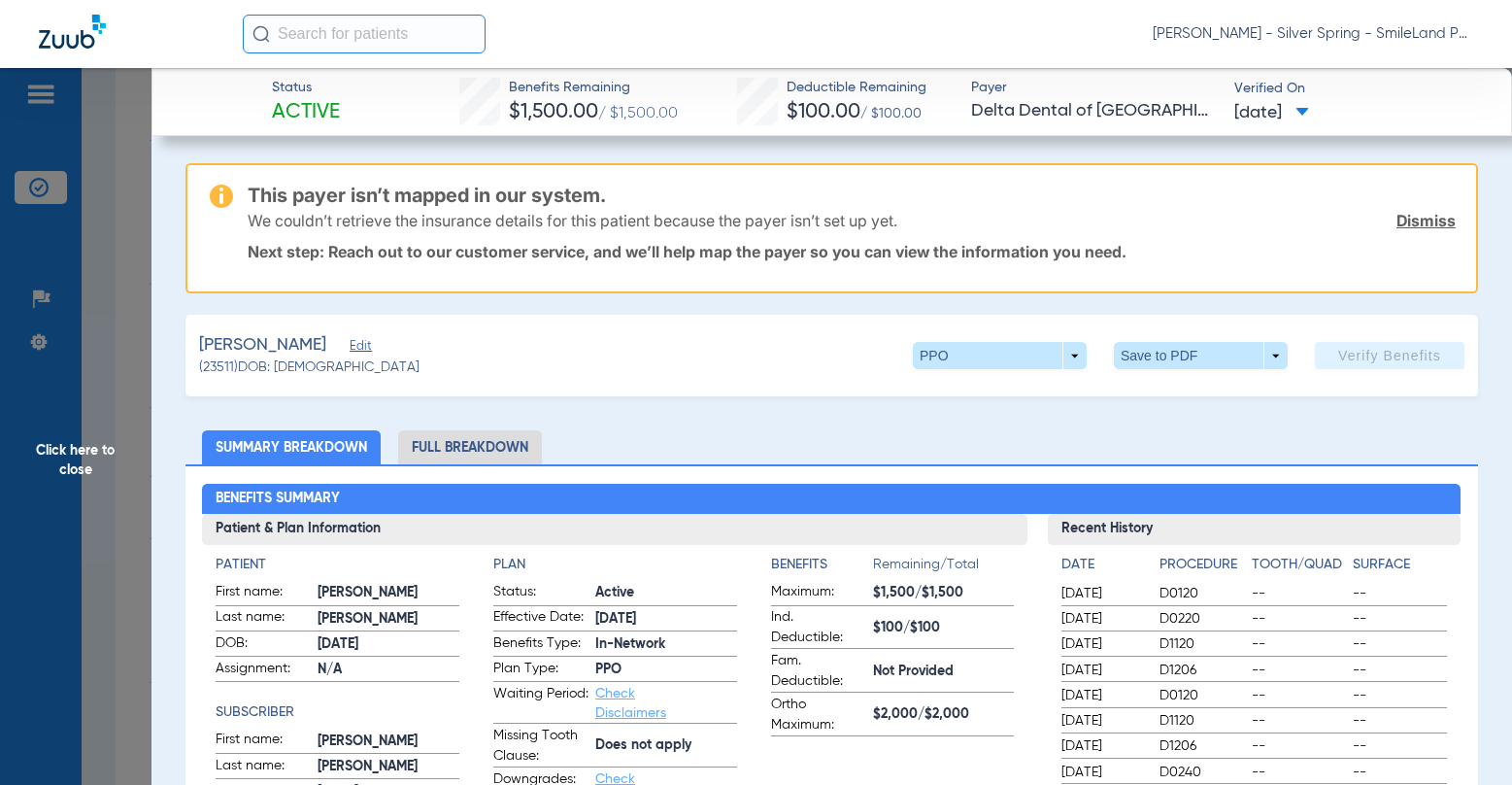 click on "Click here to close" 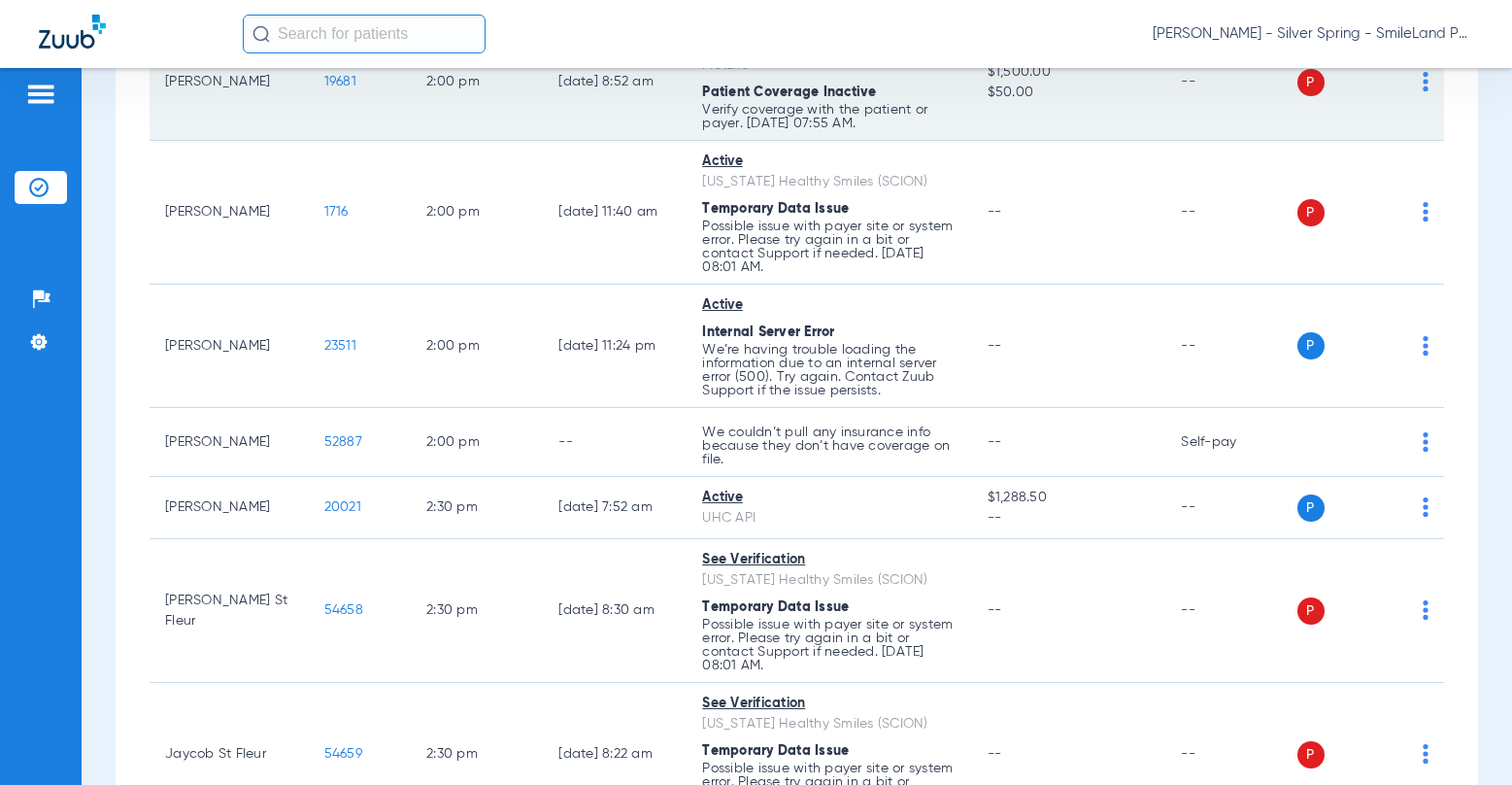 click on "19681" 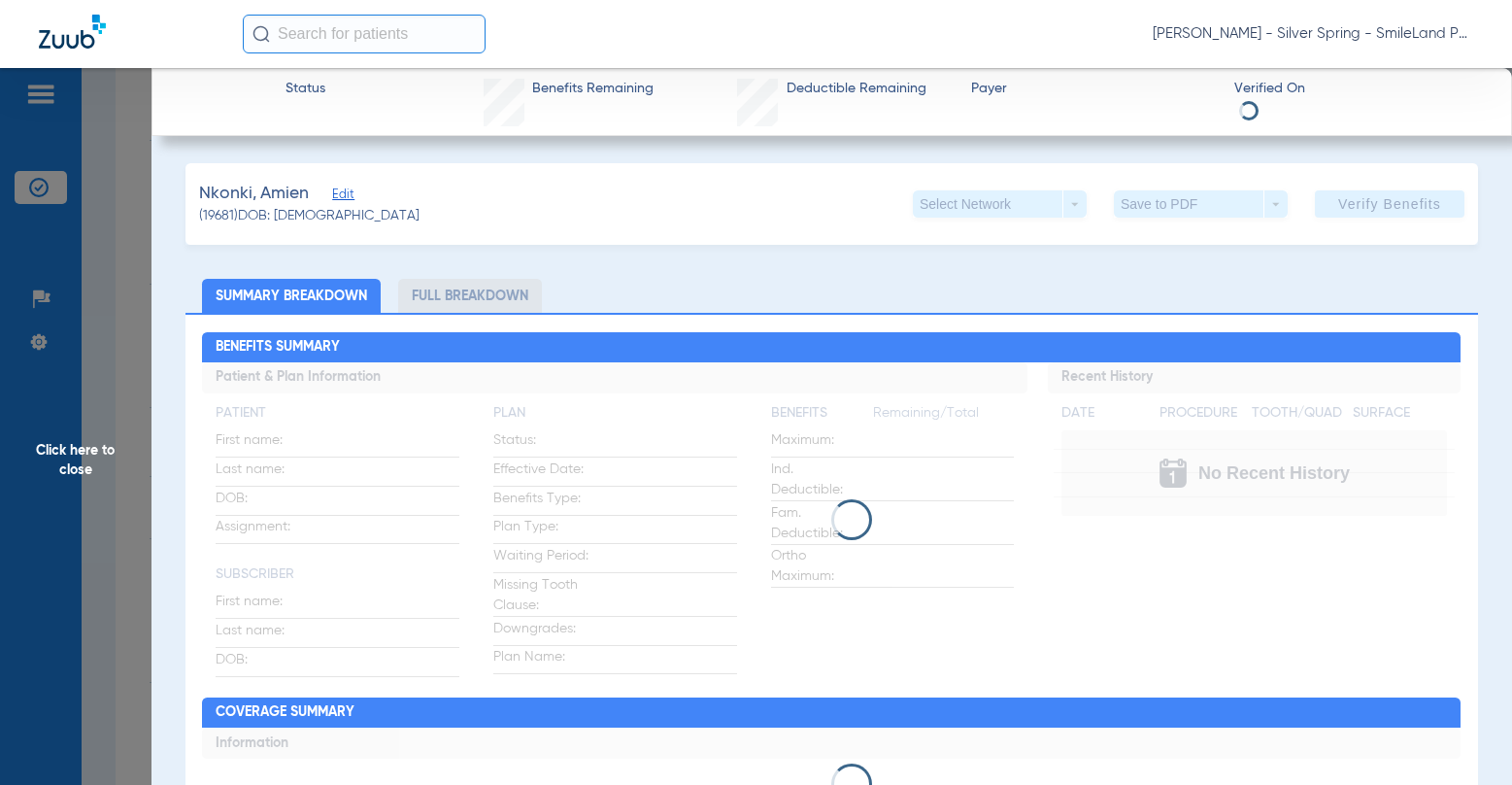 click on "Payer" 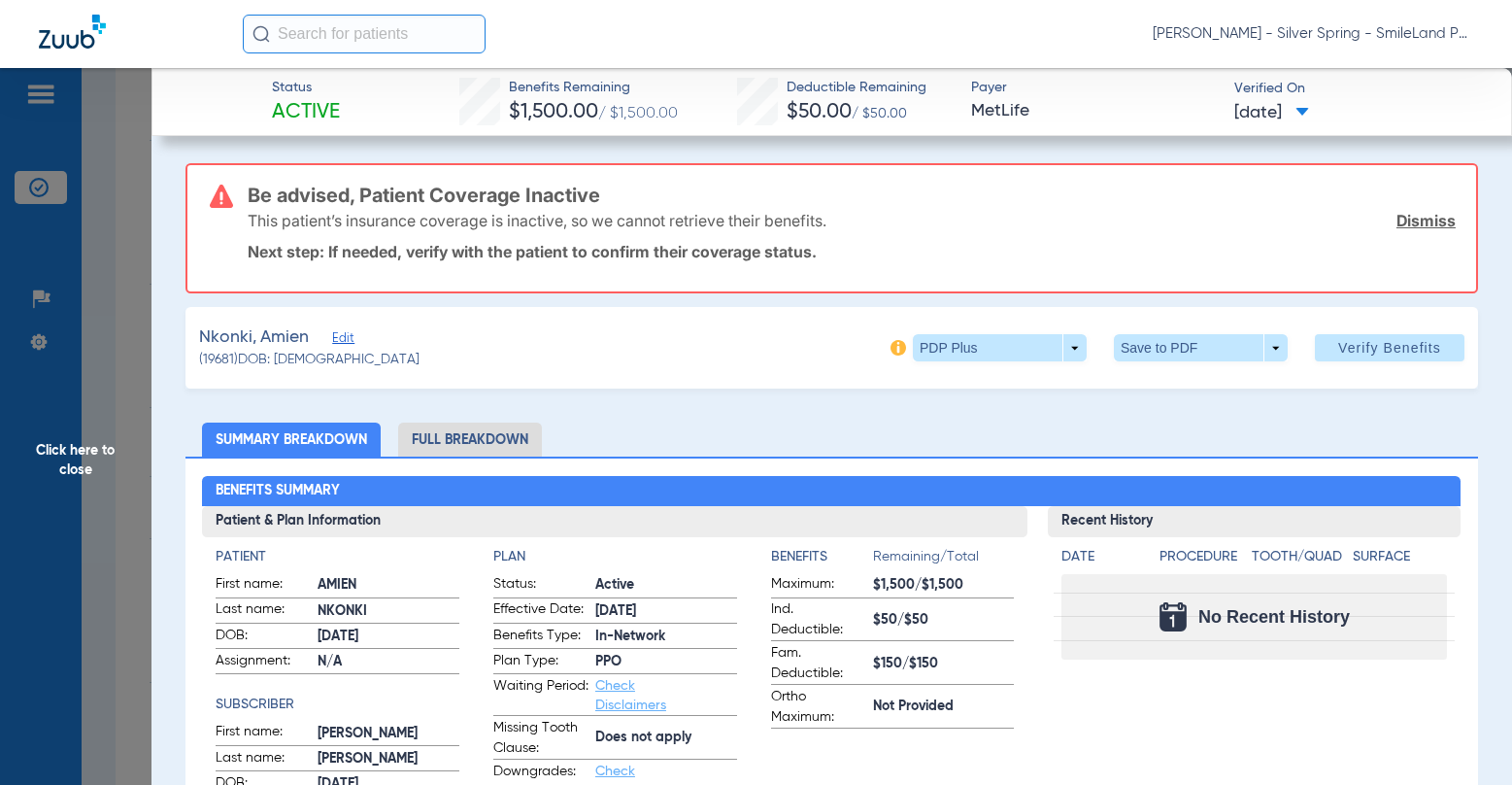 drag, startPoint x: 125, startPoint y: 153, endPoint x: 288, endPoint y: 507, distance: 389.72426 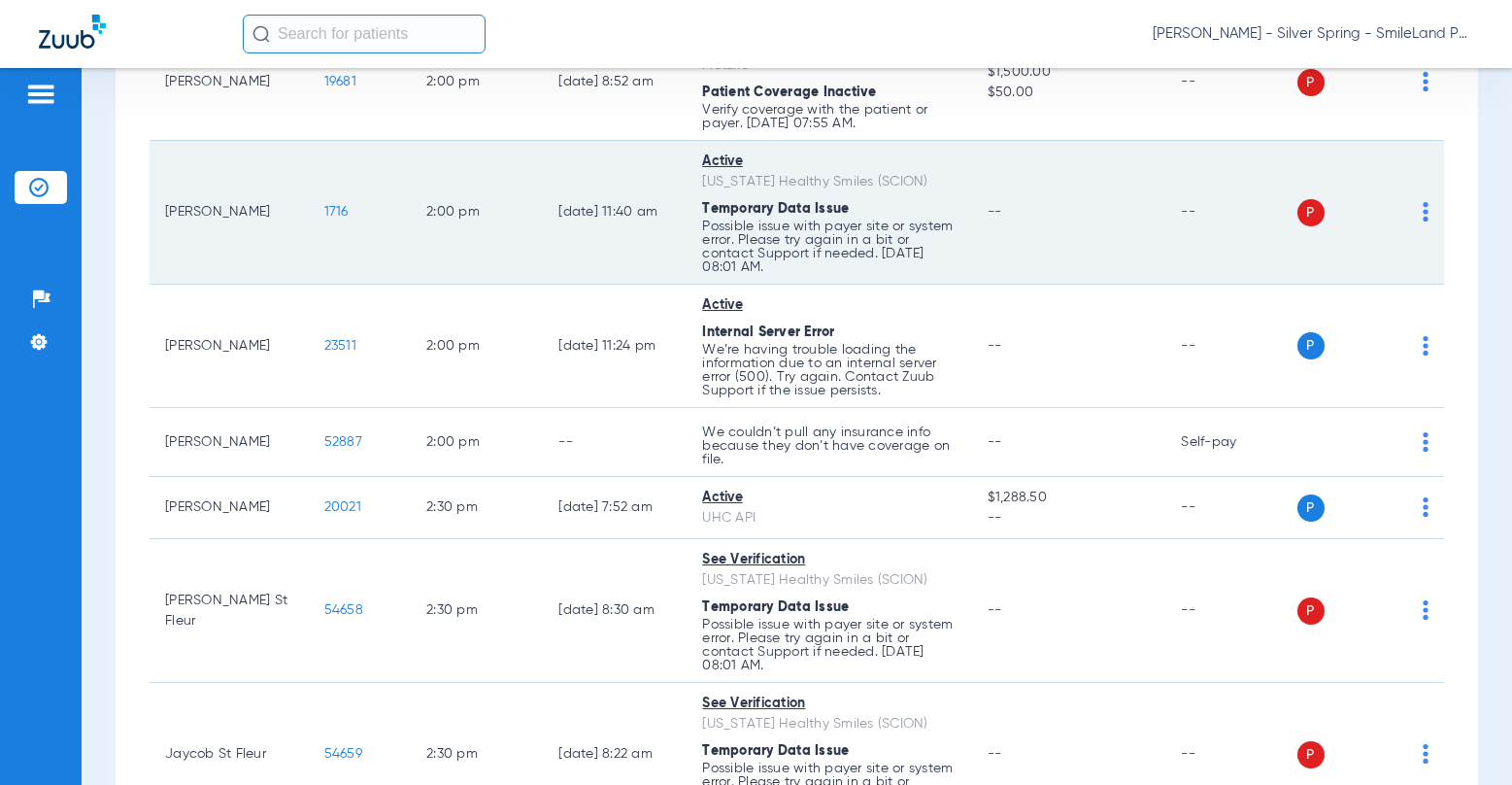 scroll, scrollTop: 4389, scrollLeft: 0, axis: vertical 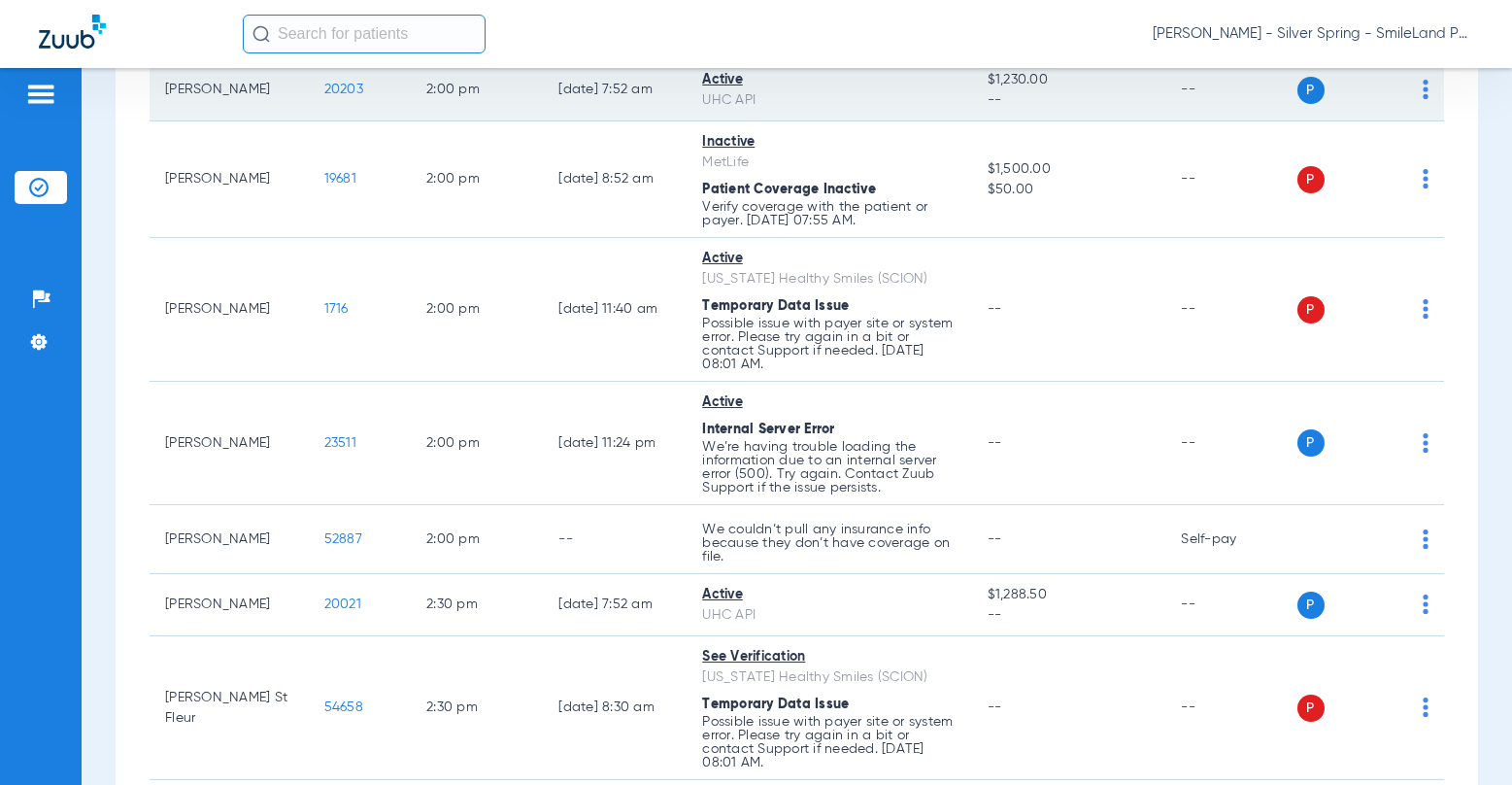click on "20203" 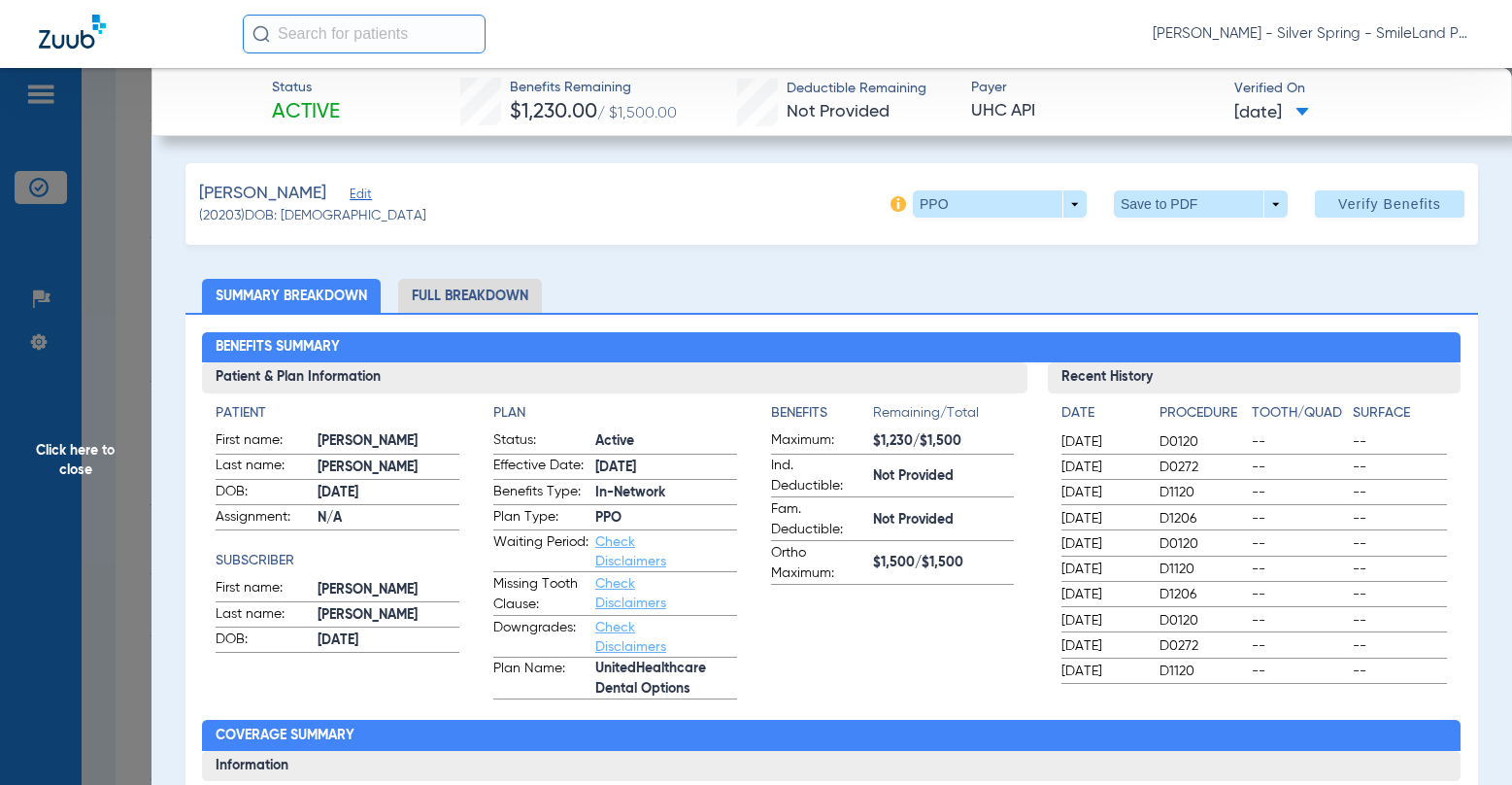 click on "[PERSON_NAME]   (20203)   DOB: [DEMOGRAPHIC_DATA]   PPO  arrow_drop_down  Save to PDF  arrow_drop_down  Verify Benefits   Subscriber Information   First name  [PERSON_NAME]  Last name  [PERSON_NAME]  DOB  mm / dd / yyyy [DATE]  Member ID  338739253  Group ID (optional)  1815318  Insurance Payer   Insurance
Uhc Api  Provider   Dentist
[PERSON_NAME]  1518286731  remove   Dependent Information   First name  [PERSON_NAME]  Last name  [PERSON_NAME]  DOB  mm / dd / yyyy [DATE]  Member ID  same as subscriber 338739253  Summary Breakdown   Full Breakdown  Benefits Summary Patient & Plan Information Patient First name:  [PERSON_NAME]  Last name:  [PERSON_NAME]  DOB:  [DEMOGRAPHIC_DATA]  Assignment:  N/A  Subscriber First name:  [PERSON_NAME]  Last name:  [PERSON_NAME]  DOB:  [DEMOGRAPHIC_DATA]  Plan Status:  Active  Effective Date:  [DATE]  Benefits Type:  In-Network  Plan Type:  PPO  Waiting Period:  Check Disclaimers  Missing Tooth Clause:  Check Disclaimers  Downgrades:  Check Disclaimers  Plan Name:  UnitedHealthcare Dental Options  Benefits  Remaining/Total  Date --" 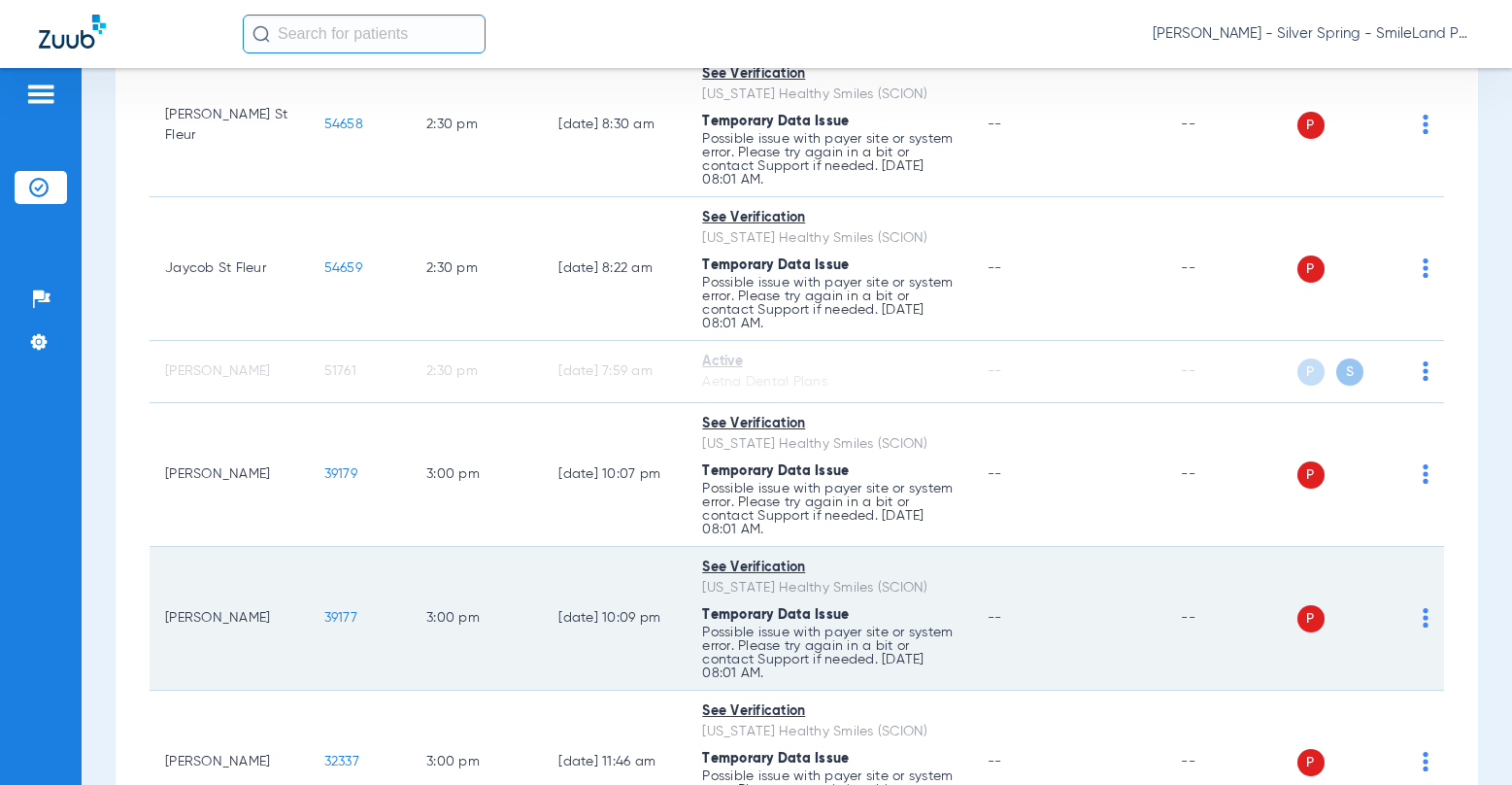 scroll, scrollTop: 5264, scrollLeft: 0, axis: vertical 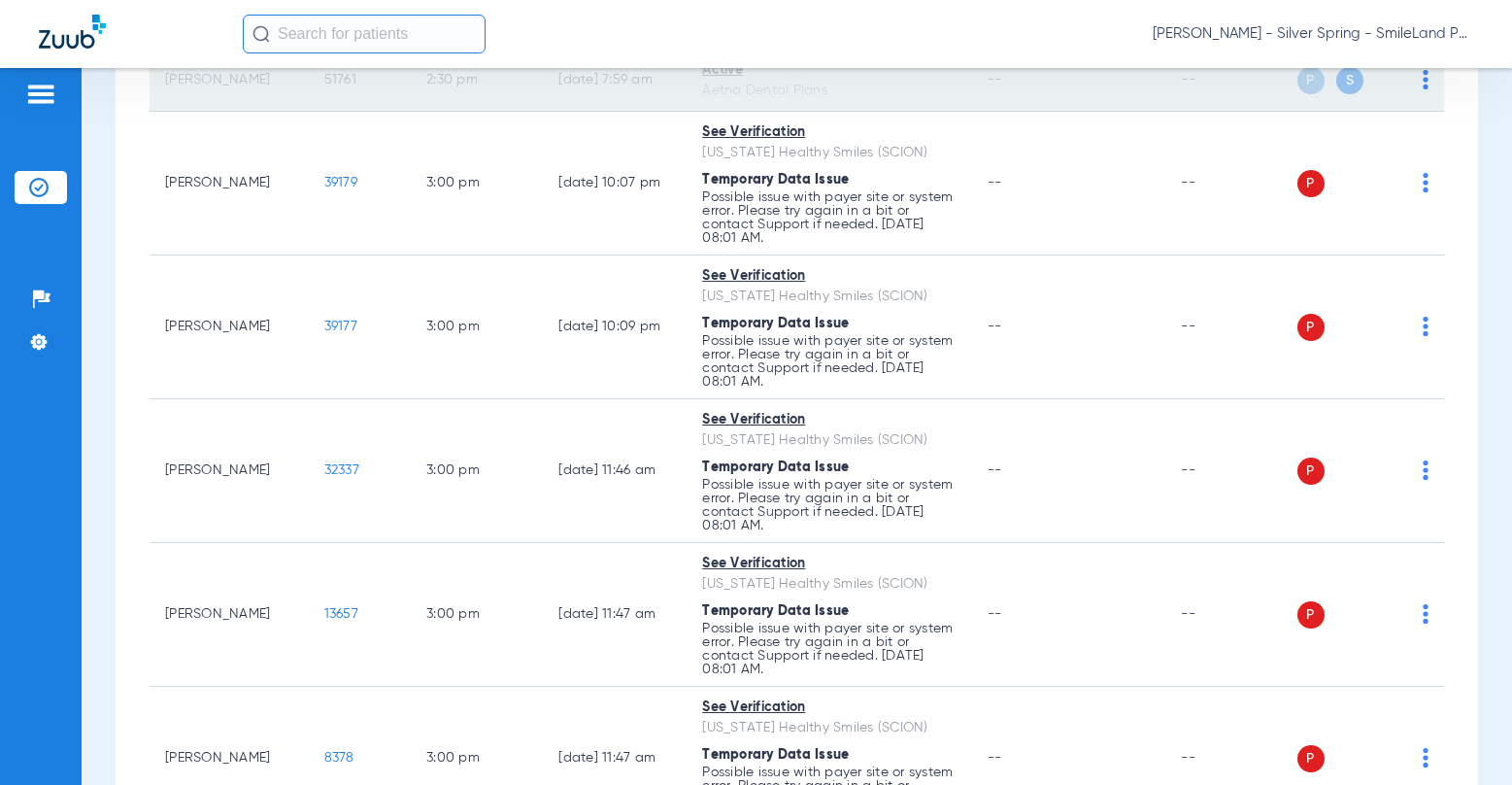 click on "51761" 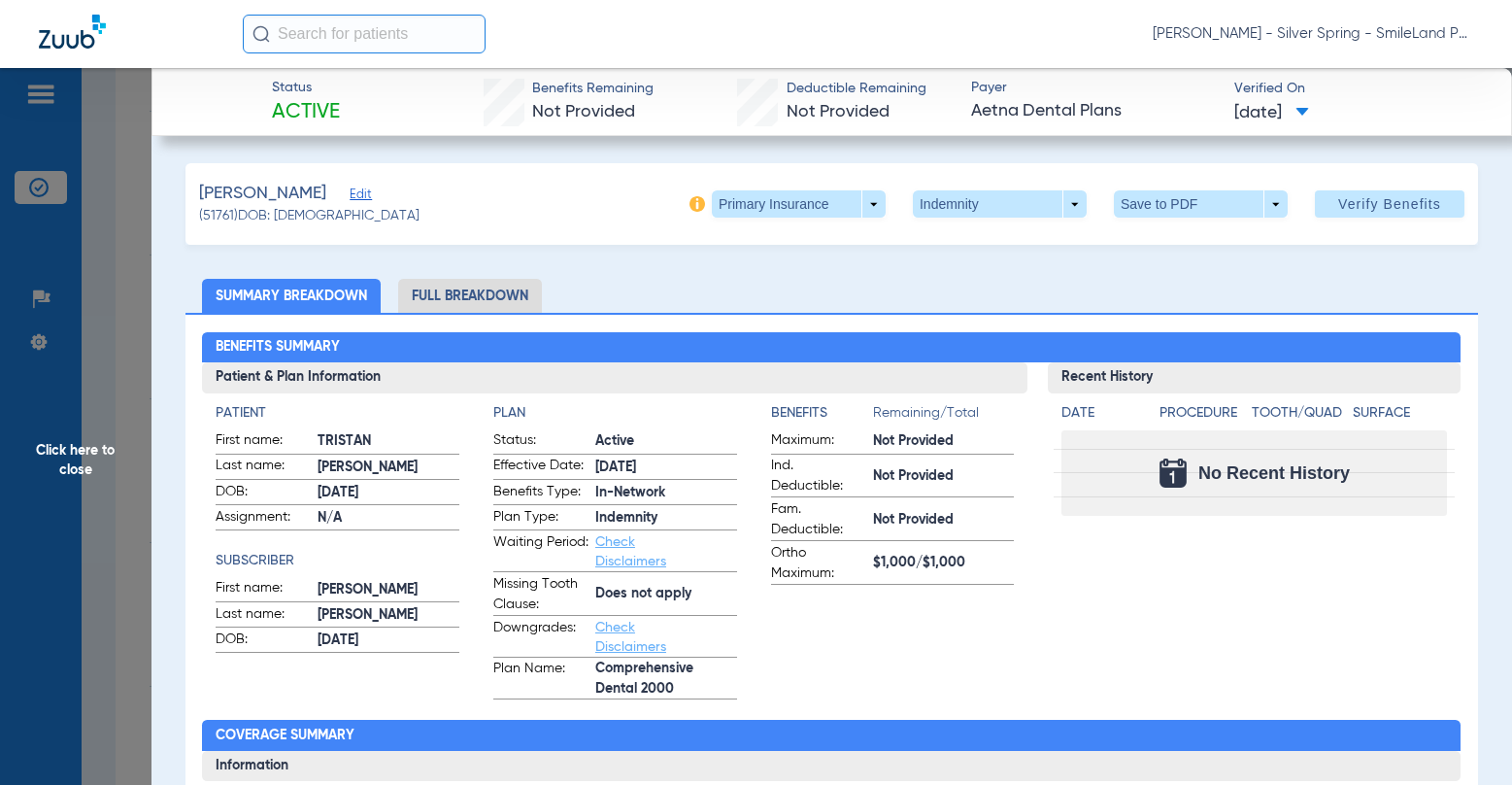 drag, startPoint x: 1300, startPoint y: 251, endPoint x: 1104, endPoint y: 260, distance: 196.20652 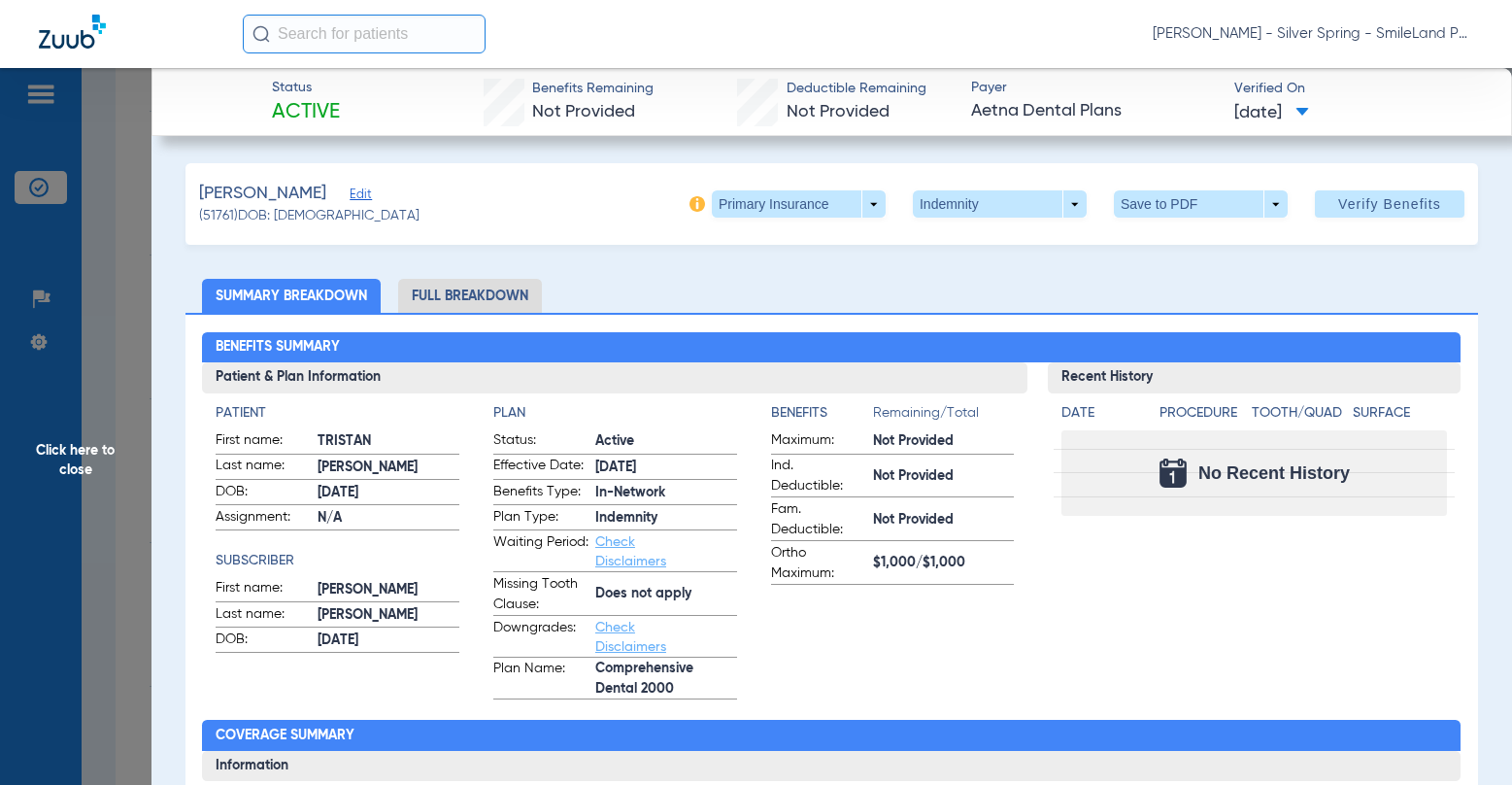 click on "[PERSON_NAME]   Edit   (51761)   DOB: [DEMOGRAPHIC_DATA]   Primary Insurance  arrow_drop_down  Indemnity  arrow_drop_down  Save to PDF  arrow_drop_down  Verify Benefits   Subscriber Information   First name  [PERSON_NAME]  Last name  [PERSON_NAME]  mm / dd / yyyy [DATE]  Member ID  W239237956  Group ID (optional)  028563003100003  Insurance Payer   Insurance
Aetna Dental Plans  Provider   Dentist
[PERSON_NAME]  1518286731  remove   Dependent Information   First name  [PERSON_NAME]  Last name  [PERSON_NAME]  mm / dd / yyyy [DATE]  Member ID  same as subscriber W239237956  Summary Breakdown   Full Breakdown  Benefits Summary Patient & Plan Information Patient First name:  [PERSON_NAME]  Last name:  [PERSON_NAME]:  [DEMOGRAPHIC_DATA]  Assignment:  N/A  Subscriber First name:  [PERSON_NAME]  Last name:  [PERSON_NAME]:  [DEMOGRAPHIC_DATA]  Plan Status:  Active  Effective Date:  [DATE]  Benefits Type:  In-Network  Plan Type:  Indemnity  Waiting Period:  Check Disclaimers  Missing Tooth Clause:  Does not apply  Downgrades:  Check Disclaimers  Plan Name:" 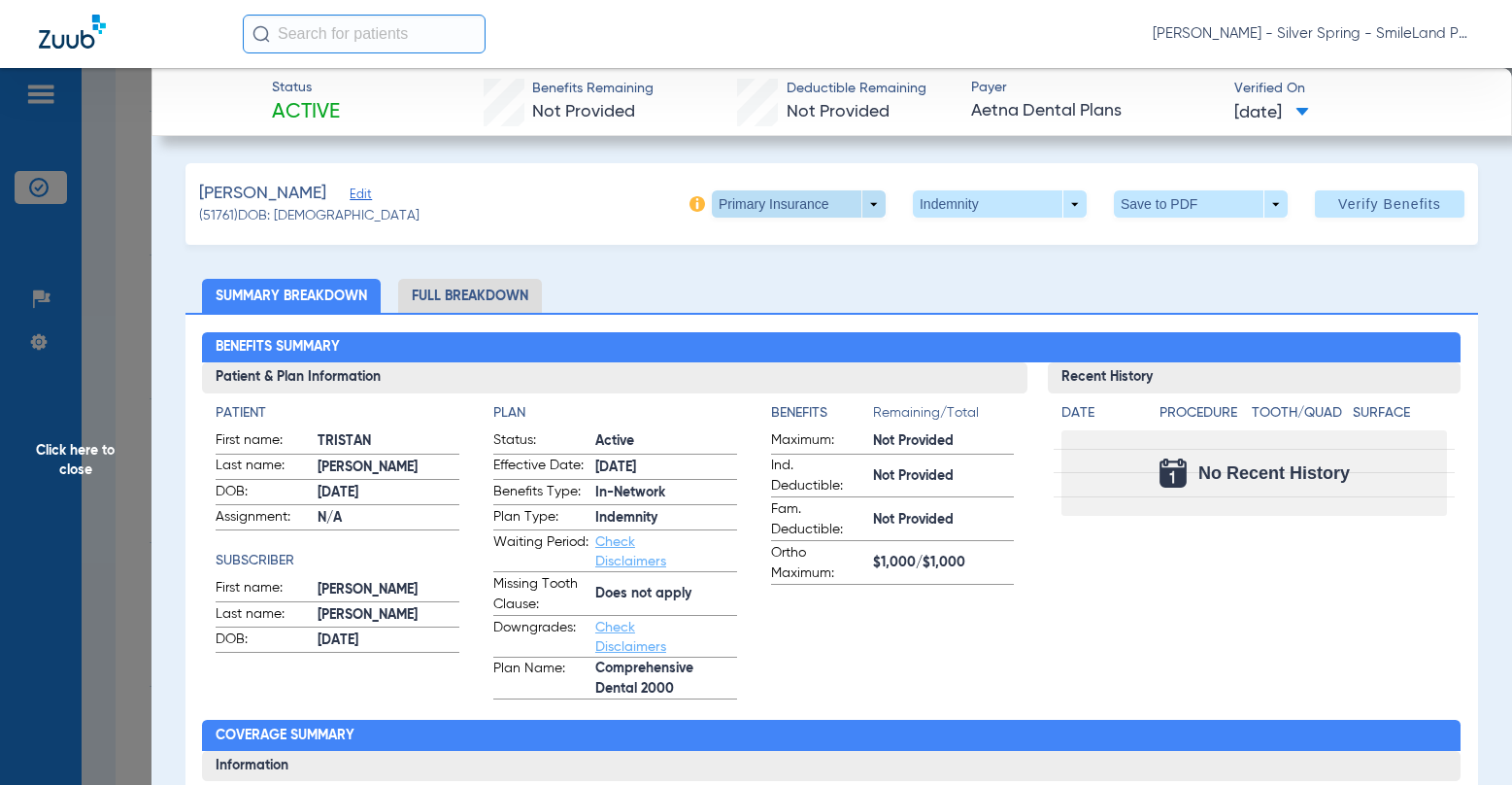click 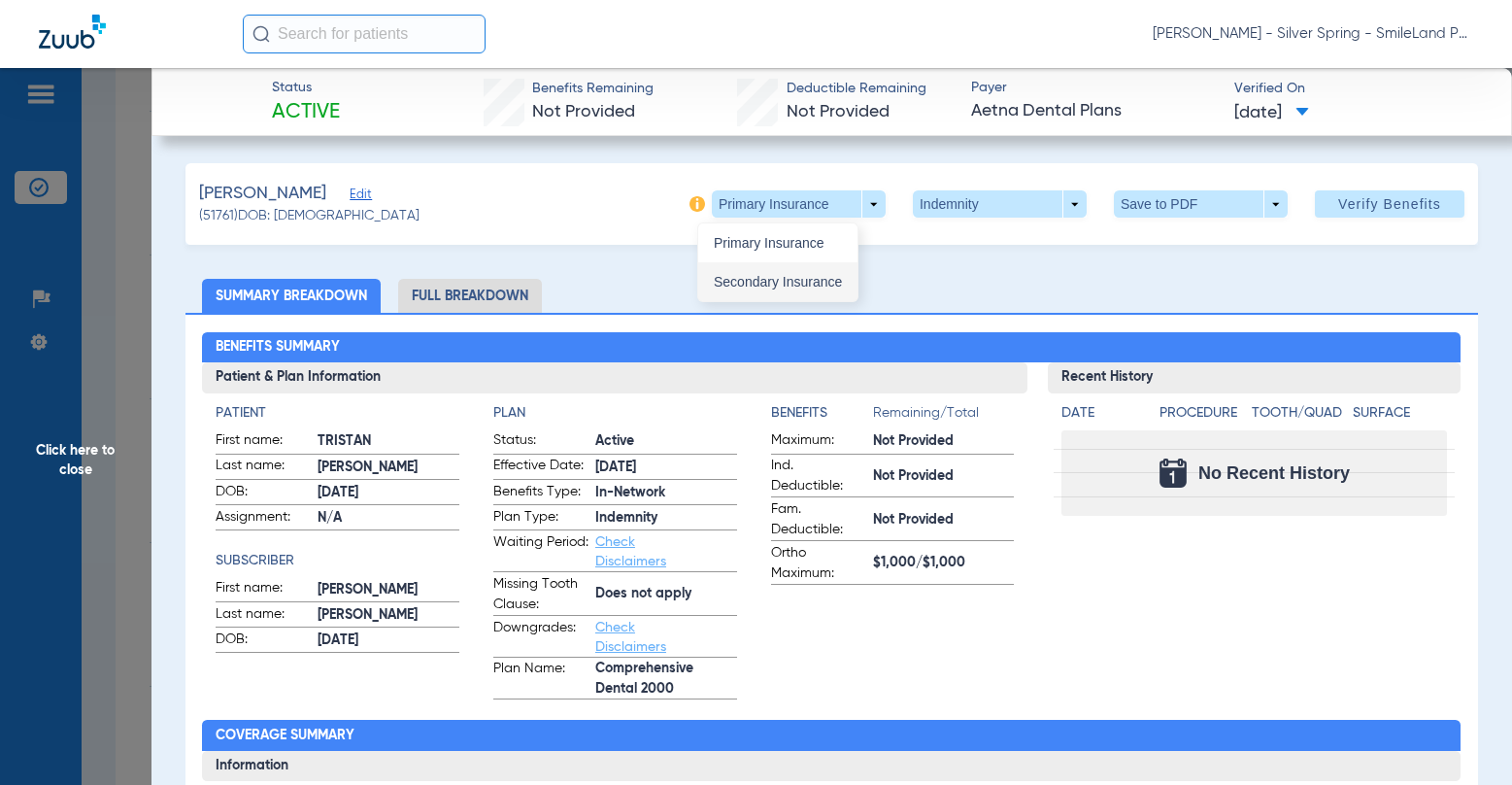 click on "Secondary Insurance" at bounding box center [778, 282] 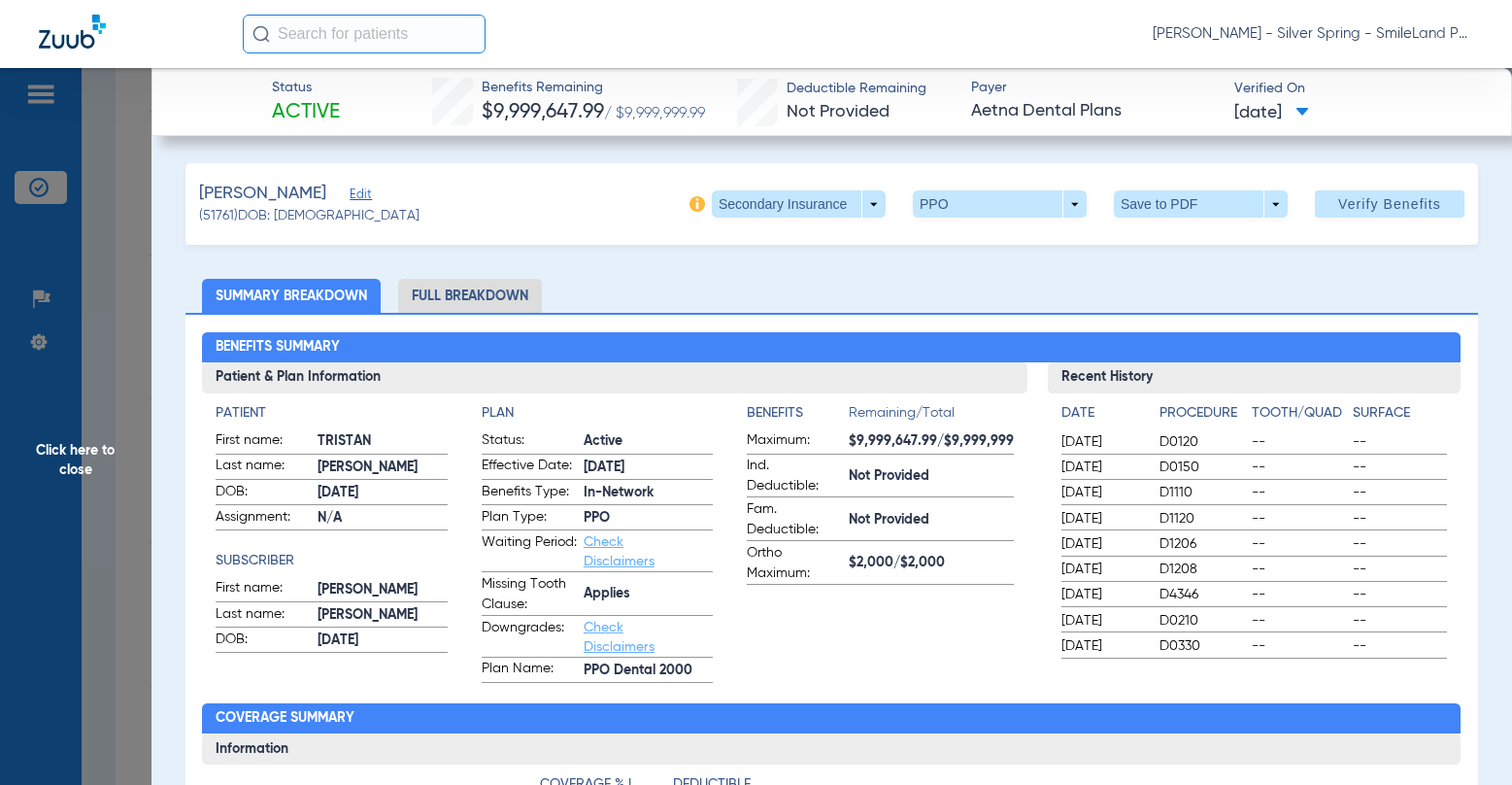 click on "Click here to close" 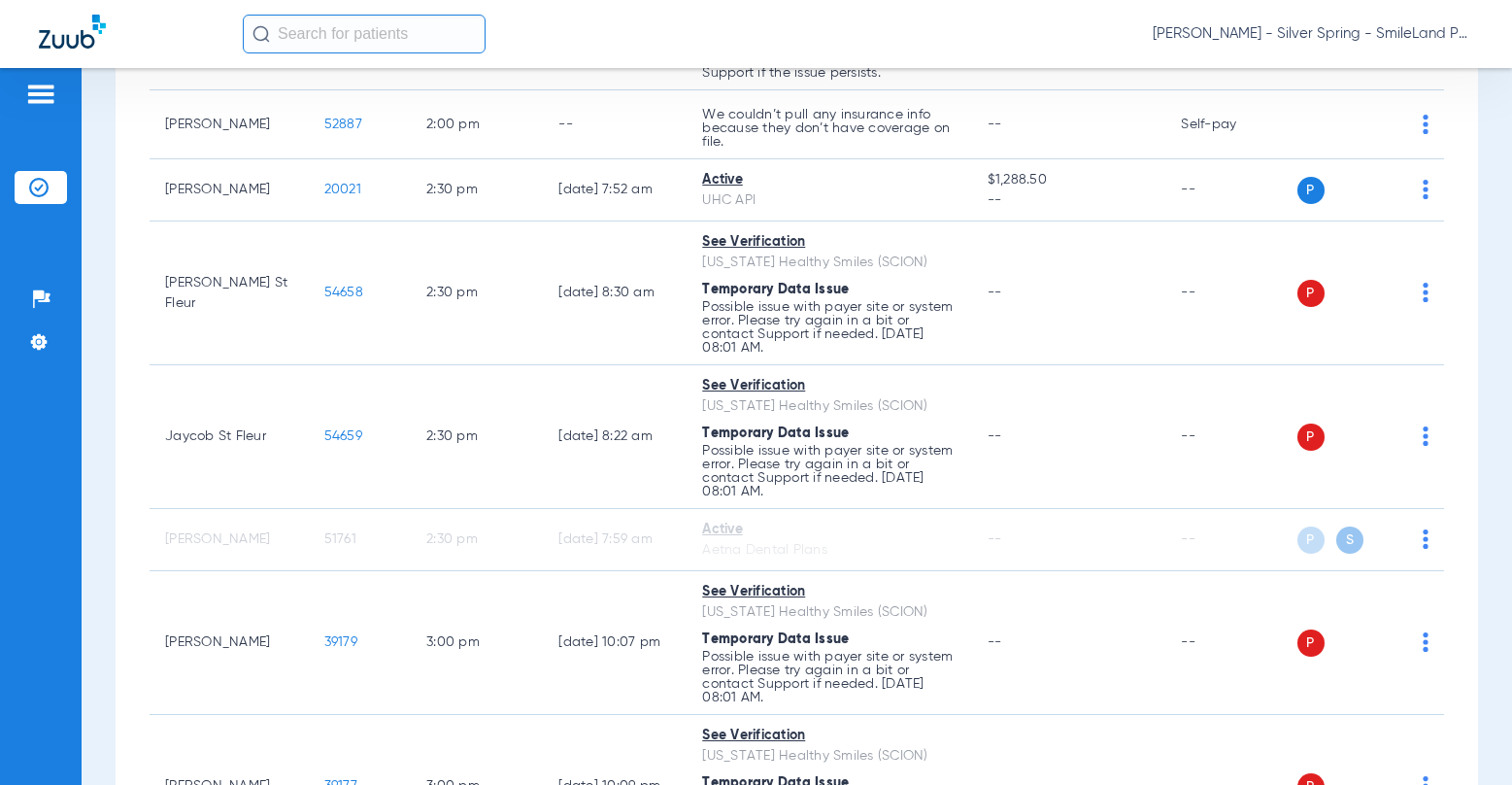 scroll, scrollTop: 4778, scrollLeft: 0, axis: vertical 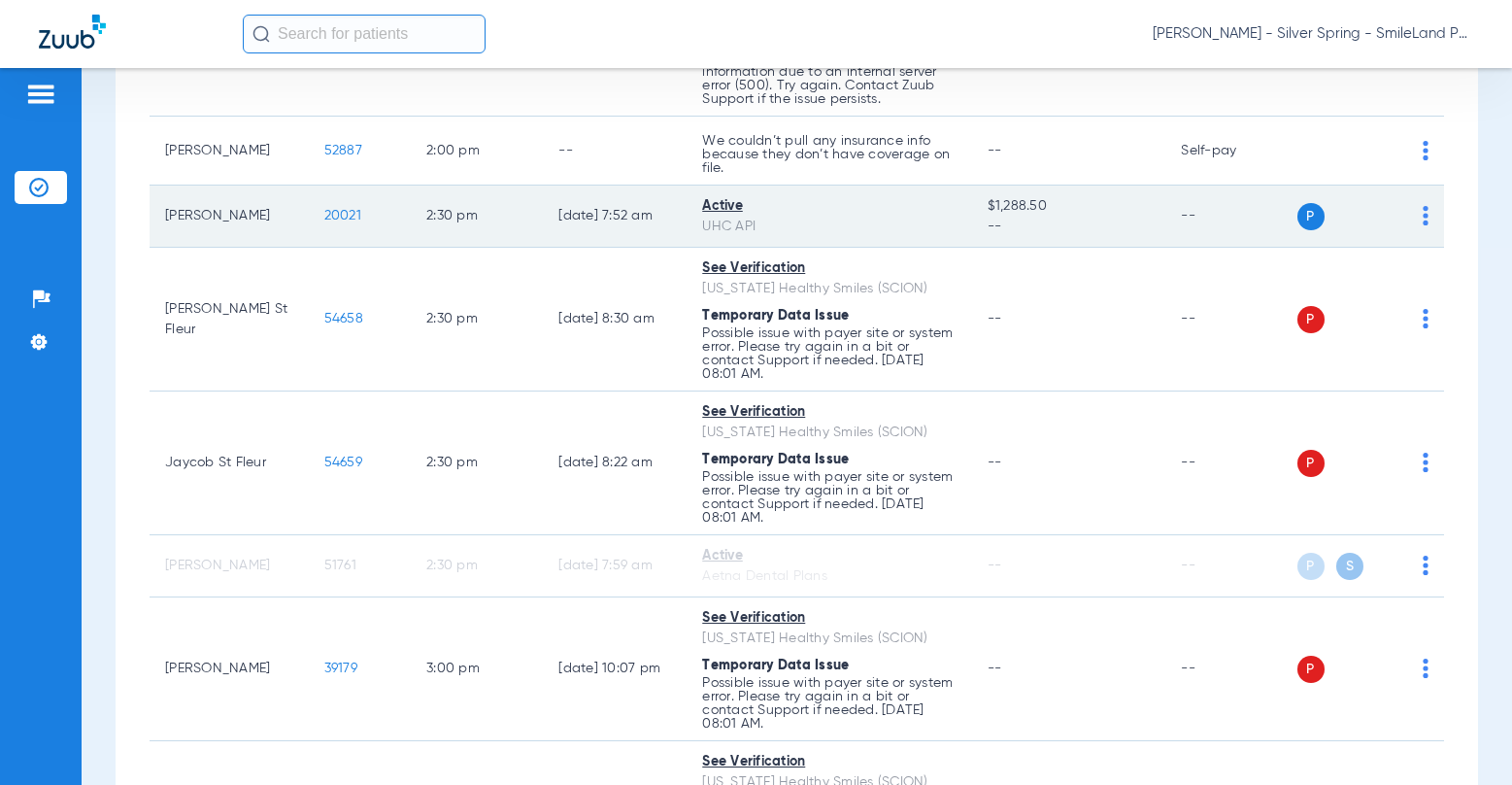 click on "20021" 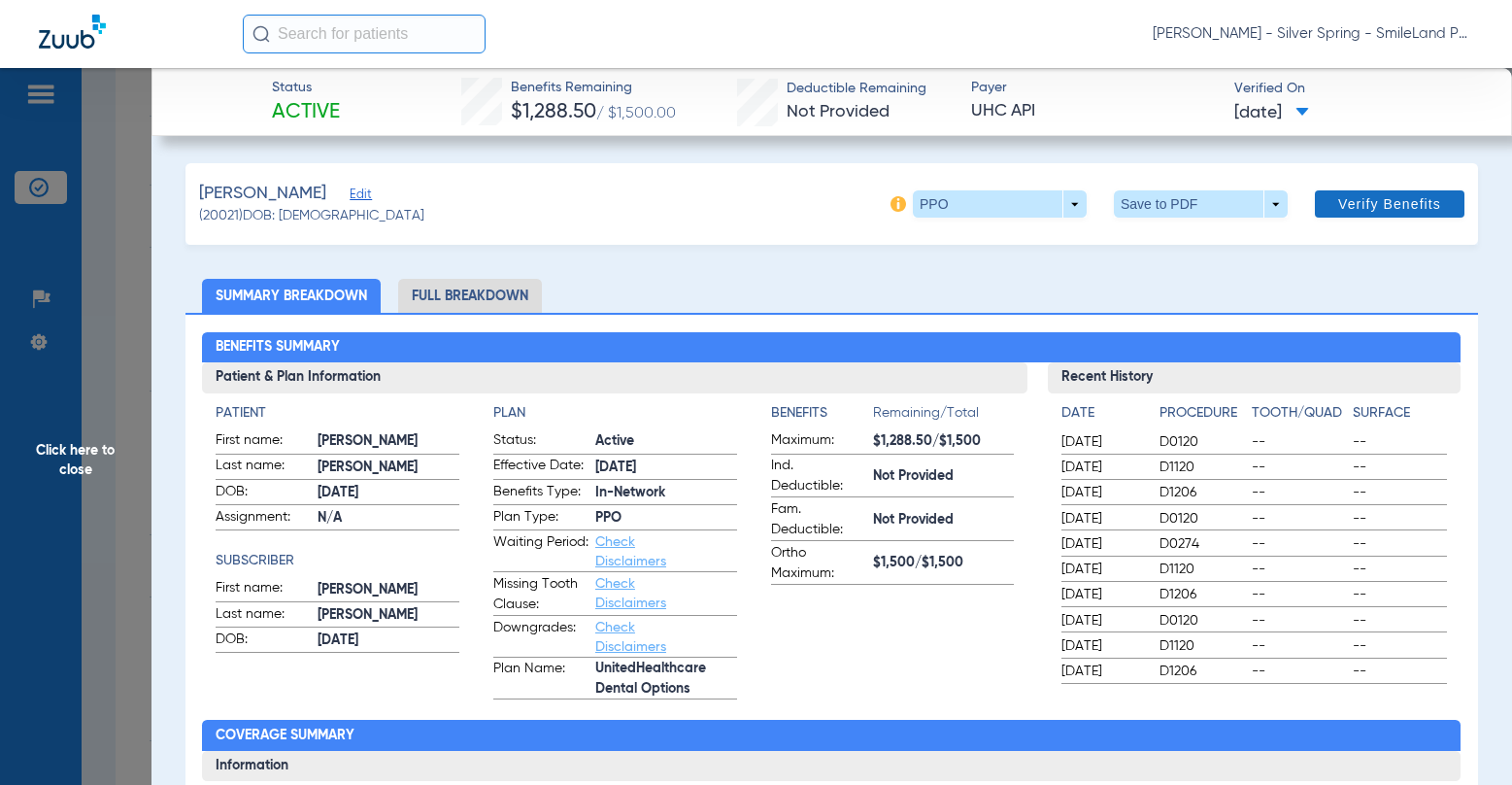 click 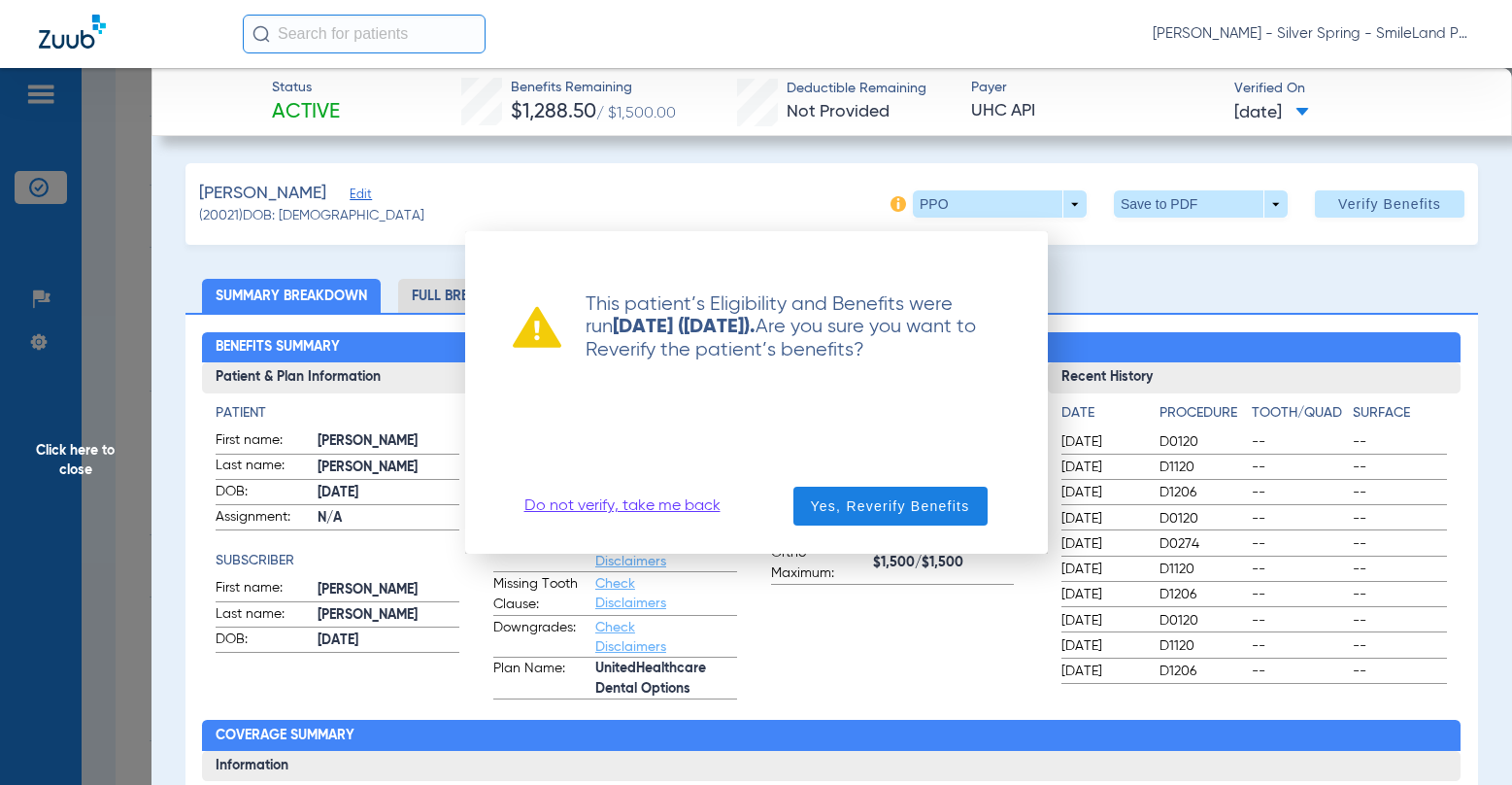 click on "Do not verify, take me back" at bounding box center [622, 506] 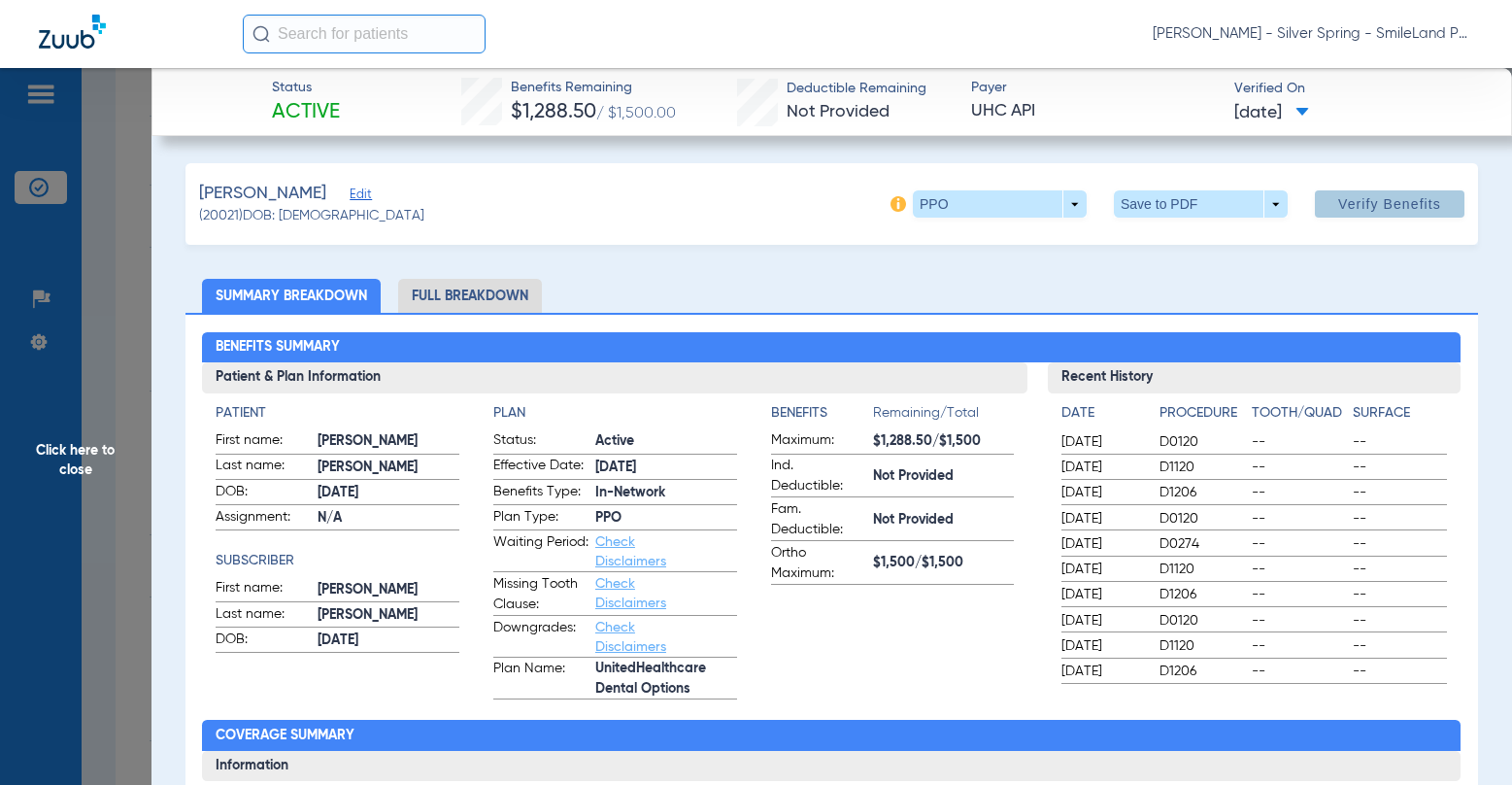 click on "Status Active  Benefits Remaining   $1,288.50   / $1,500.00   Deductible Remaining   Not Provided  Payer UHC API  Verified On
[DATE]   [PERSON_NAME]   Edit   (20021)   DOB: [DEMOGRAPHIC_DATA]   PPO  arrow_drop_down  Save to PDF  arrow_drop_down  Verify Benefits   Subscriber Information   First name  [PERSON_NAME]  Last name  [PERSON_NAME]  DOB  mm / dd / yyyy [DATE]  Member ID  338739253  Group ID (optional)  1815318  Insurance Payer   Insurance
Uhc Api  Provider   Dentist
[PERSON_NAME]  1518286731  remove   Dependent Information   First name  [PERSON_NAME]  Last name  [PERSON_NAME]  DOB  mm / dd / yyyy [DATE]  Member ID  same as subscriber 338739253  Summary Breakdown   Full Breakdown  Benefits Summary Patient & Plan Information Patient First name:  [PERSON_NAME]  Last name:  [PERSON_NAME]  DOB:  [DEMOGRAPHIC_DATA]  Assignment:  N/A  Subscriber First name:  [PERSON_NAME]  Last name:  [PERSON_NAME]  DOB:  [DEMOGRAPHIC_DATA]  Plan Status:  Active  Effective Date:  [DATE]  Benefits Type:  In-Network  Plan Type:  PPO  Waiting Period:  Check Disclaimers  Date --" 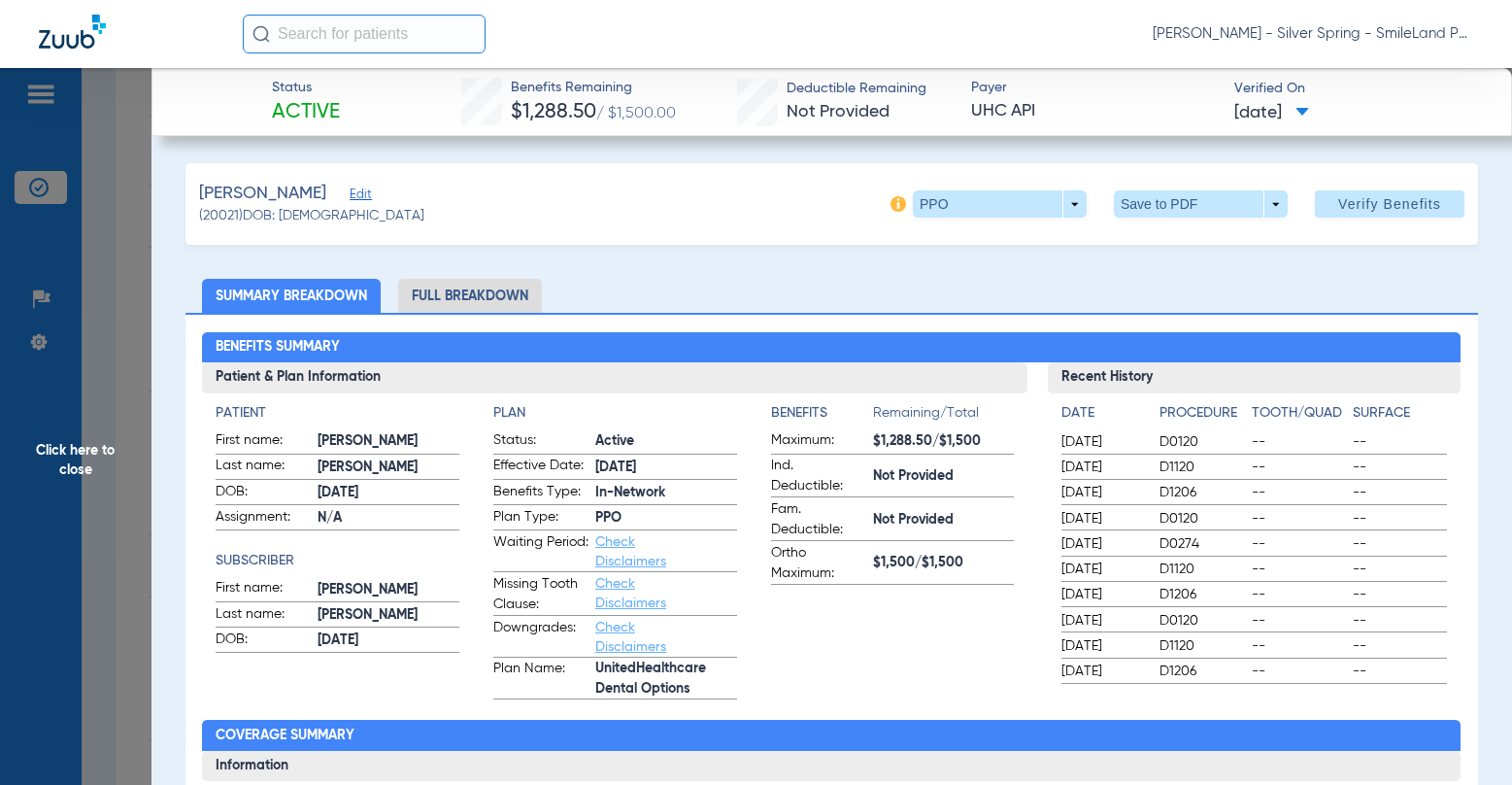 click on "Click here to close" 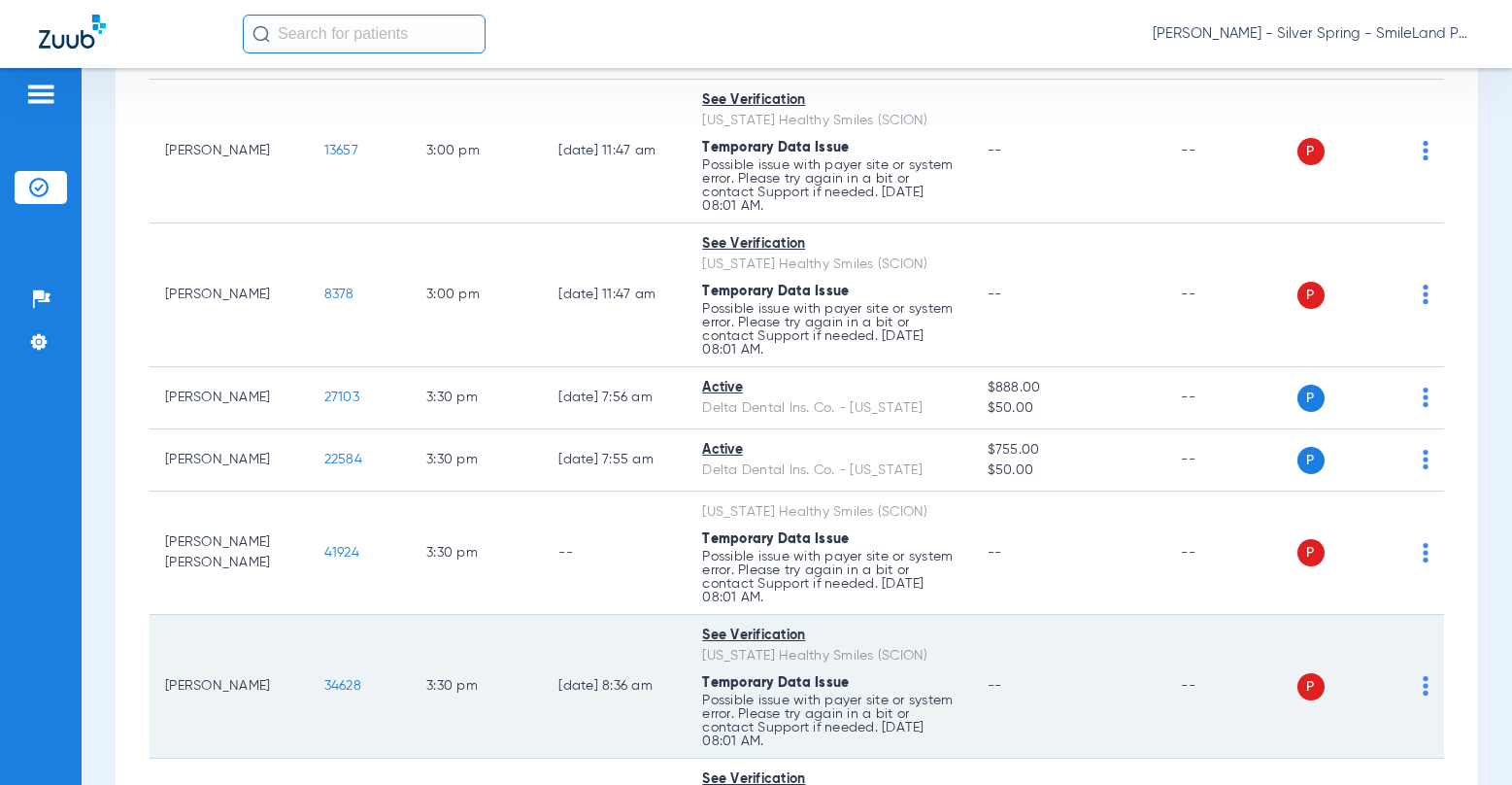 scroll, scrollTop: 6069, scrollLeft: 0, axis: vertical 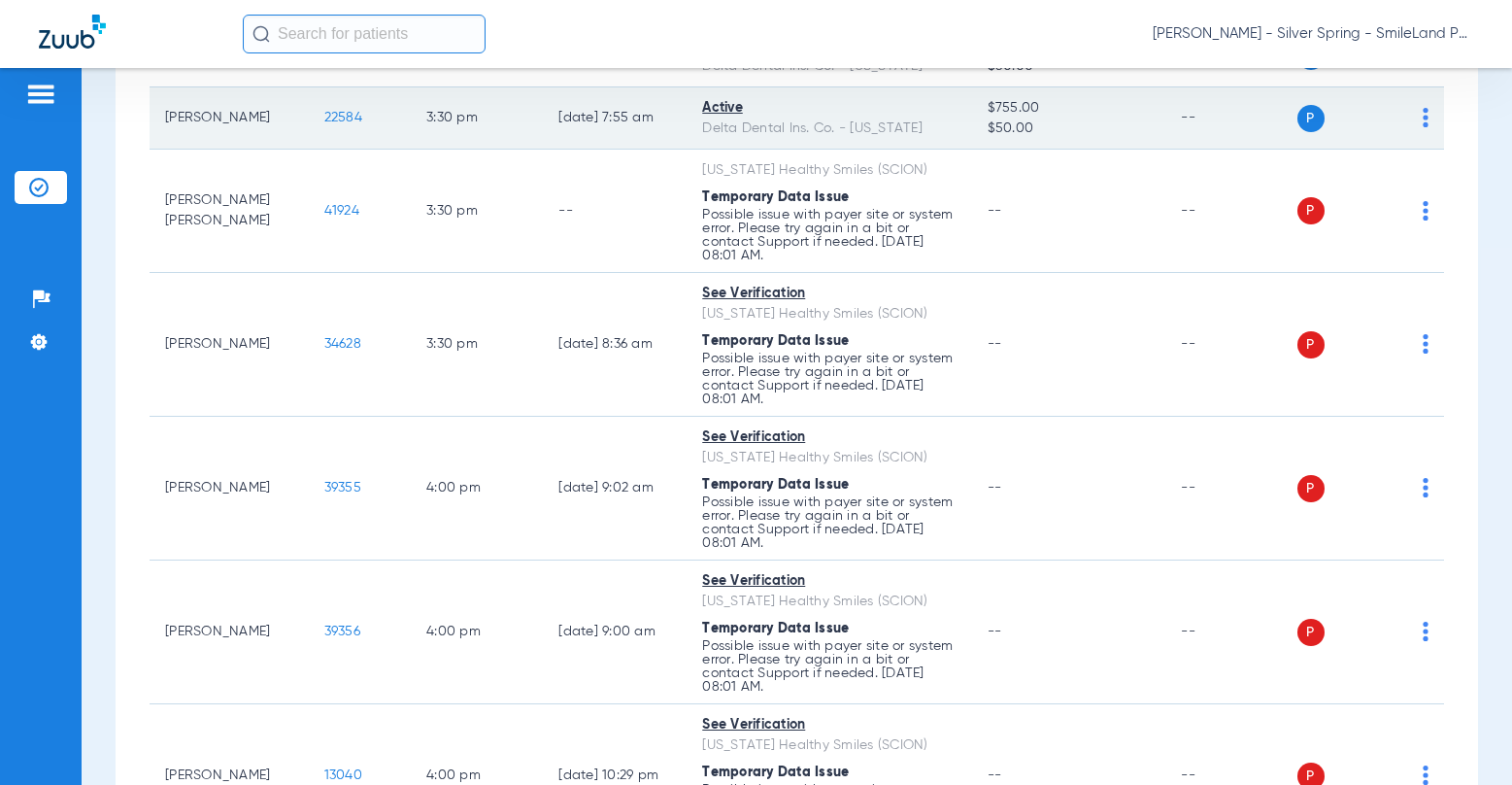 click on "22584" 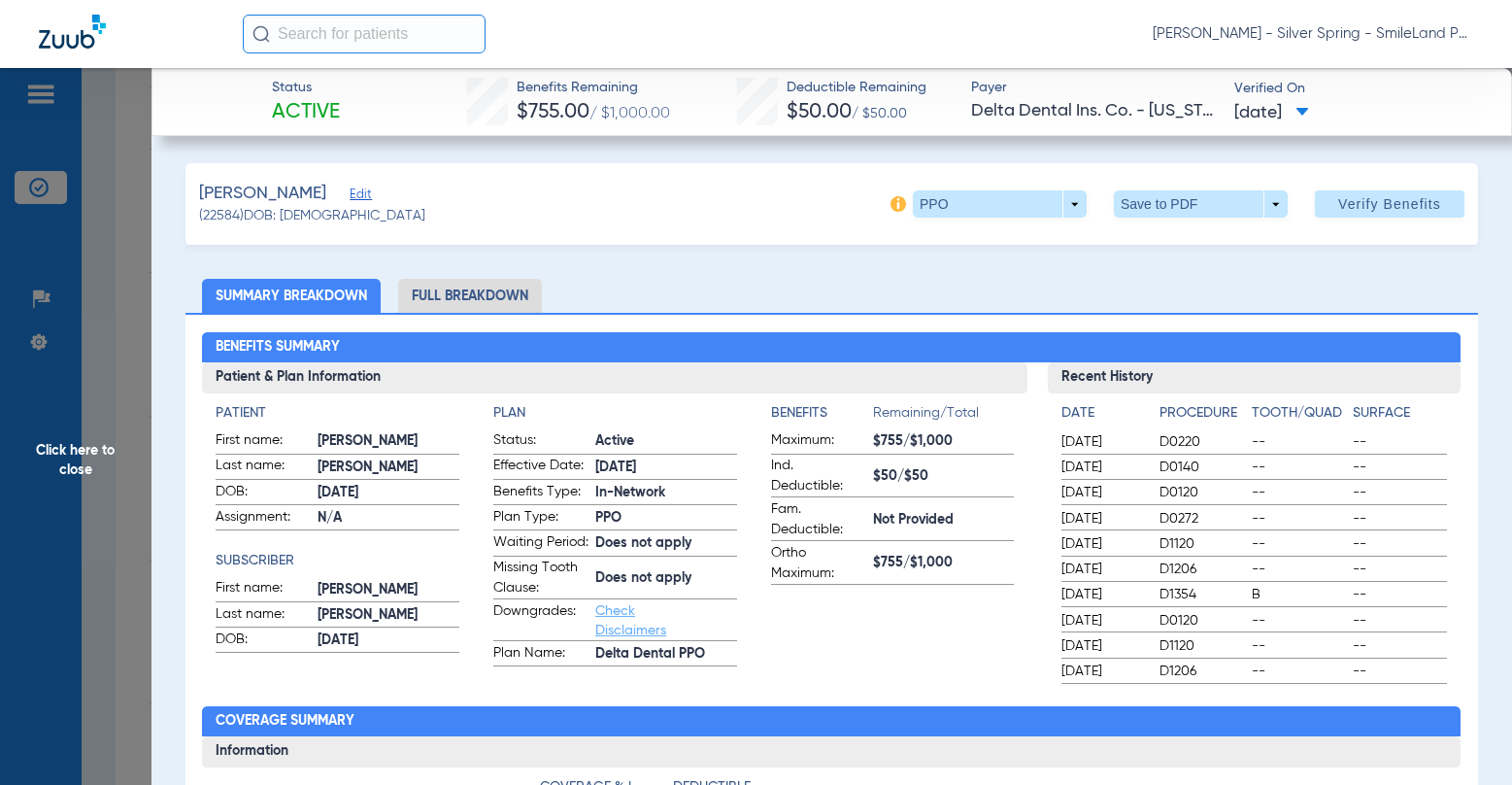 click on "Summary Breakdown   Full Breakdown" 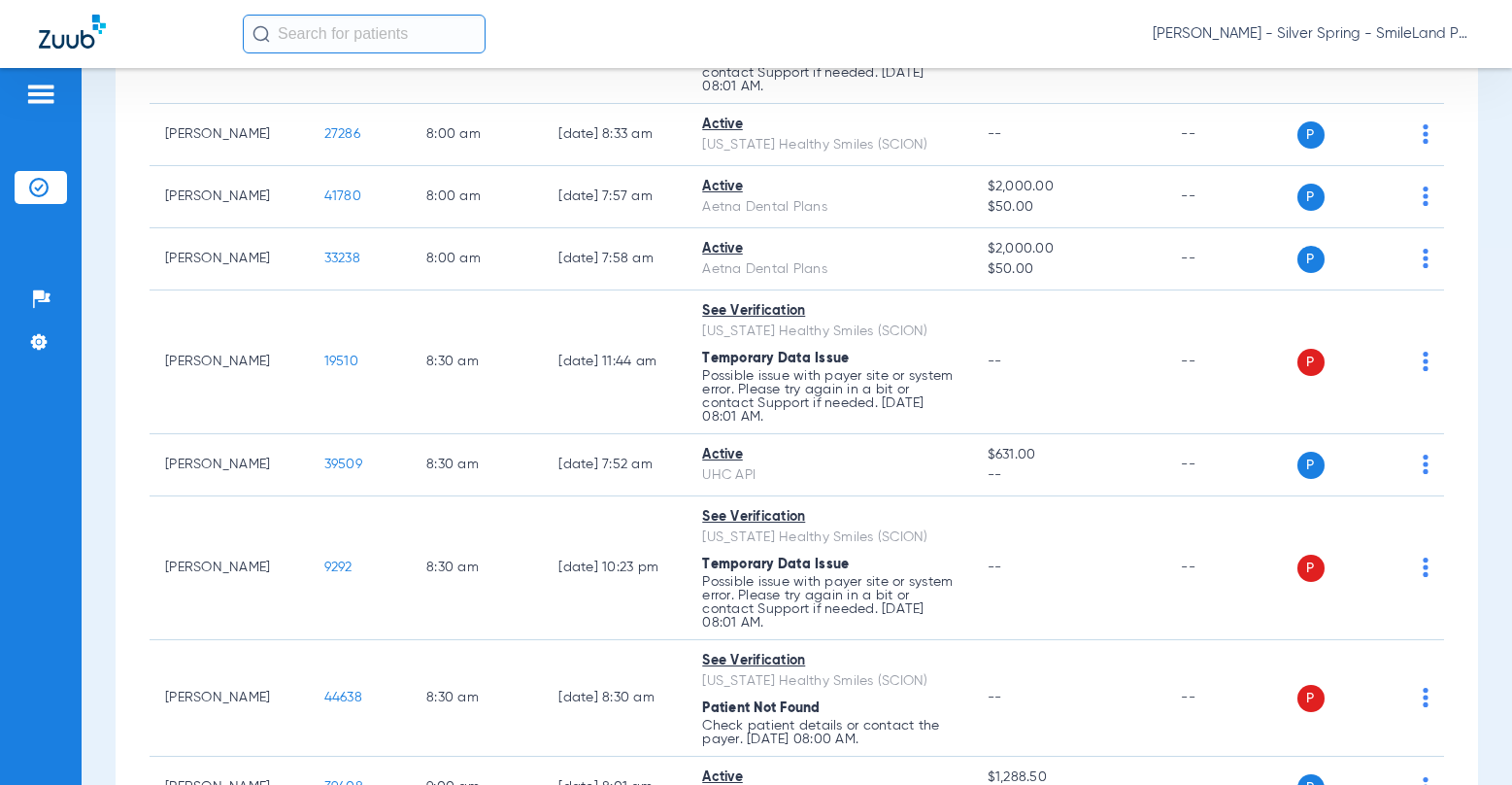 scroll, scrollTop: 0, scrollLeft: 0, axis: both 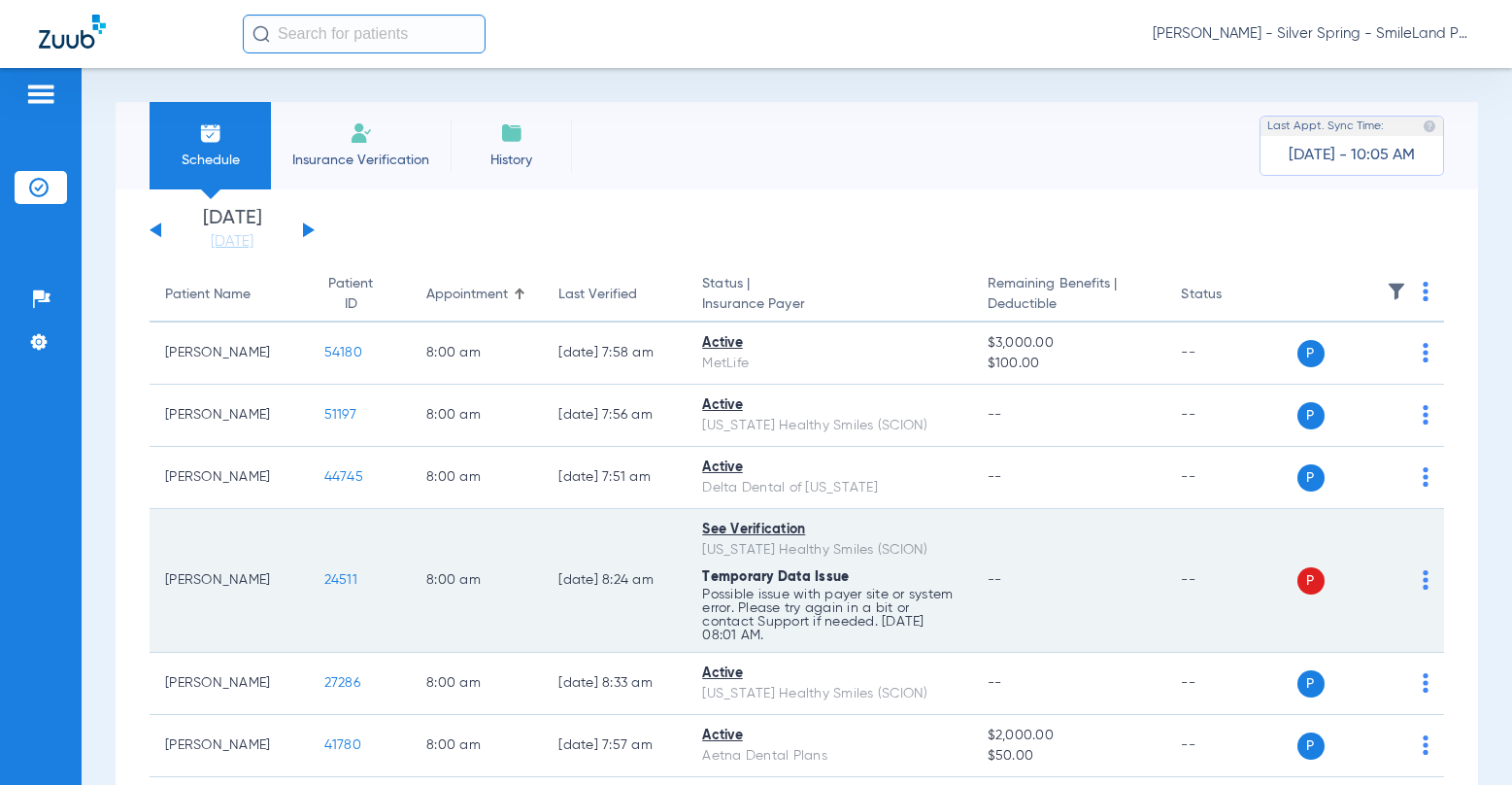 click on "24511" 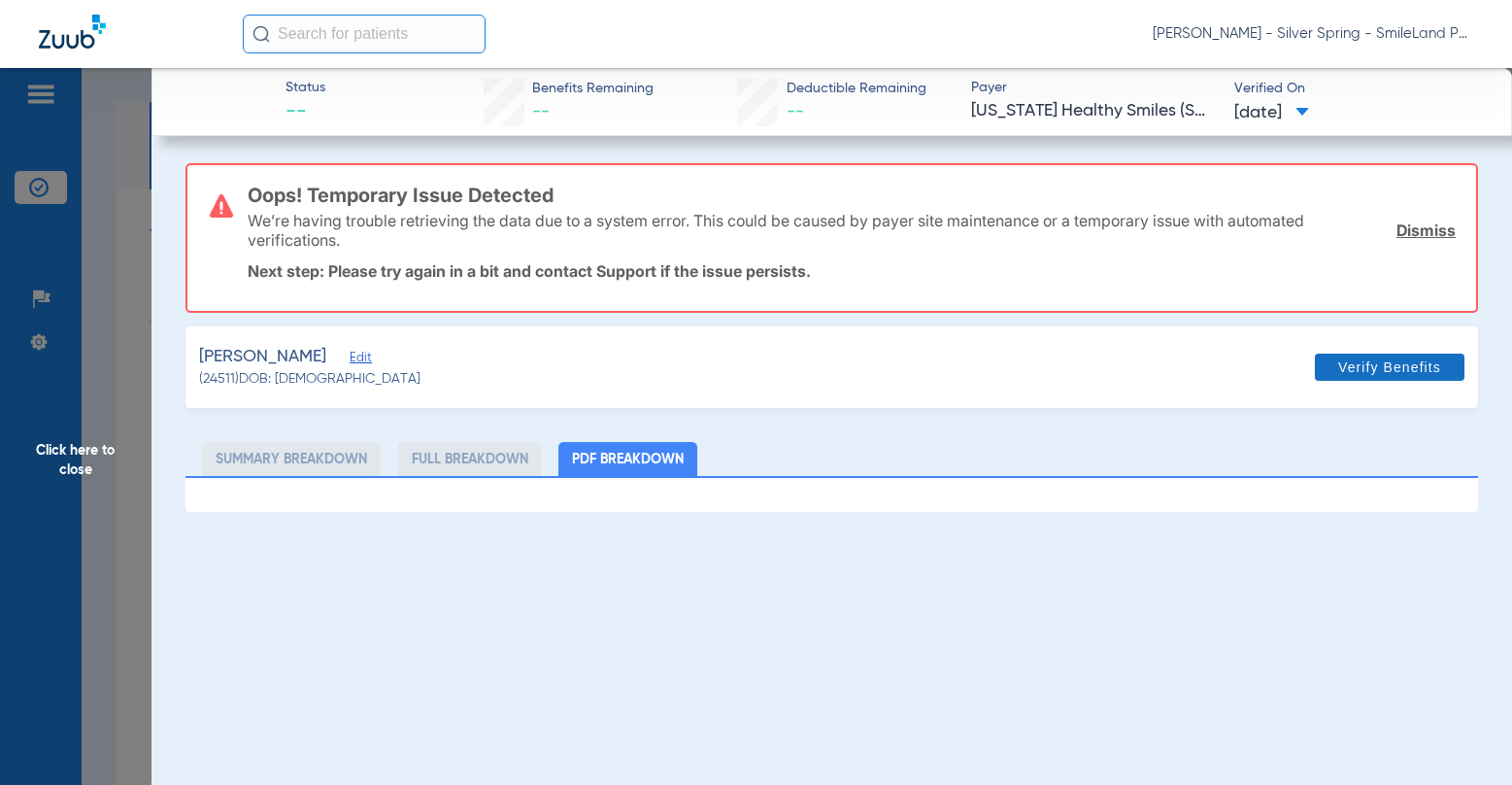click on "Verify Benefits" 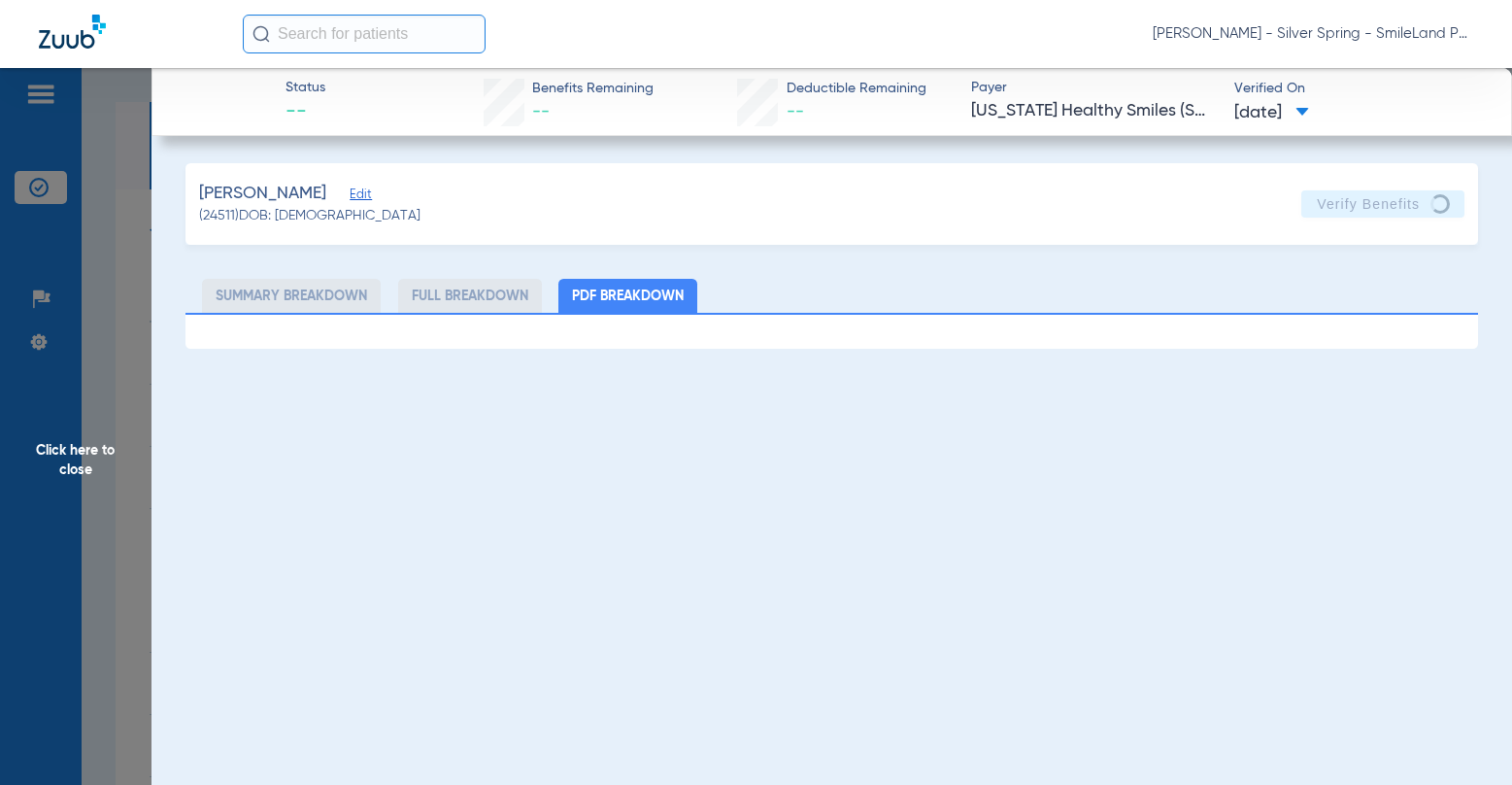 click on "Click here to close" 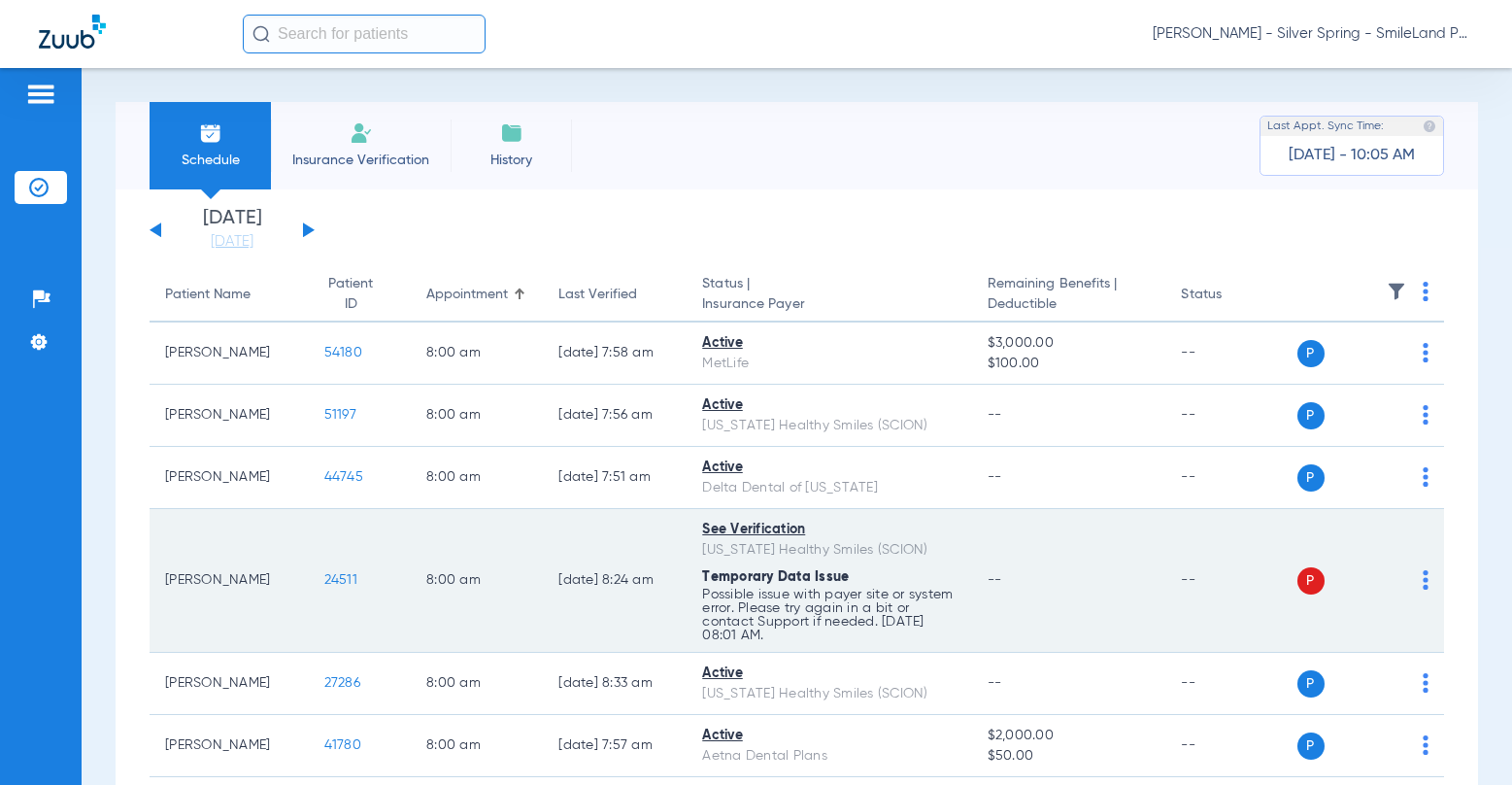 click 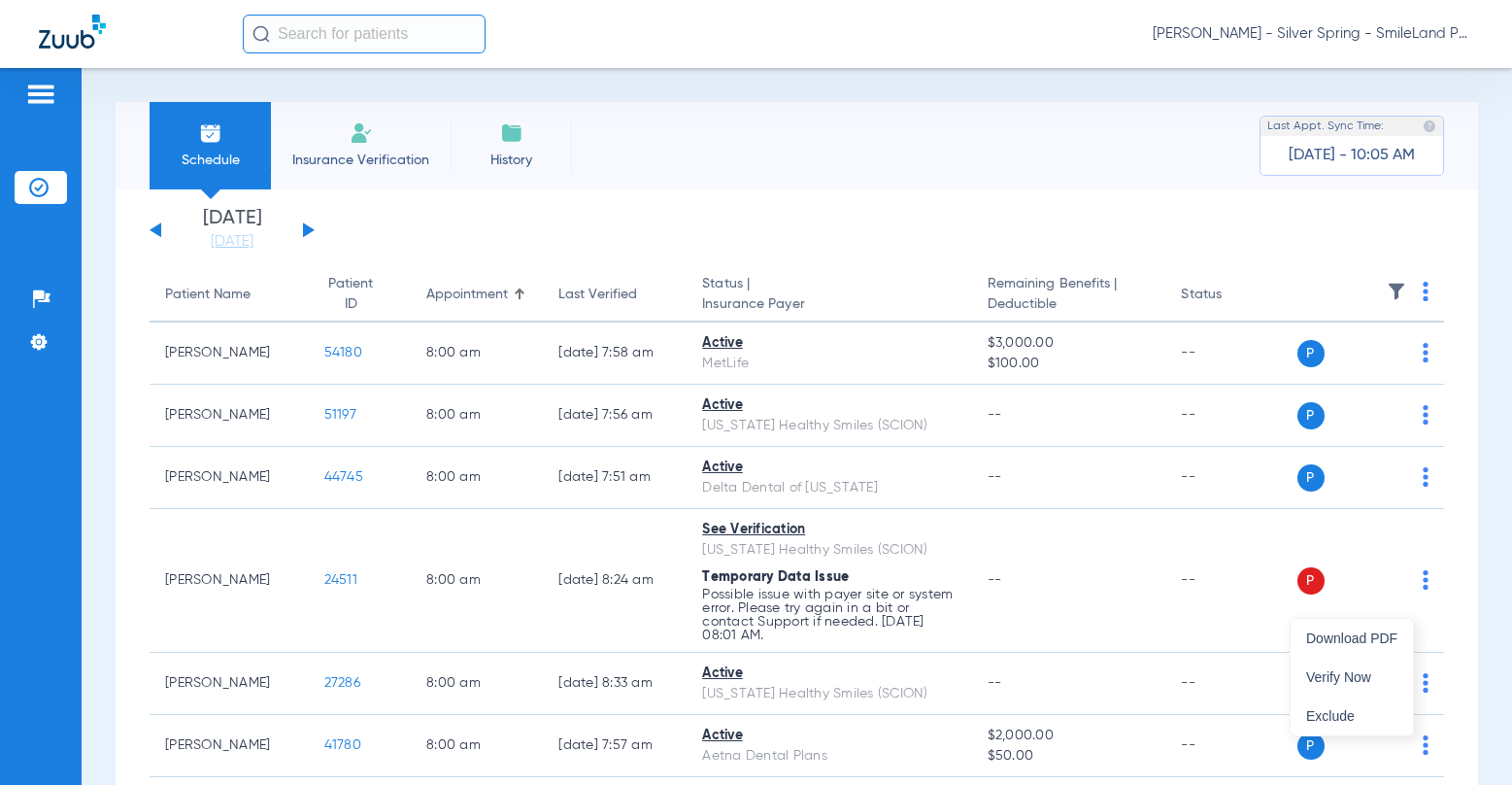 click at bounding box center (756, 392) 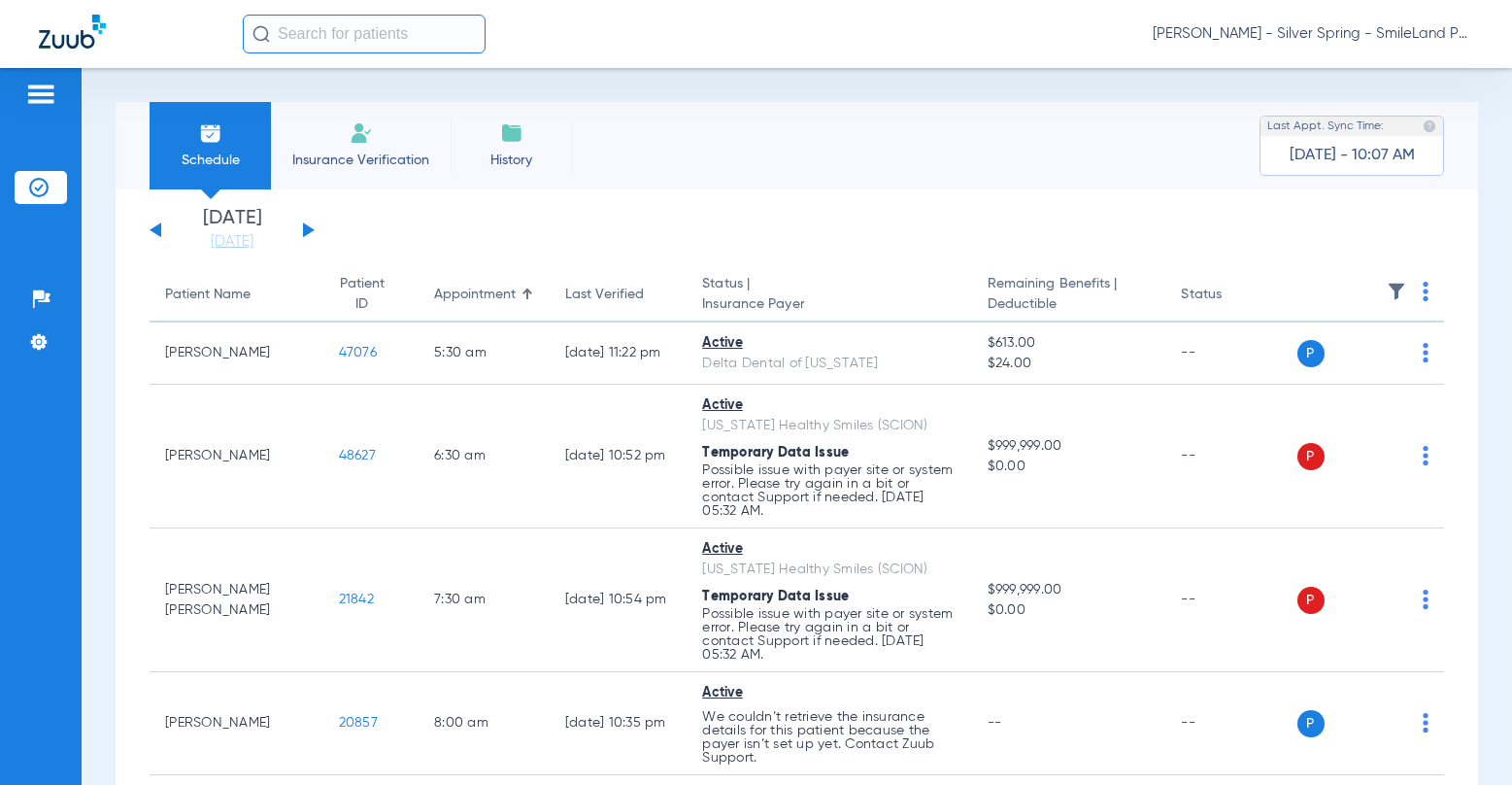 scroll, scrollTop: 0, scrollLeft: 0, axis: both 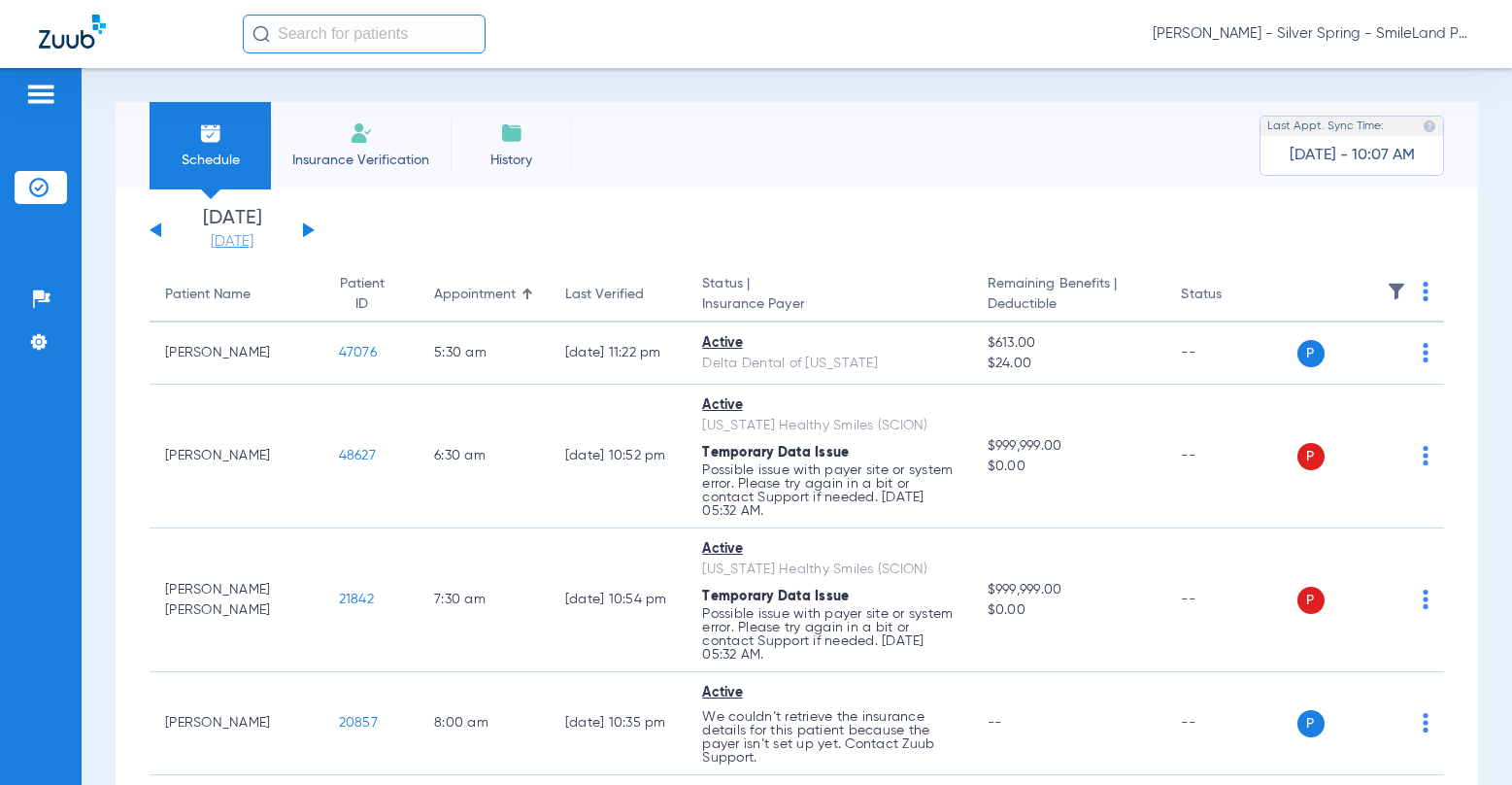 click on "[DATE]" 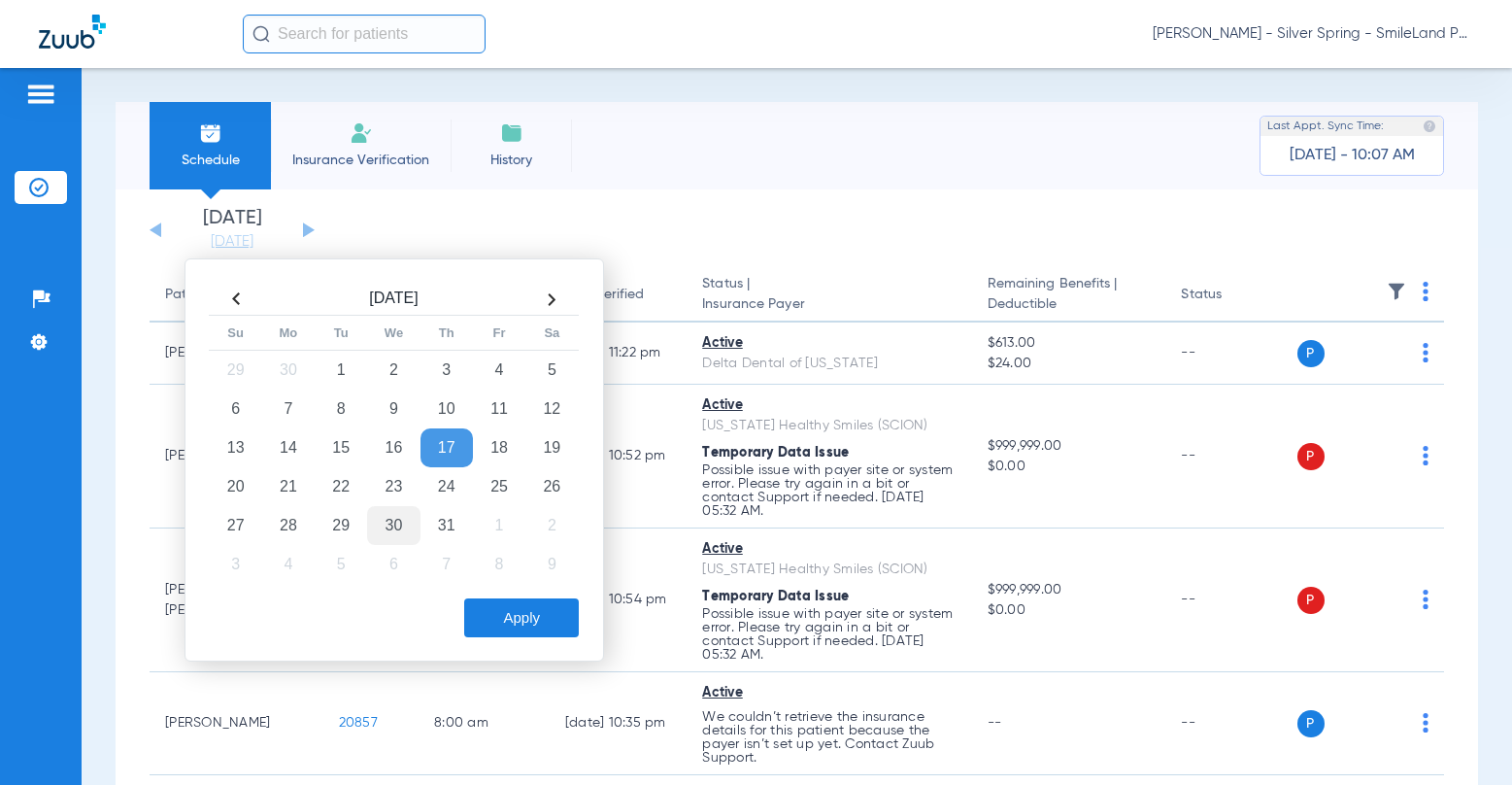 click on "30" 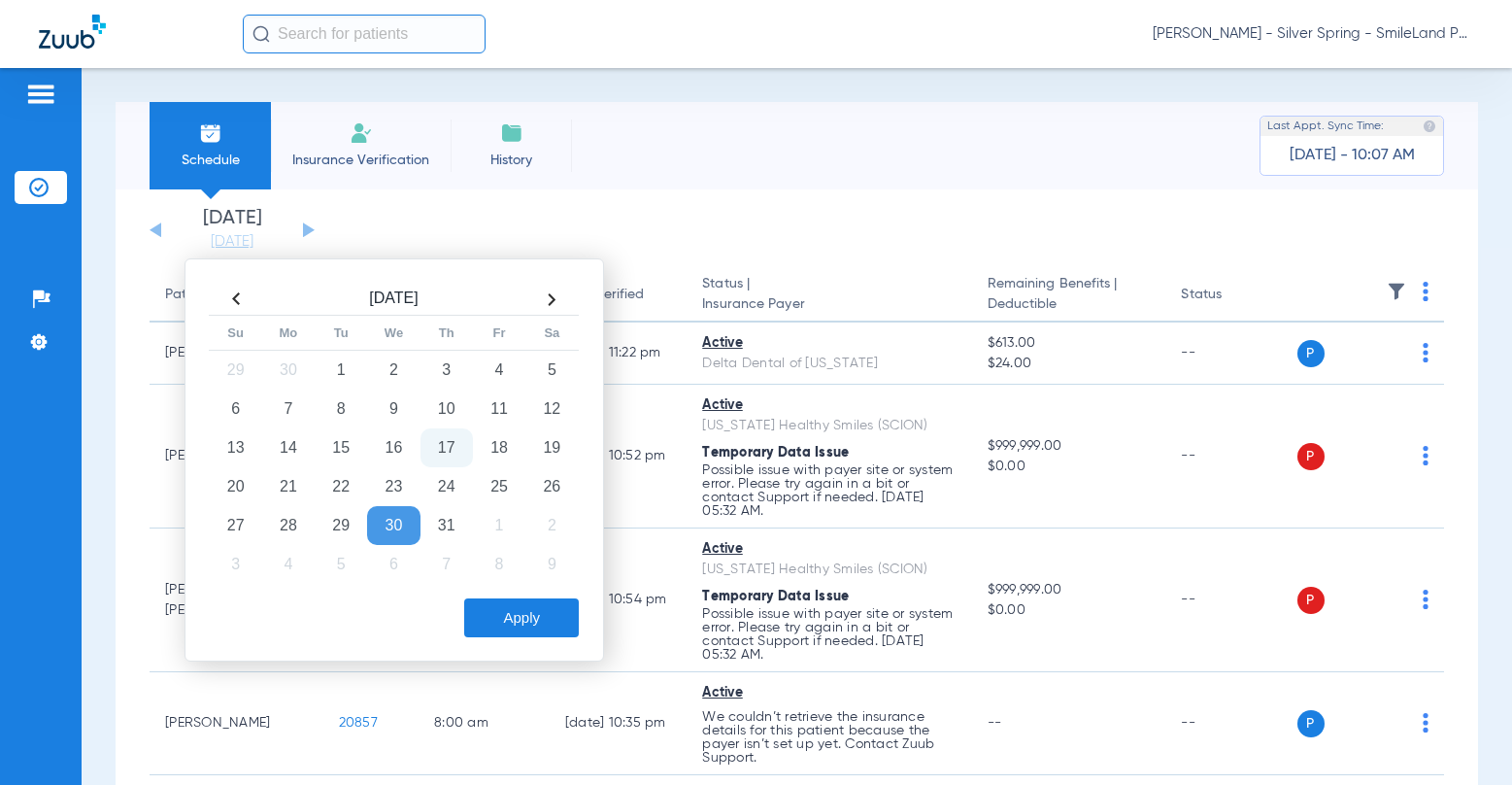 click on "Apply" 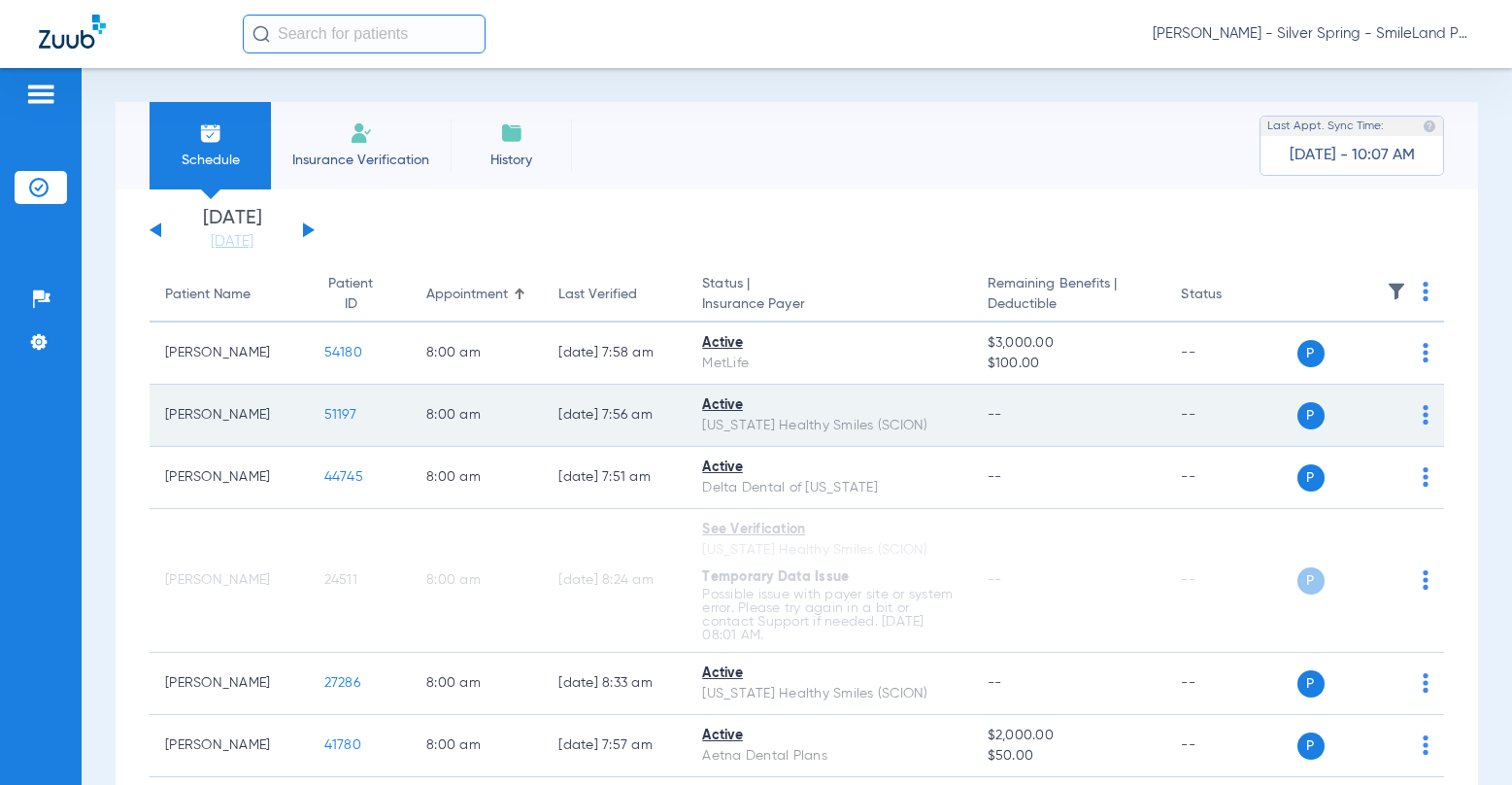 click on "51197" 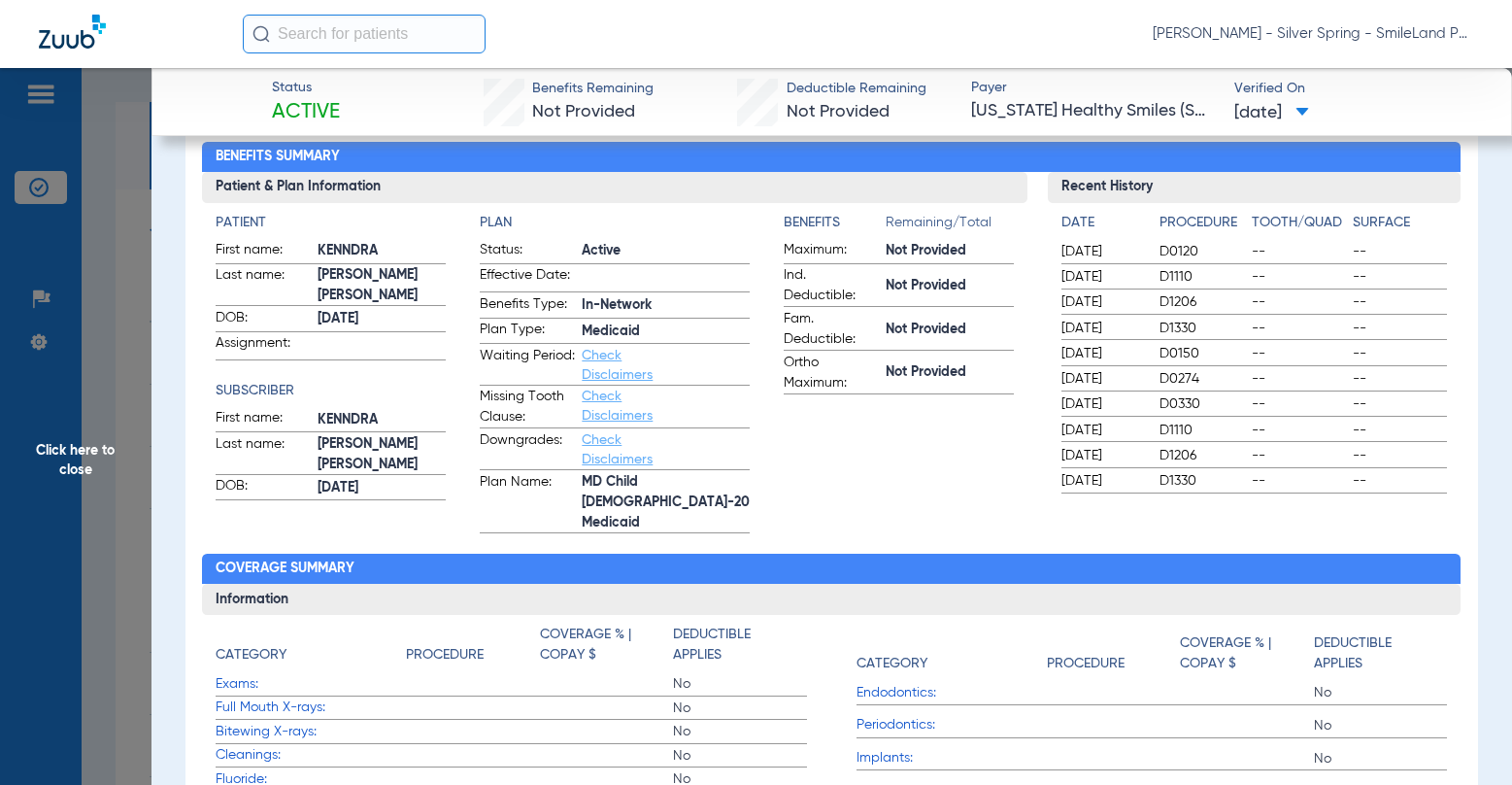 scroll, scrollTop: 0, scrollLeft: 0, axis: both 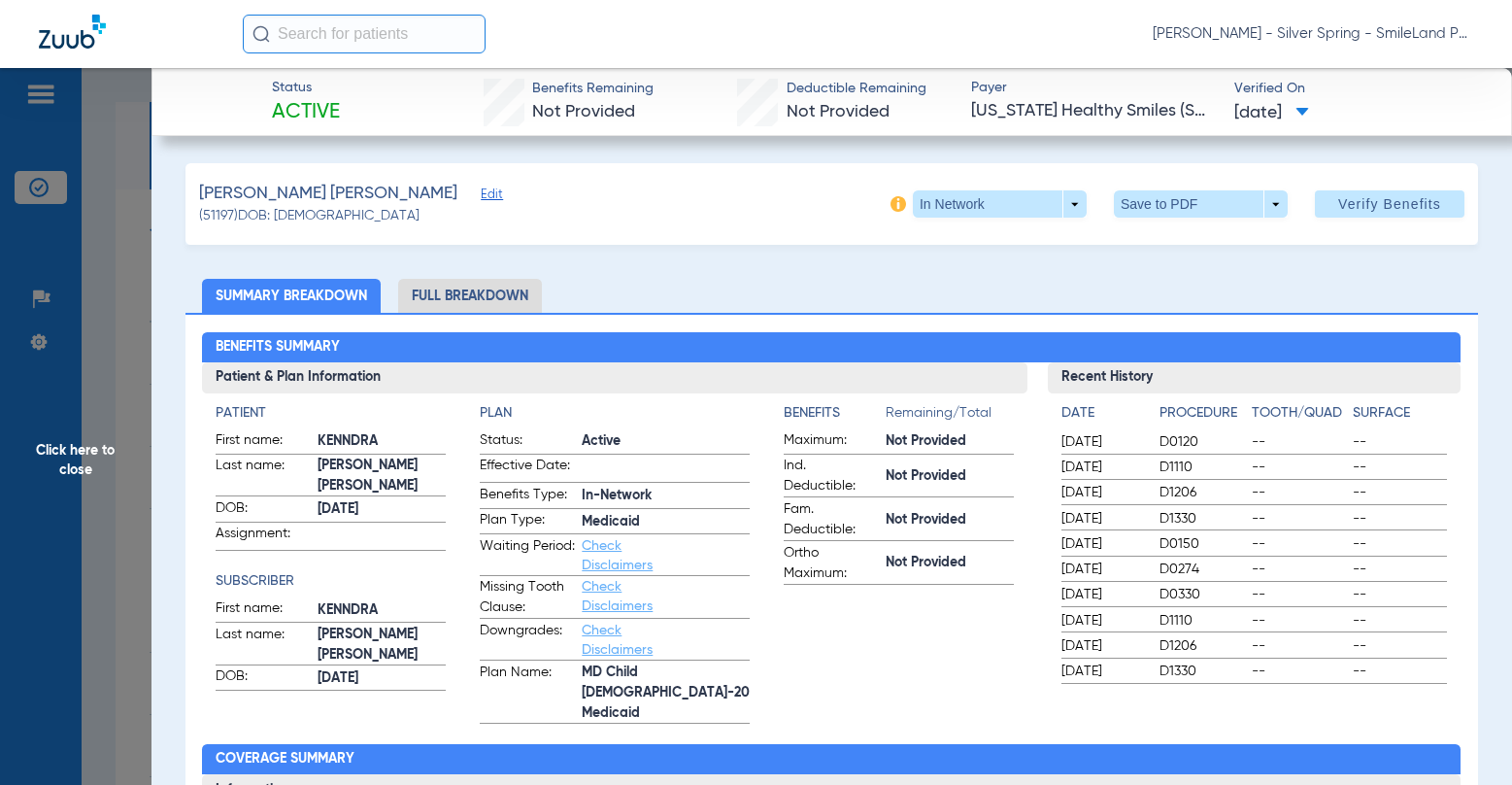 click on "Benefits Summary Patient & Plan Information Patient First name:  KENNDRA  Last name:  GUADAMUZ GOMEZ  DOB:  07/06/2010  Assignment:    Subscriber First name:  KENNDRA  Last name:  GUADAMUZ GOMEZ  DOB:  07/06/2010  Plan Status:  Active  Effective Date:    Benefits Type:  In-Network  Plan Type:  Medicaid  Waiting Period:  Check Disclaimers  Missing Tooth Clause:  Check Disclaimers  Downgrades:  Check Disclaimers  Plan Name:  MD Child 0-20 Medicaid  Benefits  Remaining/Total  Maximum:  Not Provided  Ind. Deductible:  Not Provided  Fam. Deductible:  Not Provided  Ortho Maximum:  Not Provided  Recent History Date Procedure Tooth/Quad Surface  01/20/2025  D0120 -- --  01/20/2025  D1110 -- --  01/20/2025  D1206 -- --  01/20/2025  D1330 -- --  07/15/2024  D0150 -- --  07/15/2024  D0274 -- --  07/15/2024  D0330 -- --  07/15/2024  D1110 -- --  07/15/2024  D1206 -- --  07/15/2024  D1330 -- -- Coverage Summary Information Category Procedure Coverage % | Copay $ Deductible Applies Exams:        No  Full Mouth X-rays:" 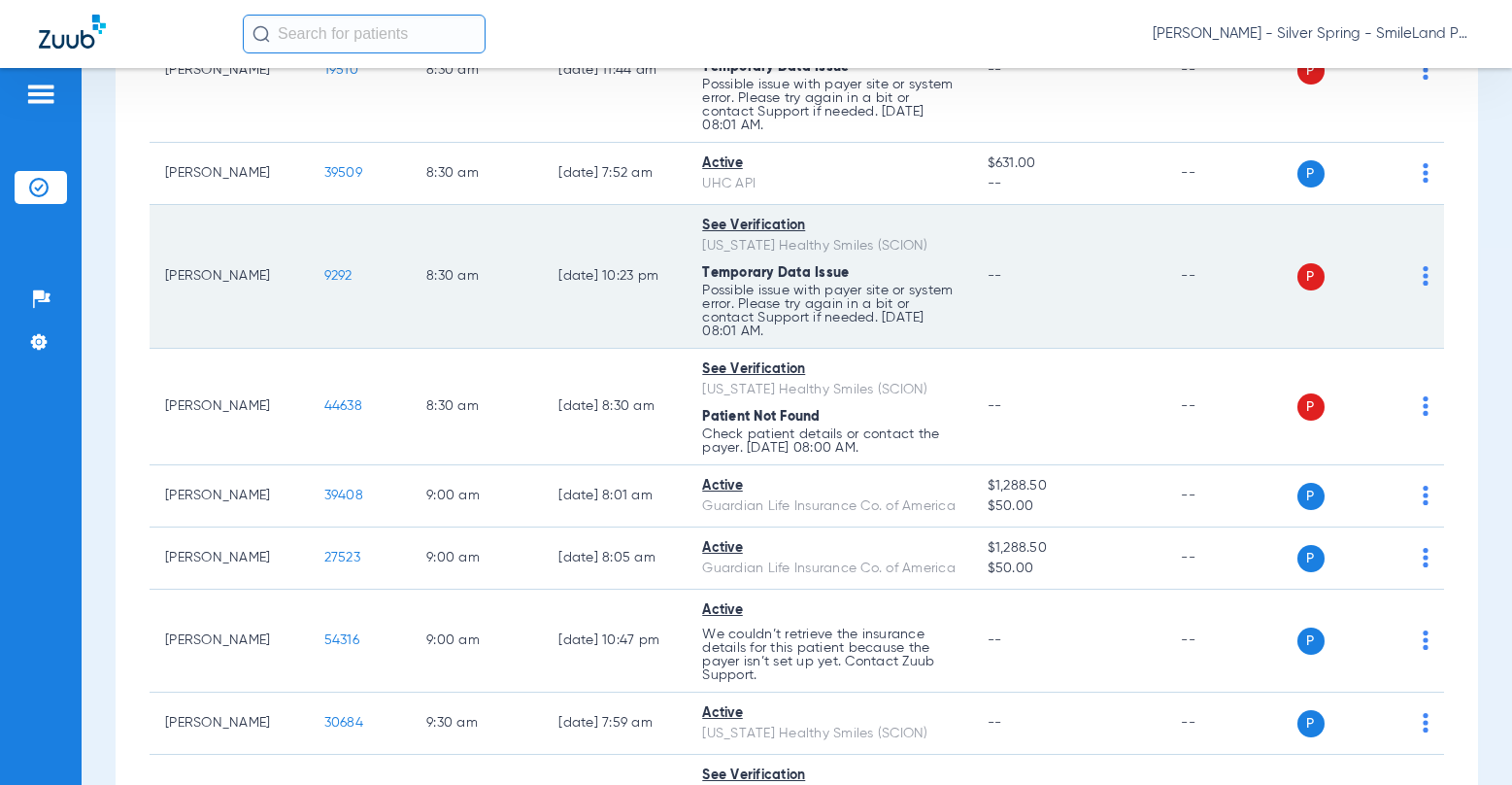 scroll, scrollTop: 1069, scrollLeft: 0, axis: vertical 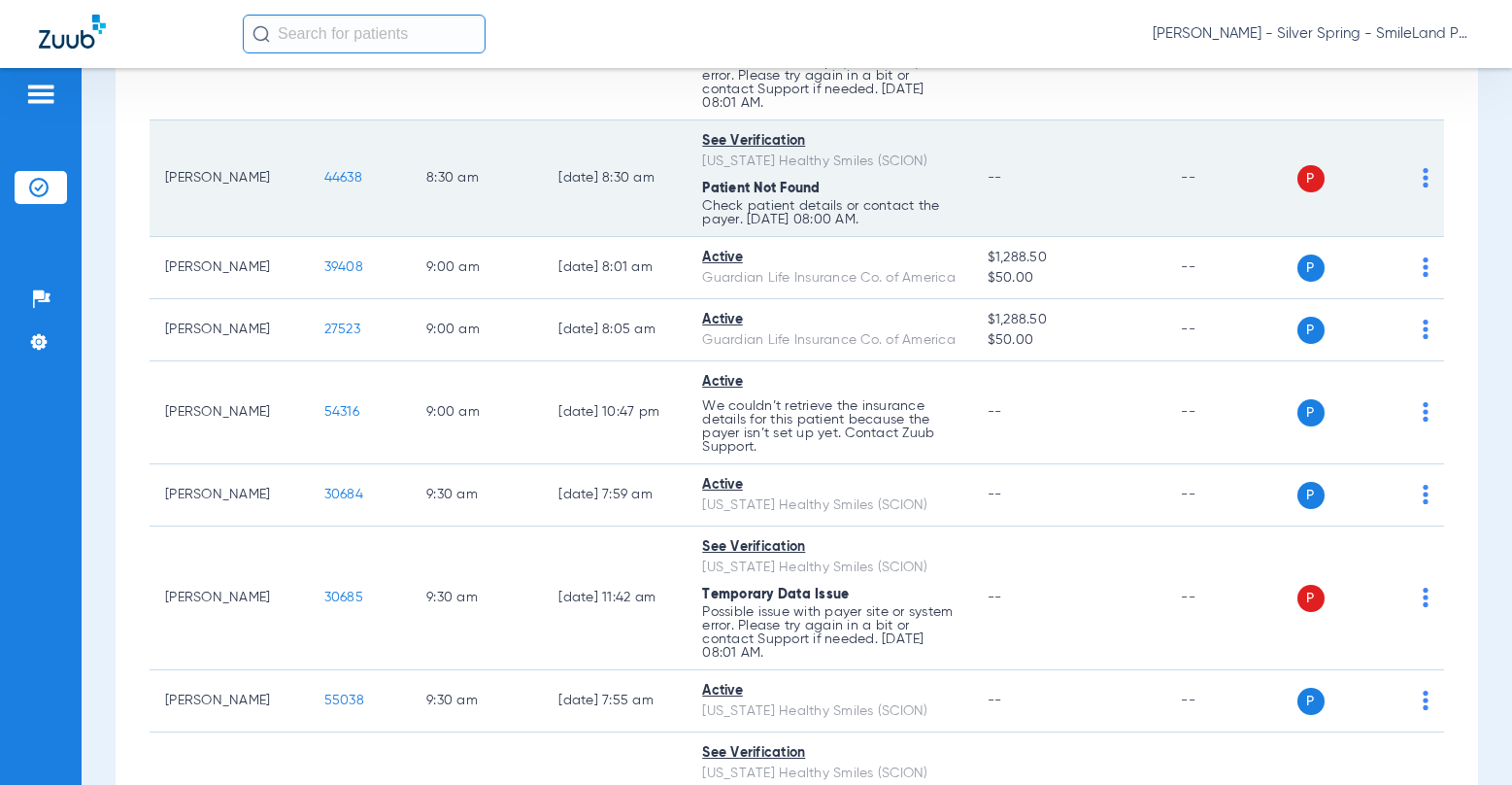 click on "44638" 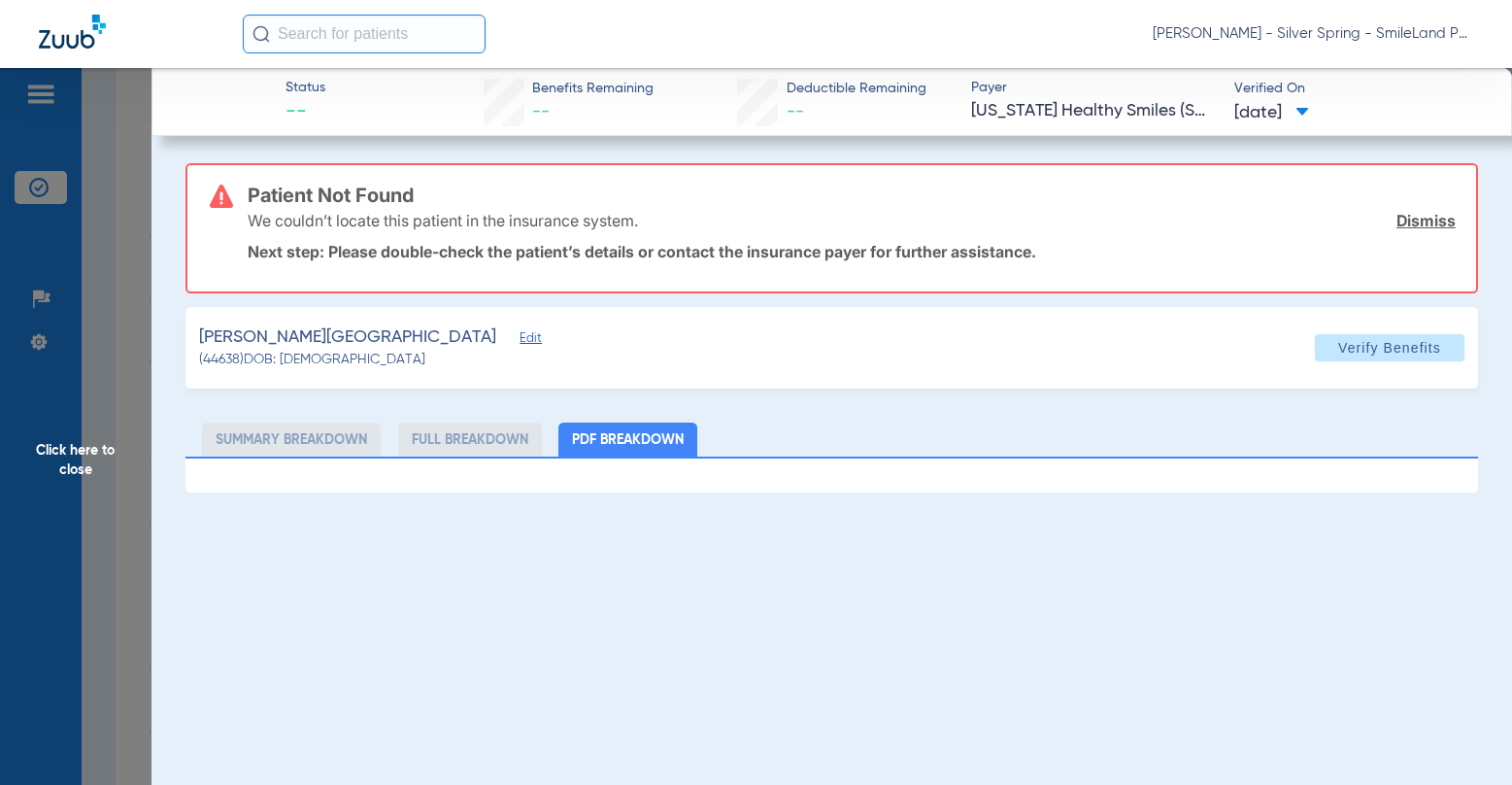 click on "Patient Not Found" at bounding box center (852, 195) 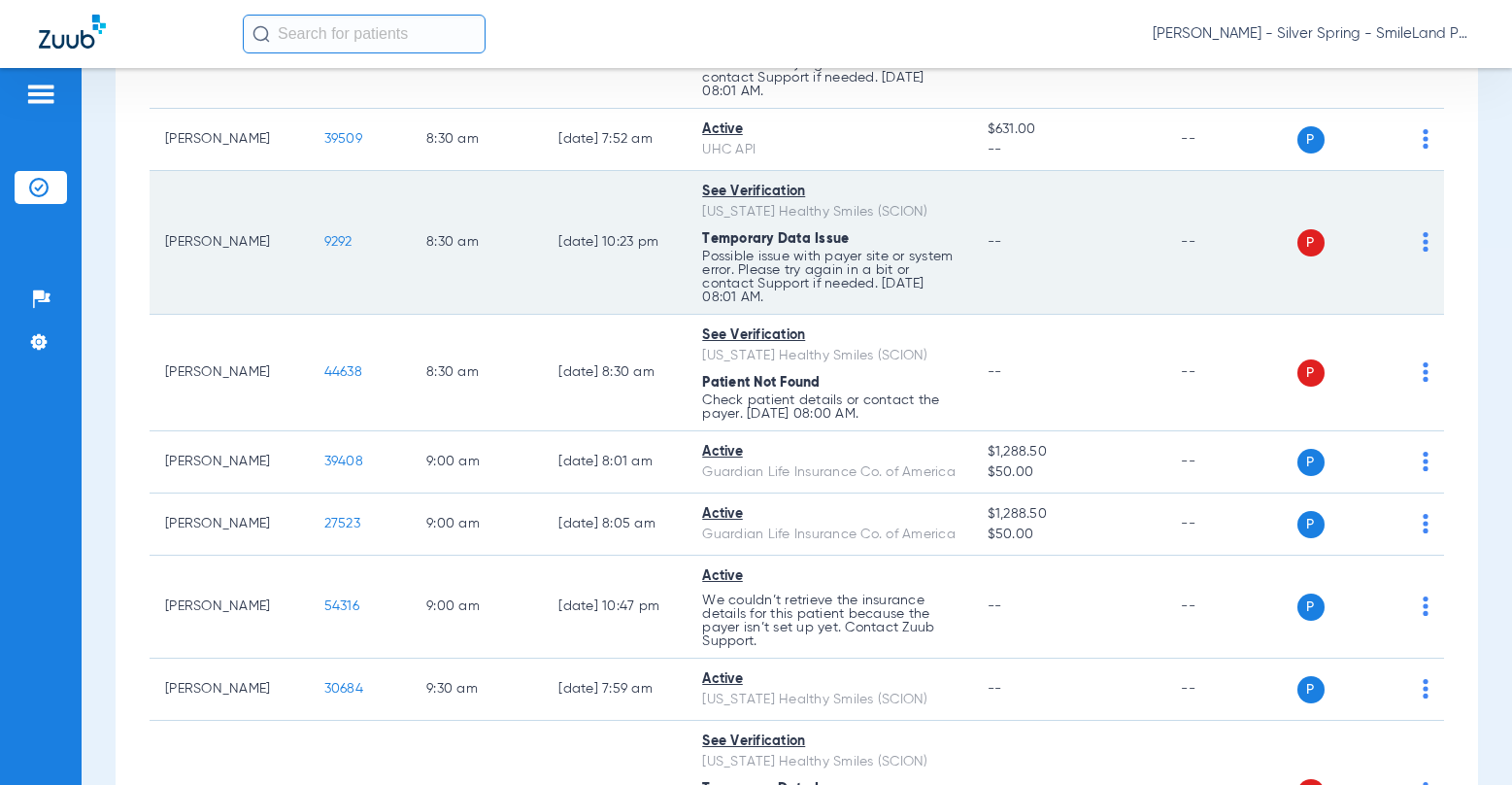 scroll, scrollTop: 680, scrollLeft: 0, axis: vertical 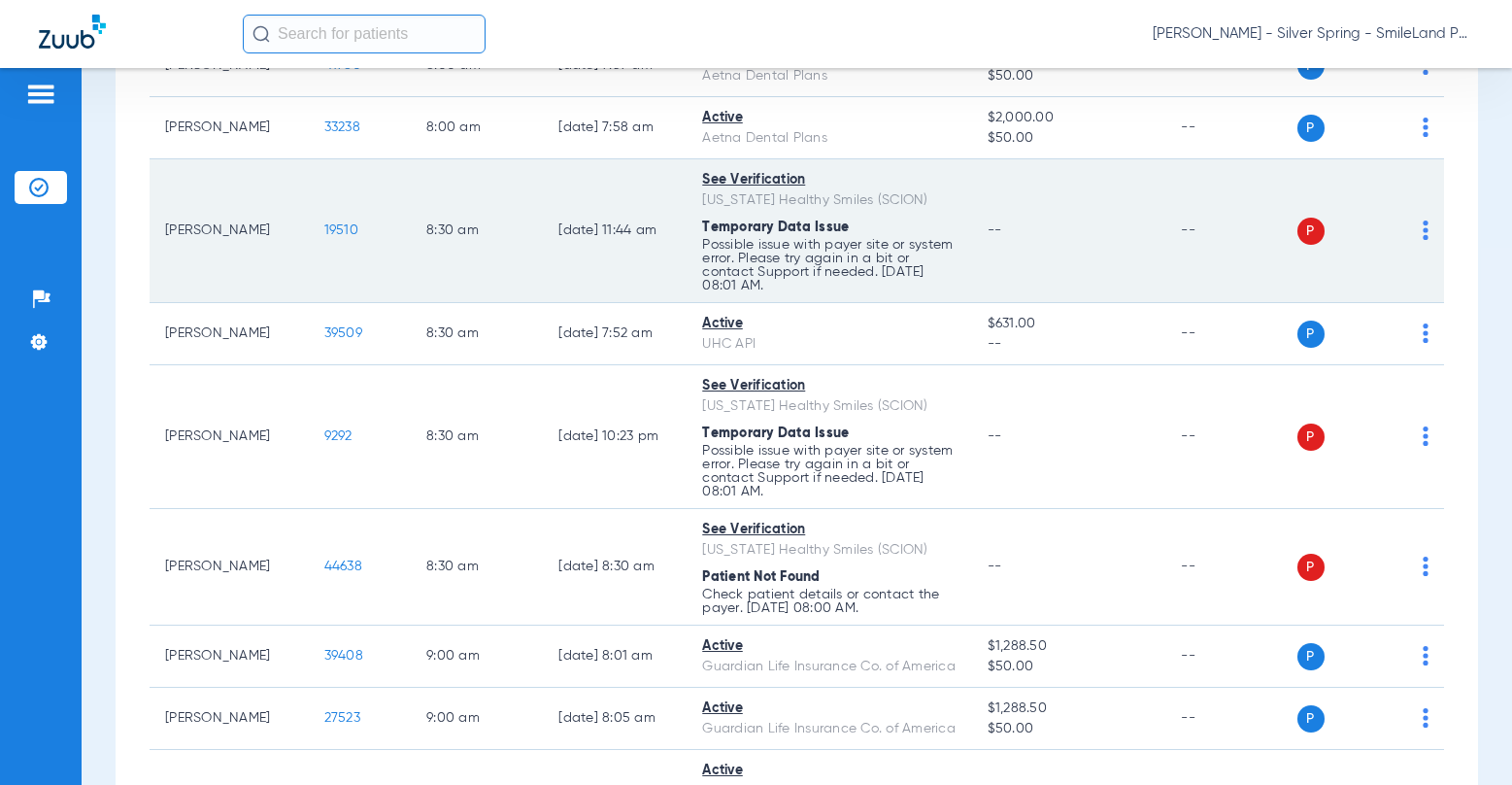 click on "19510" 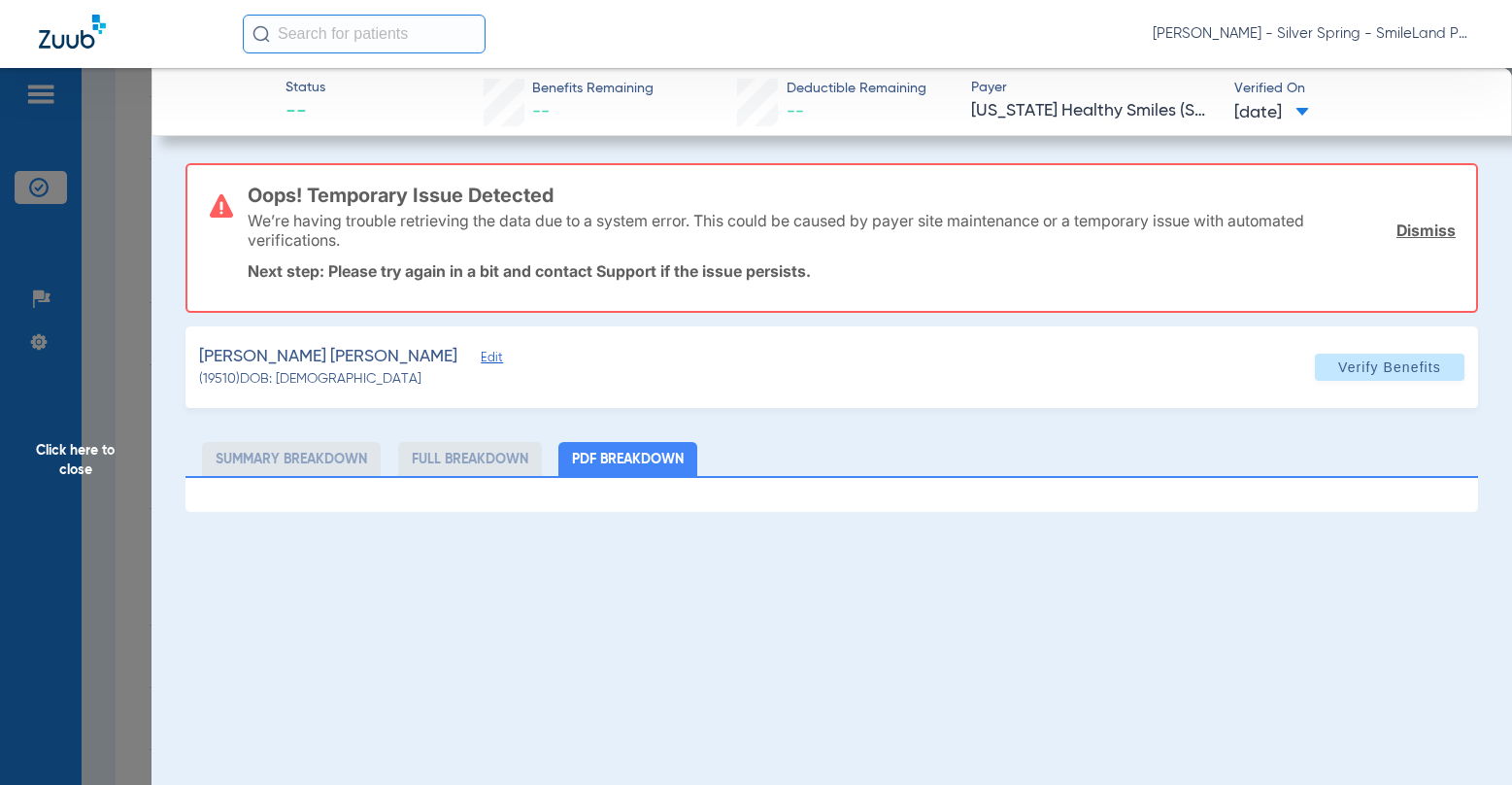 click on "Click here to close" 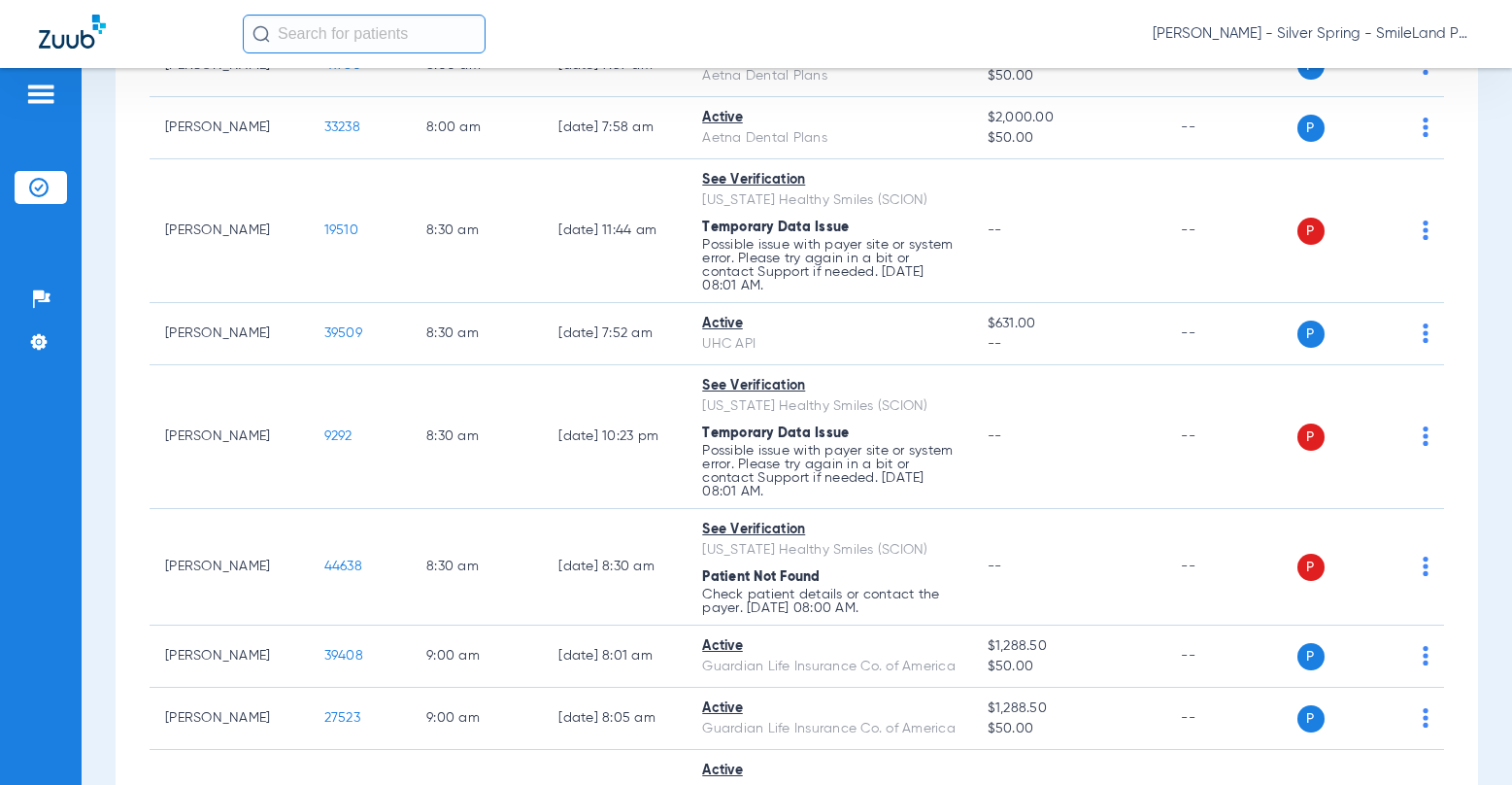 drag, startPoint x: 1336, startPoint y: 25, endPoint x: 1306, endPoint y: 1, distance: 38.418745 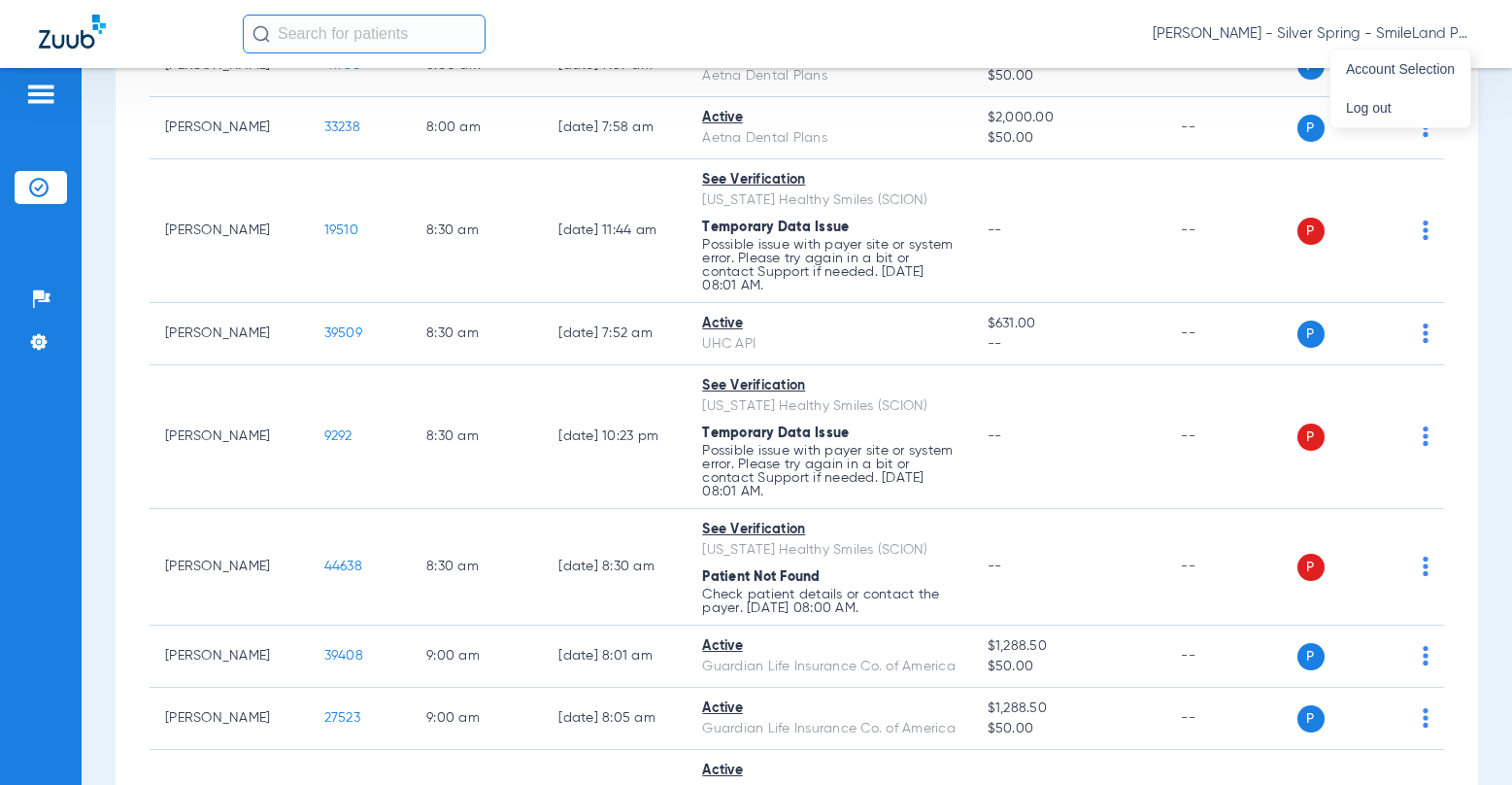 click at bounding box center (756, 392) 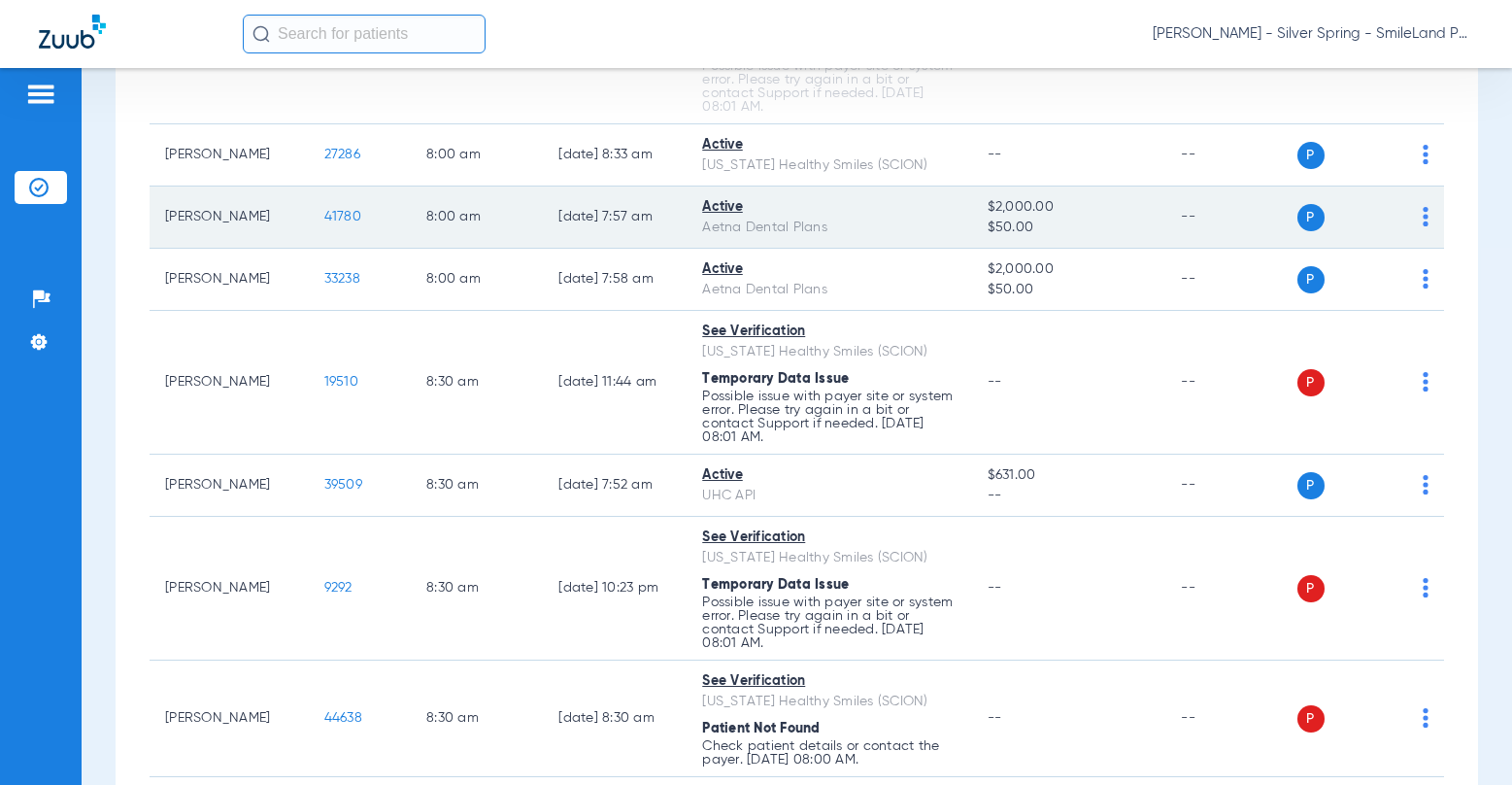 scroll, scrollTop: 486, scrollLeft: 0, axis: vertical 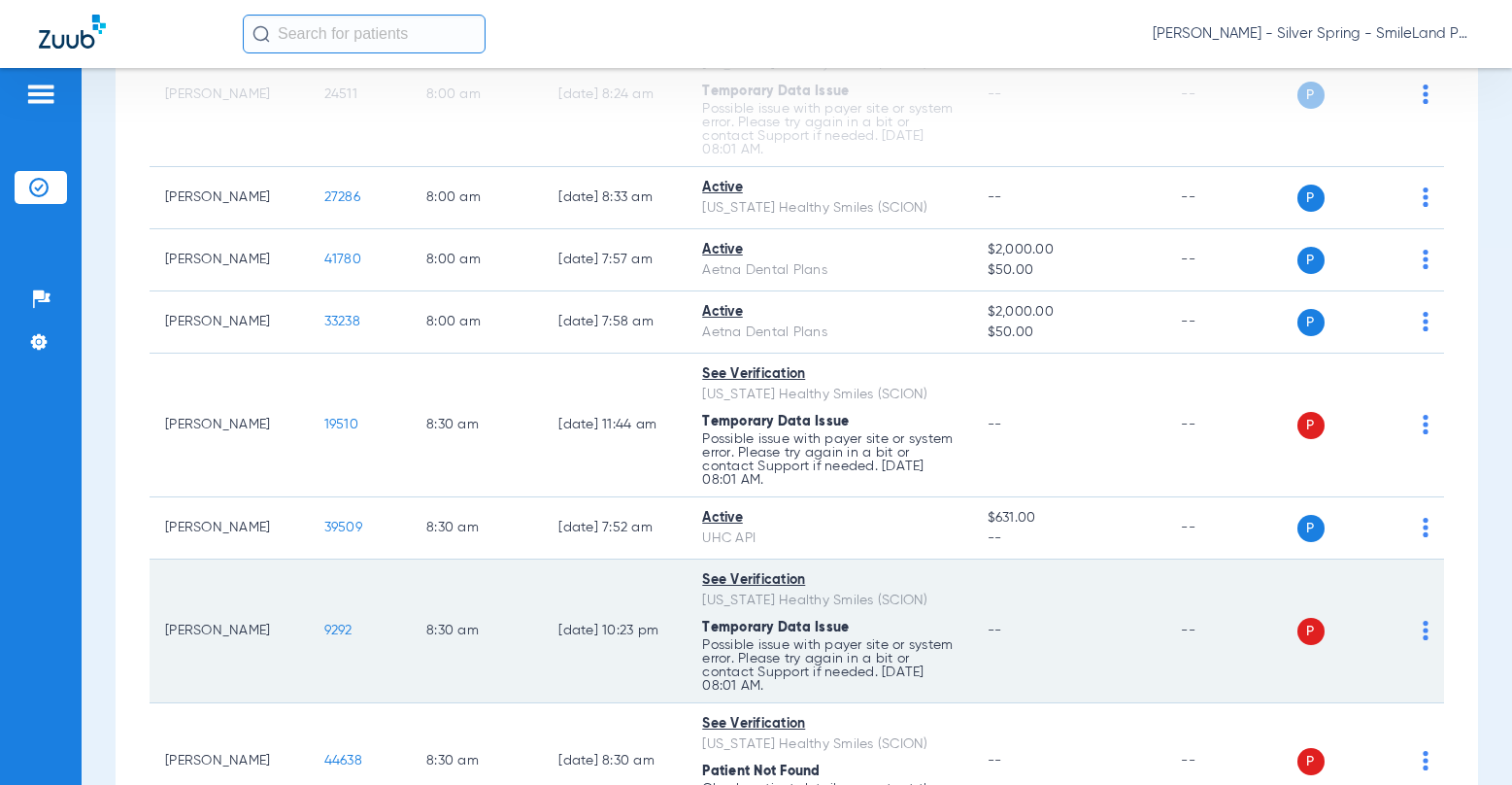 click on "--" 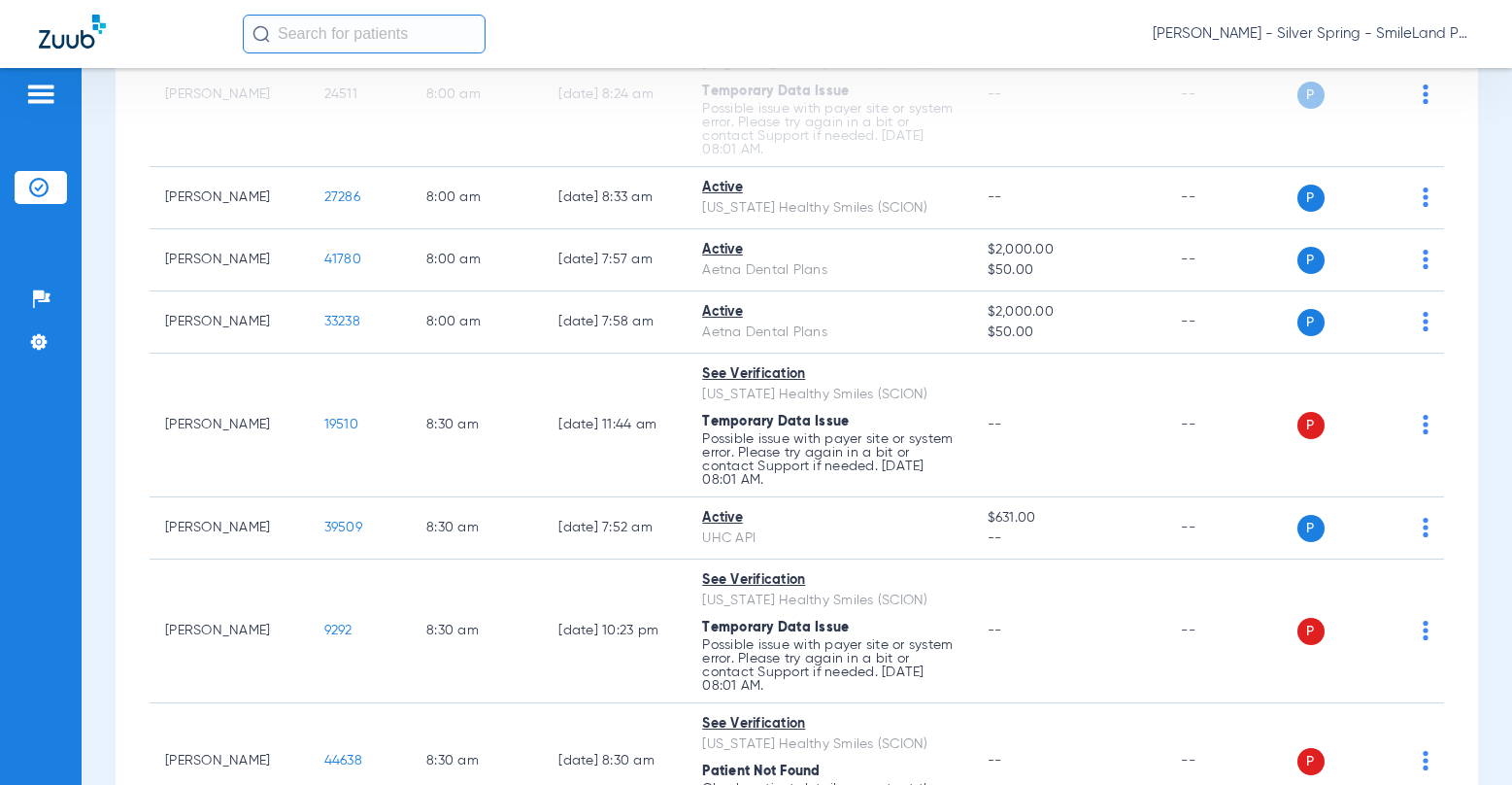 click on "[PERSON_NAME] - Silver Spring - SmileLand PD" 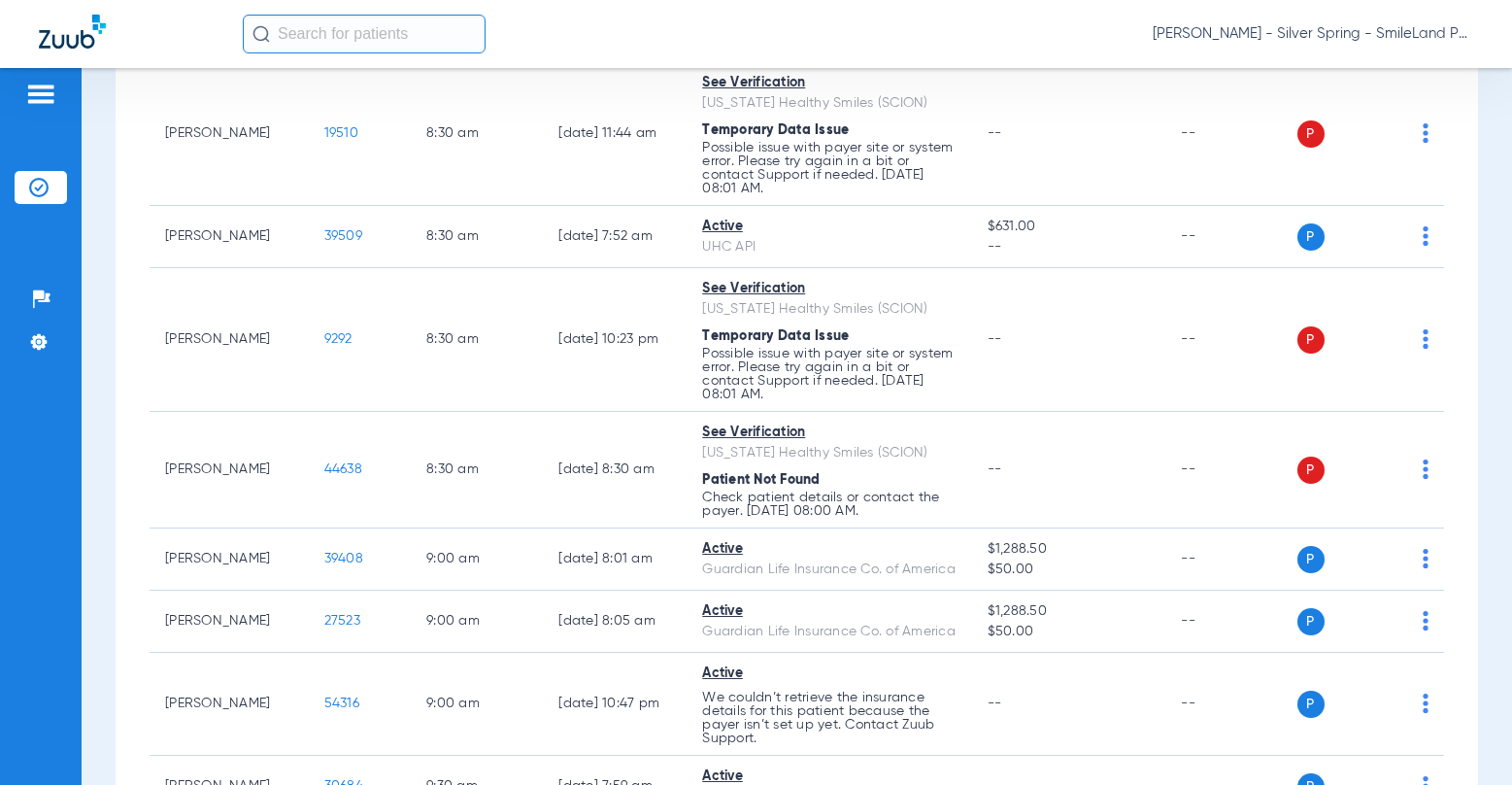 scroll, scrollTop: 0, scrollLeft: 0, axis: both 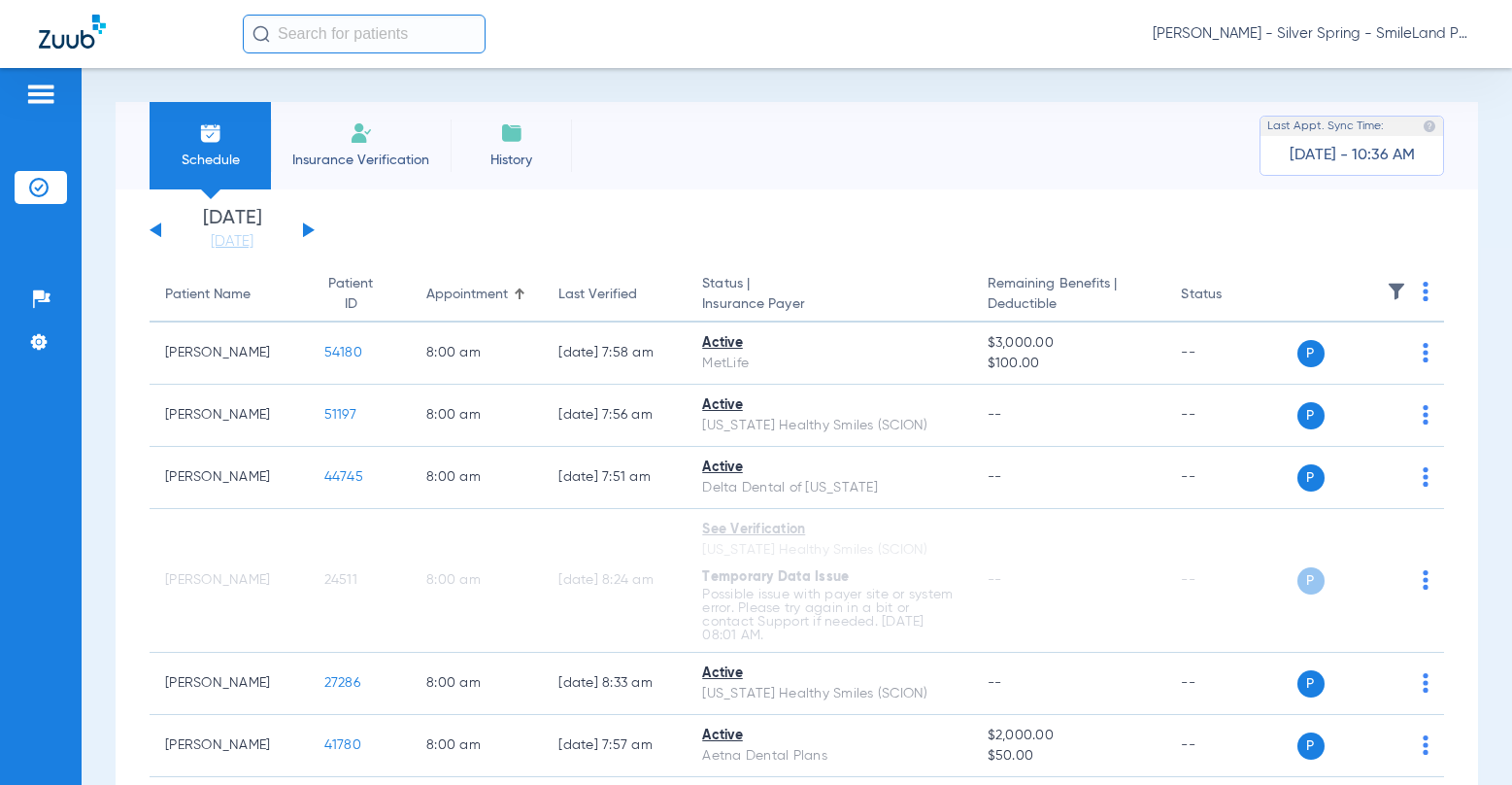 click 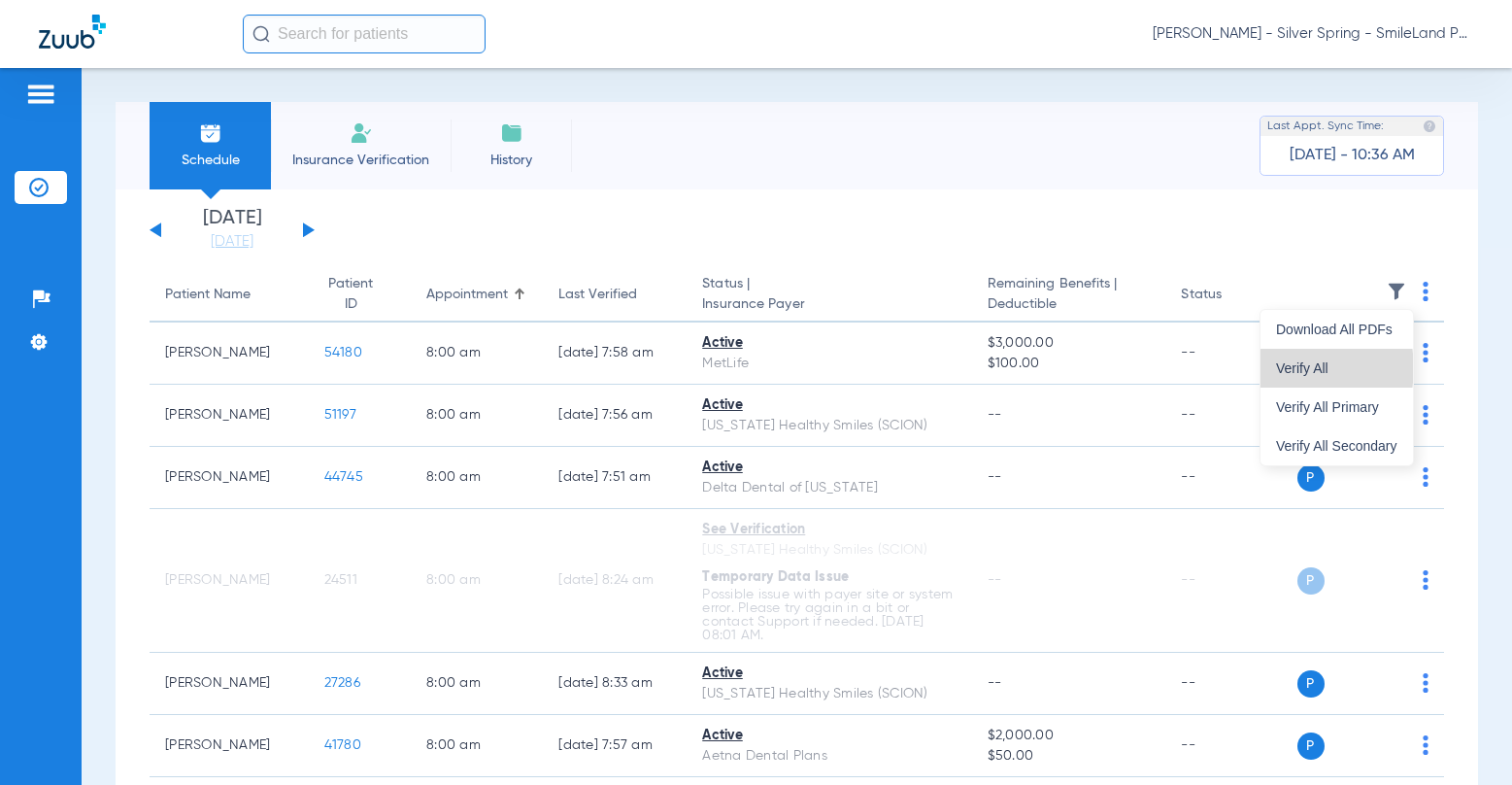 click on "Verify All" at bounding box center [1336, 368] 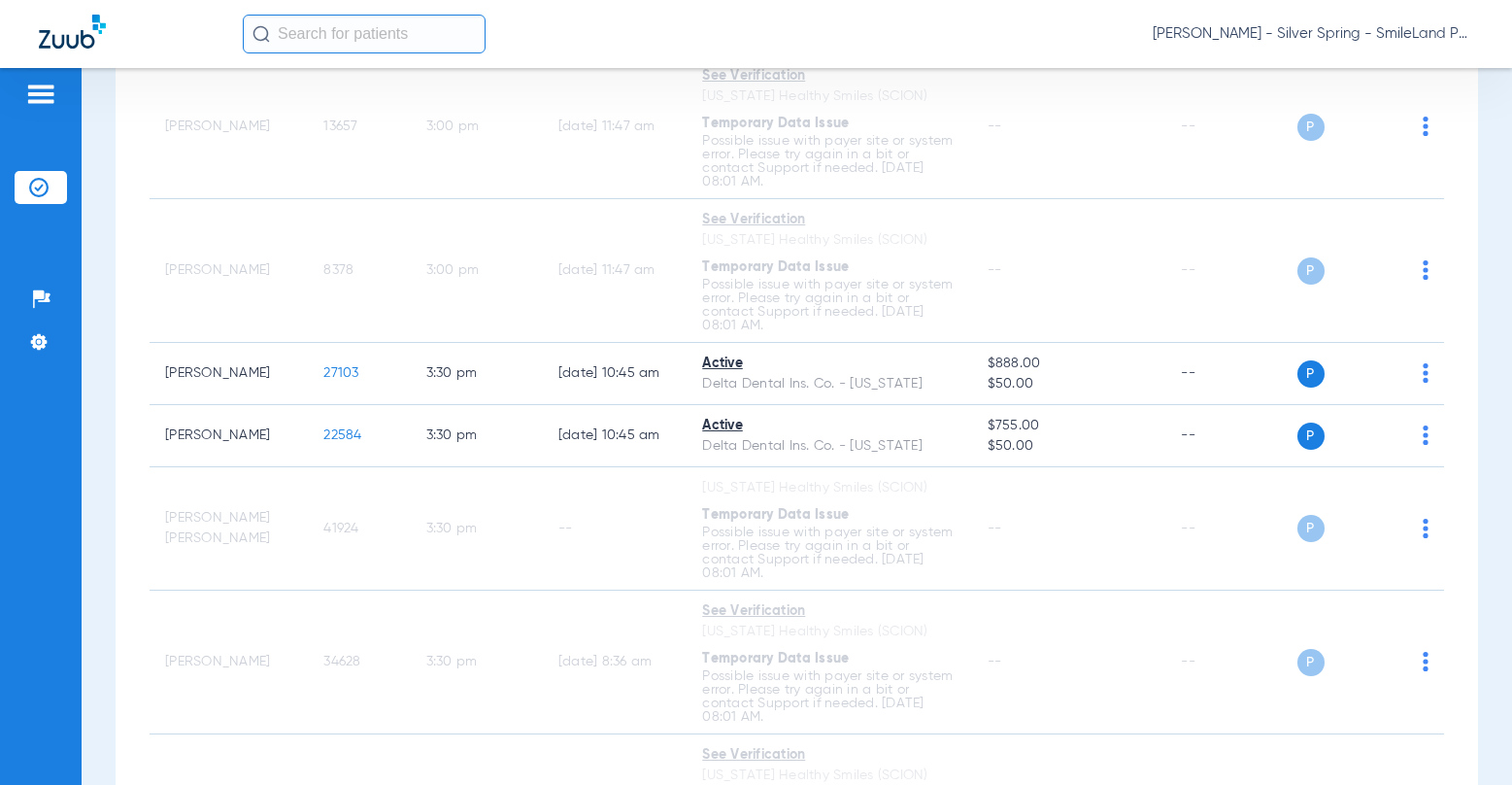 scroll, scrollTop: 5829, scrollLeft: 0, axis: vertical 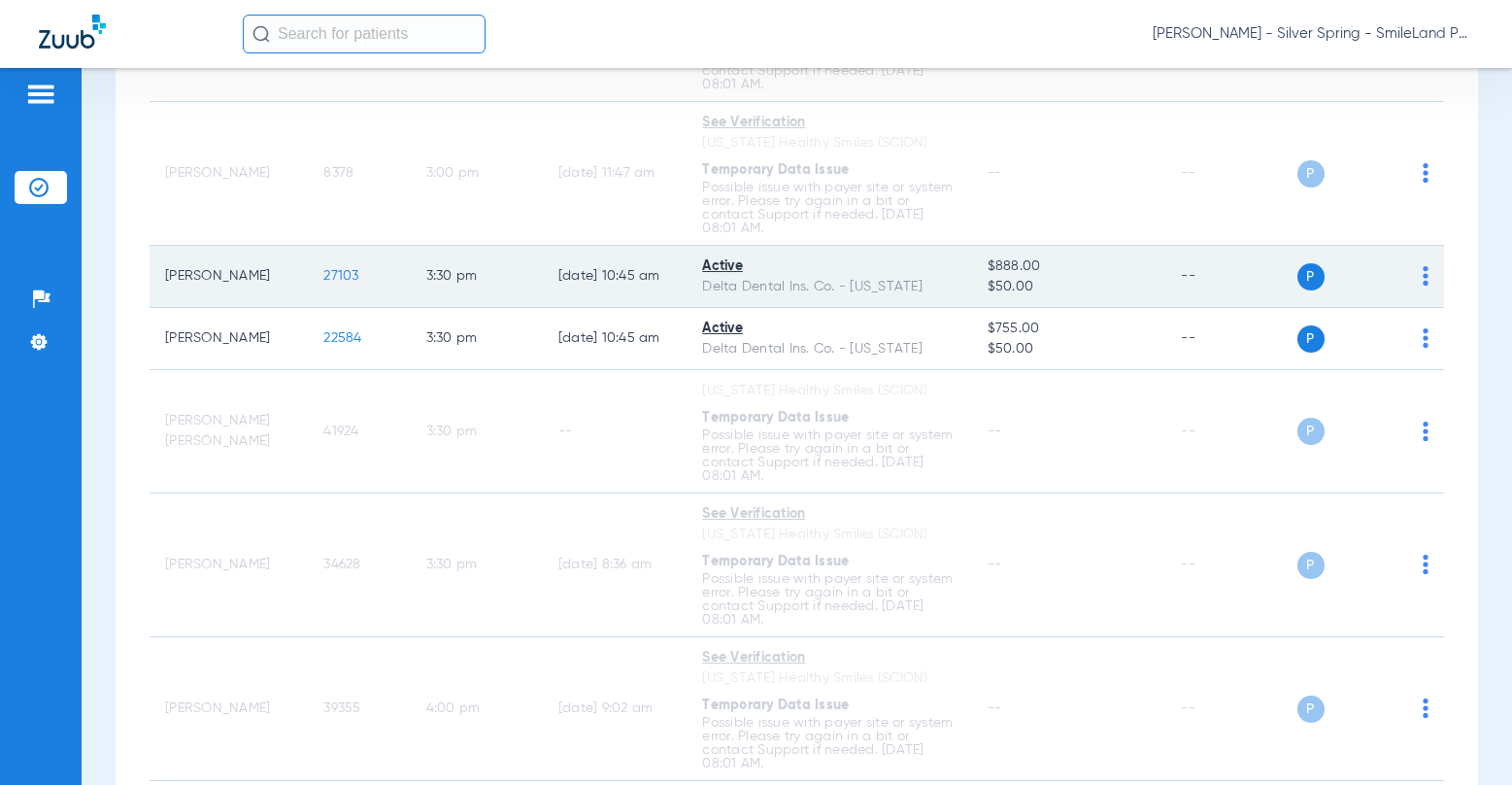 click on "27103" 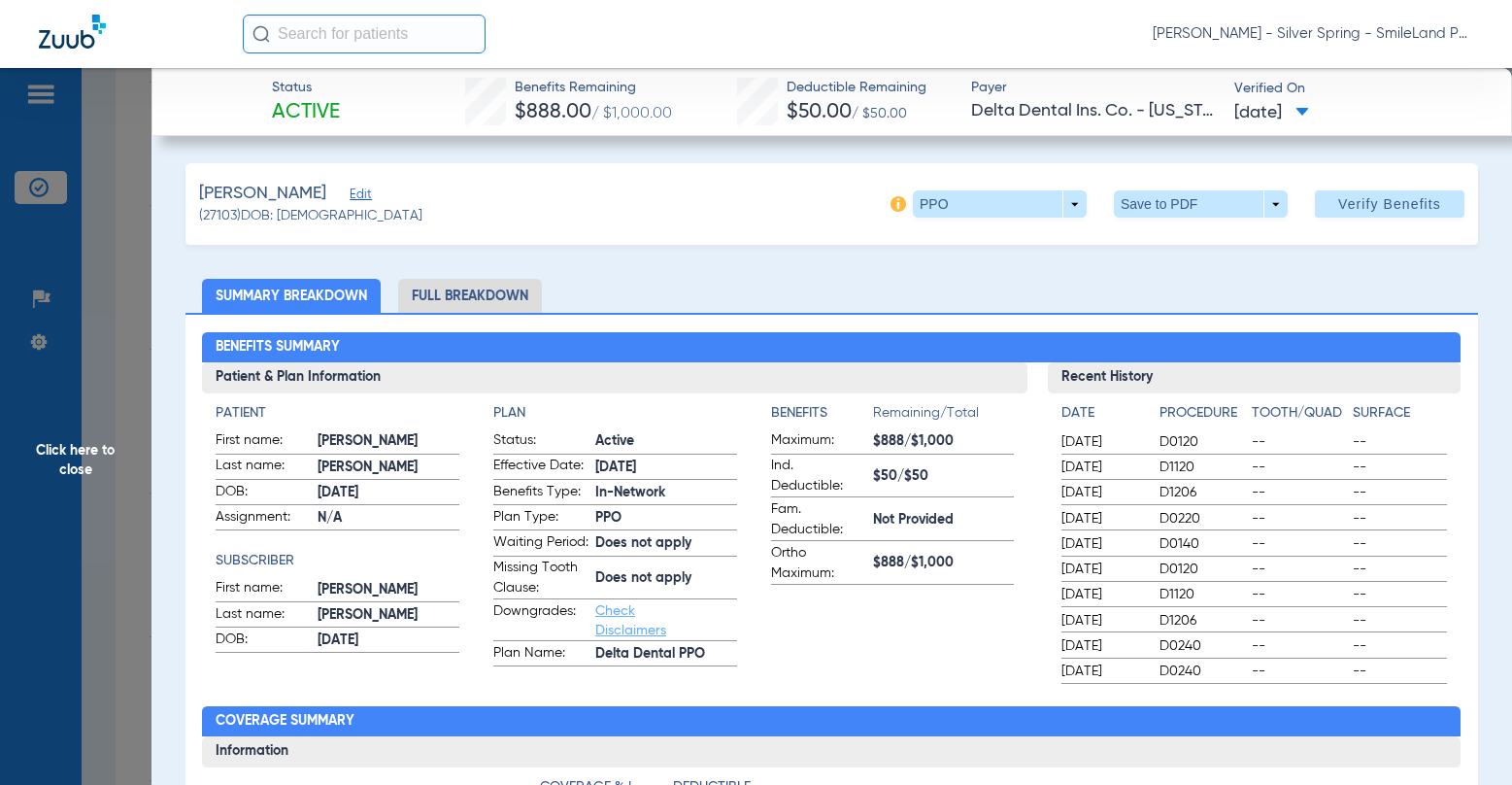 scroll, scrollTop: 5542, scrollLeft: 0, axis: vertical 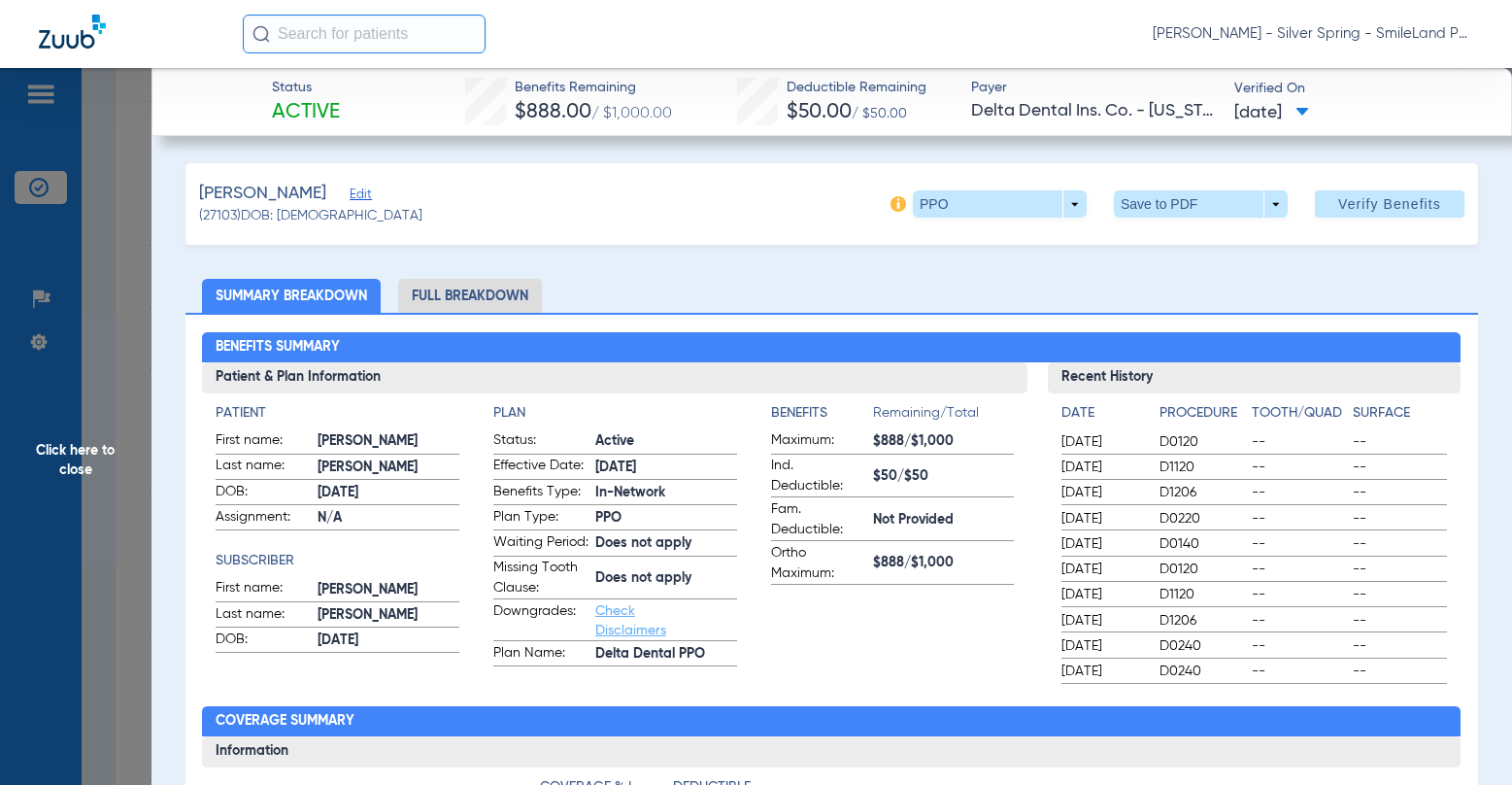 click on "Hennigan, Lucille   Edit   (27103)   DOB: 12/29/2019   PPO  arrow_drop_down  Save to PDF  arrow_drop_down  Verify Benefits   Subscriber Information   First name  Matthew  Last name  Hennigan  DOB  mm / dd / yyyy 08/02/1983  Member ID  117295558301  Group ID (optional)  0408401036  Insurance Payer   Insurance
Delta Dental Ins. Co. - Georgia  Provider   Dentist
Reza Beheshti  1518286731  remove   Dependent Information   First name  Lucille  Last name  Hennigan  DOB  mm / dd / yyyy 12/29/2019  Member ID  same as subscriber 117295558301  Summary Breakdown   Full Breakdown  Benefits Summary Patient & Plan Information Patient First name:  Lucille  Last name:  Hennigan  DOB:  12/29/2019  Assignment:  N/A  Subscriber First name:  Matthew  Last name:  Hennigan  DOB:  08/02/1983  Plan Status:  Active  Effective Date:  1/30/18  Benefits Type:  In-Network  Plan Type:  PPO  Waiting Period:  Does not apply  Missing Tooth Clause:  Does not apply  Downgrades:  Check Disclaimers  Plan Name:  Delta Dental PPO  Benefits Date" 